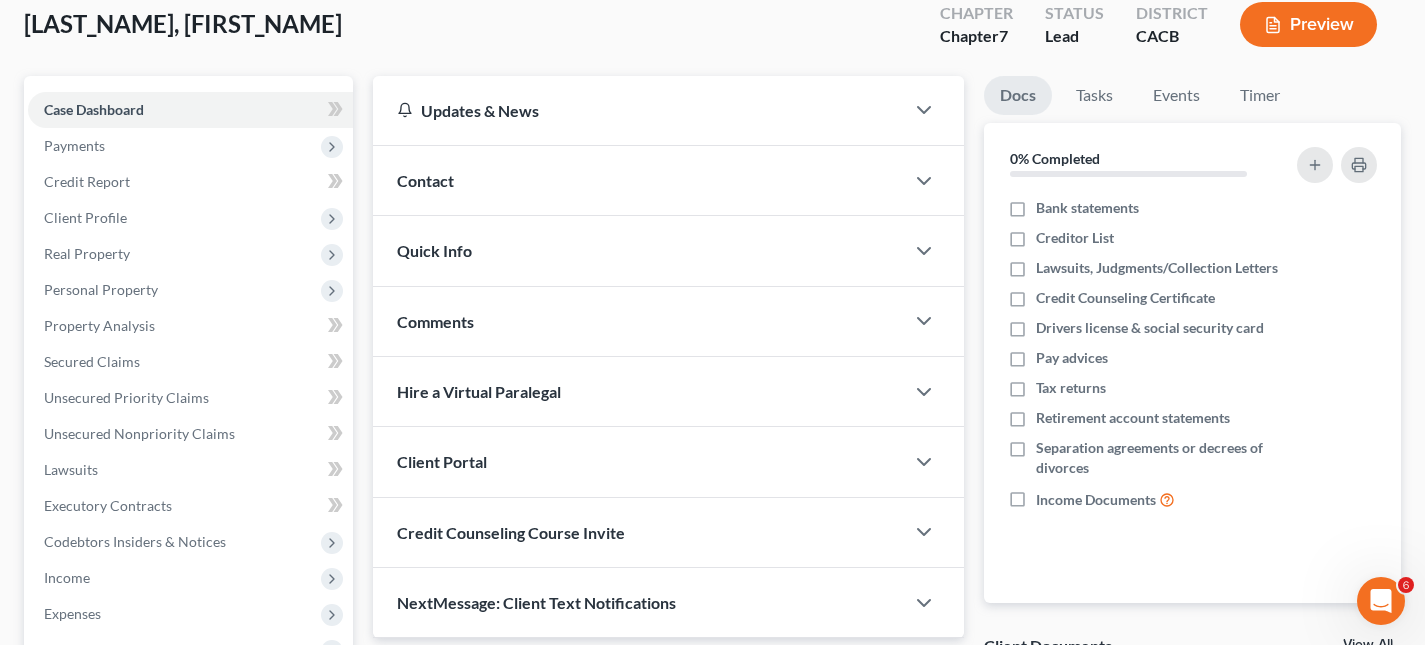 scroll, scrollTop: 0, scrollLeft: 0, axis: both 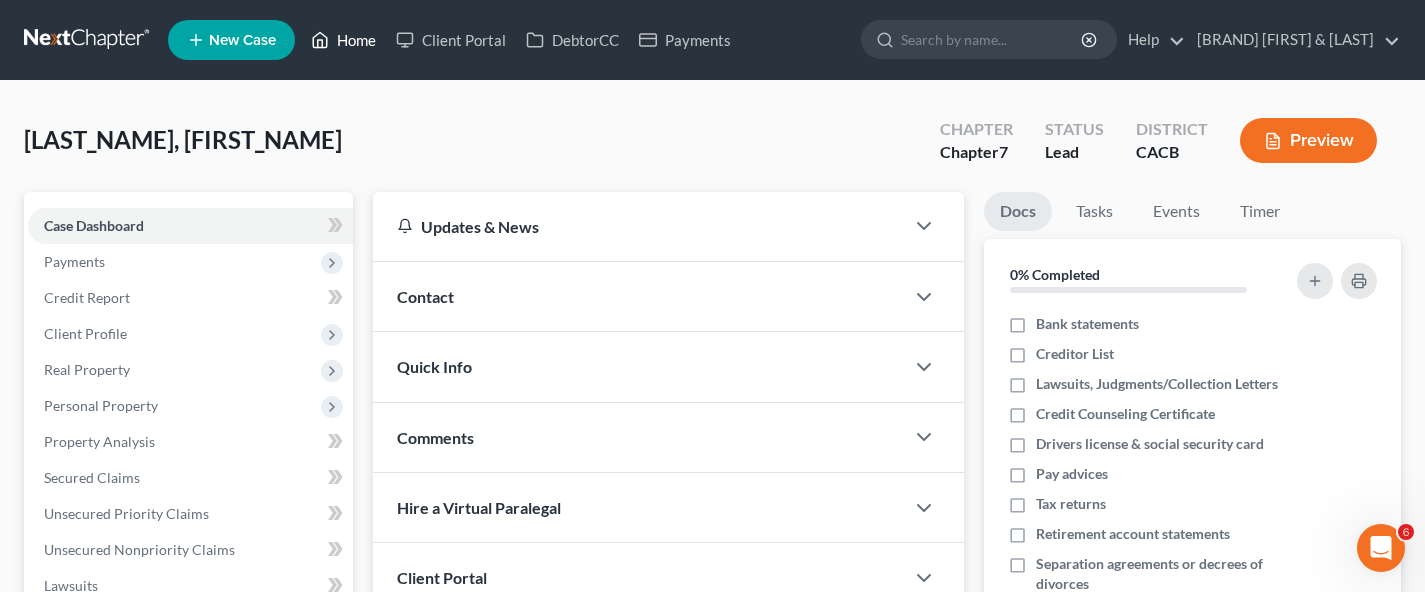 click on "Home" at bounding box center (343, 40) 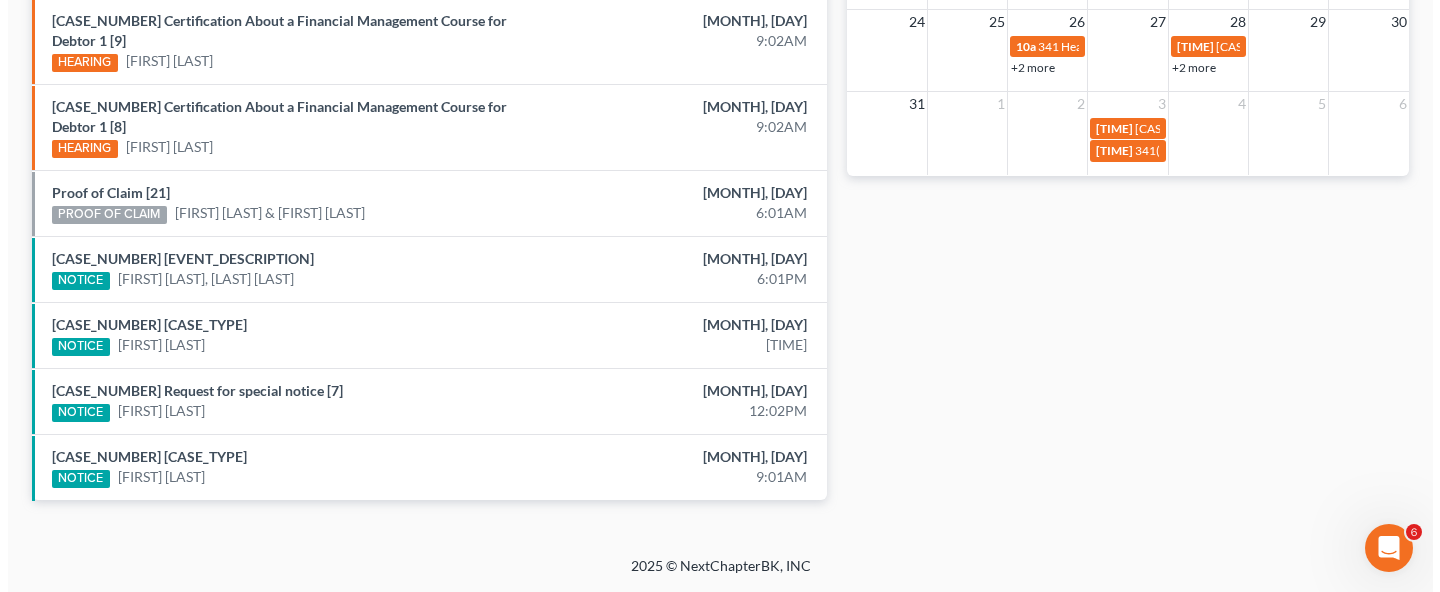 scroll, scrollTop: 907, scrollLeft: 0, axis: vertical 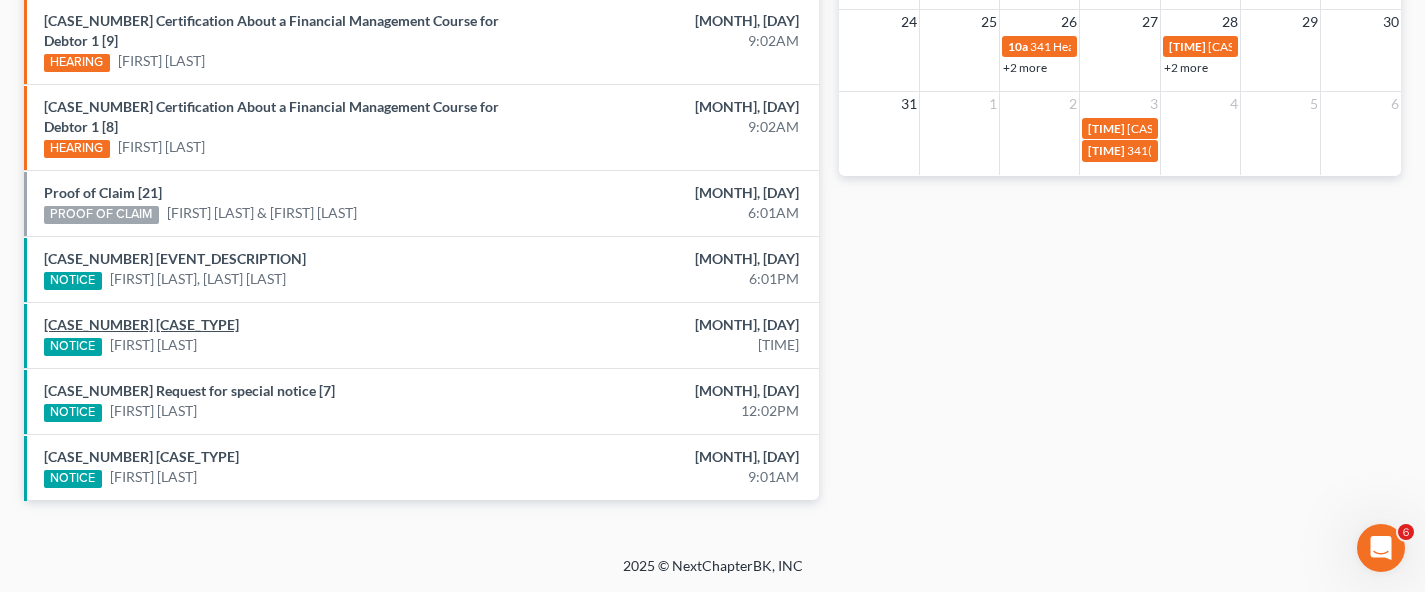 click on "[CASE_NUMBER] [CASE_TYPE]" at bounding box center (141, 324) 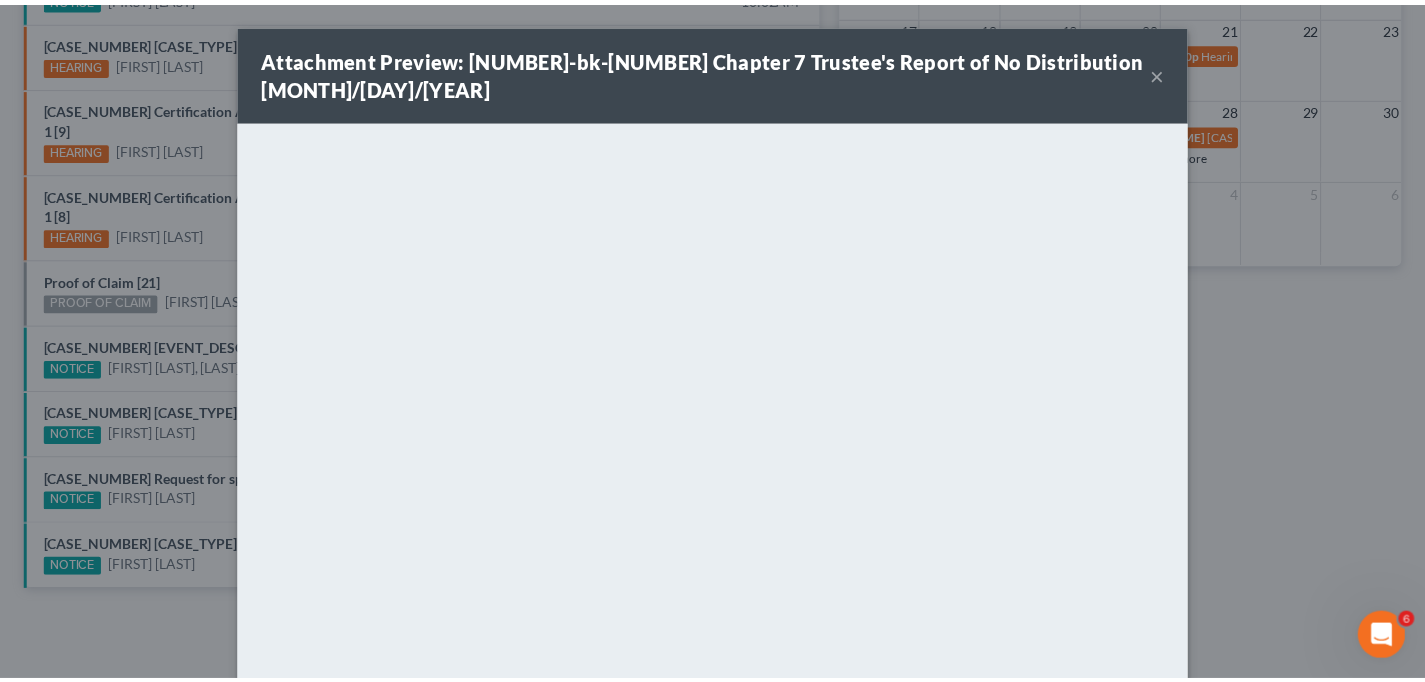 scroll, scrollTop: 817, scrollLeft: 0, axis: vertical 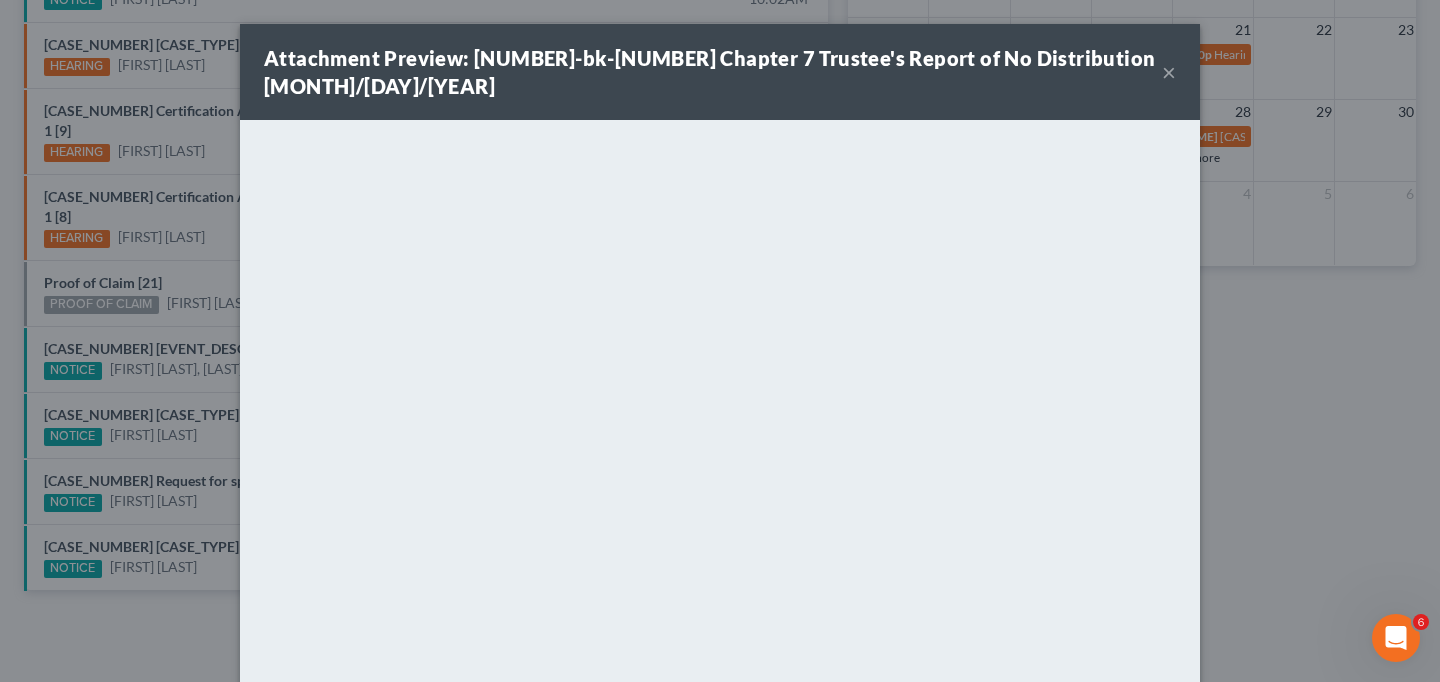 drag, startPoint x: 1157, startPoint y: 77, endPoint x: 1133, endPoint y: 125, distance: 53.66563 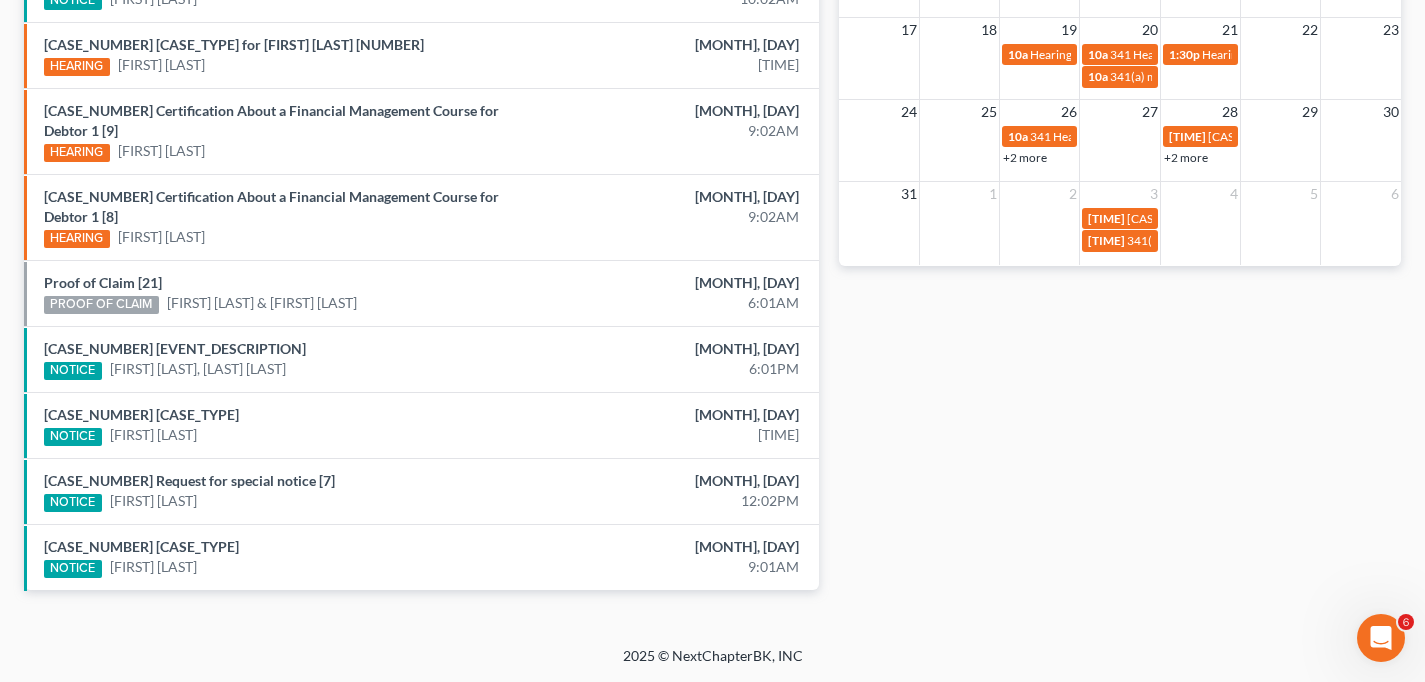 click on "341(a) meeting for [FIRST] [LAST] 11a 341(a) meeting for [FIRST] [LAST] 9a 341 Hearing for [FIRST], [LAST] +3 more 11:30a 341 Hearing for [LAST], [FIRST] +3 more 9a 341(a) meeting for [FIRST] [LAST] 11:30a 341(a) meeting for [FIRST] [LAST] 9a 341(a) meeting for [FIRST] [LAST] 1:30p 341(a) meeting for [FIRST] [LAST] 11a 341(a) Meeting for [FIRST] [LAST] 8a 341 Hearing for [LAST], [FIRST] 9:30a Hearing for [FIRST] [LAST] 8a 341(a) meeting for [FIRST] [LAST] +8 more" at bounding box center (1120, -35) 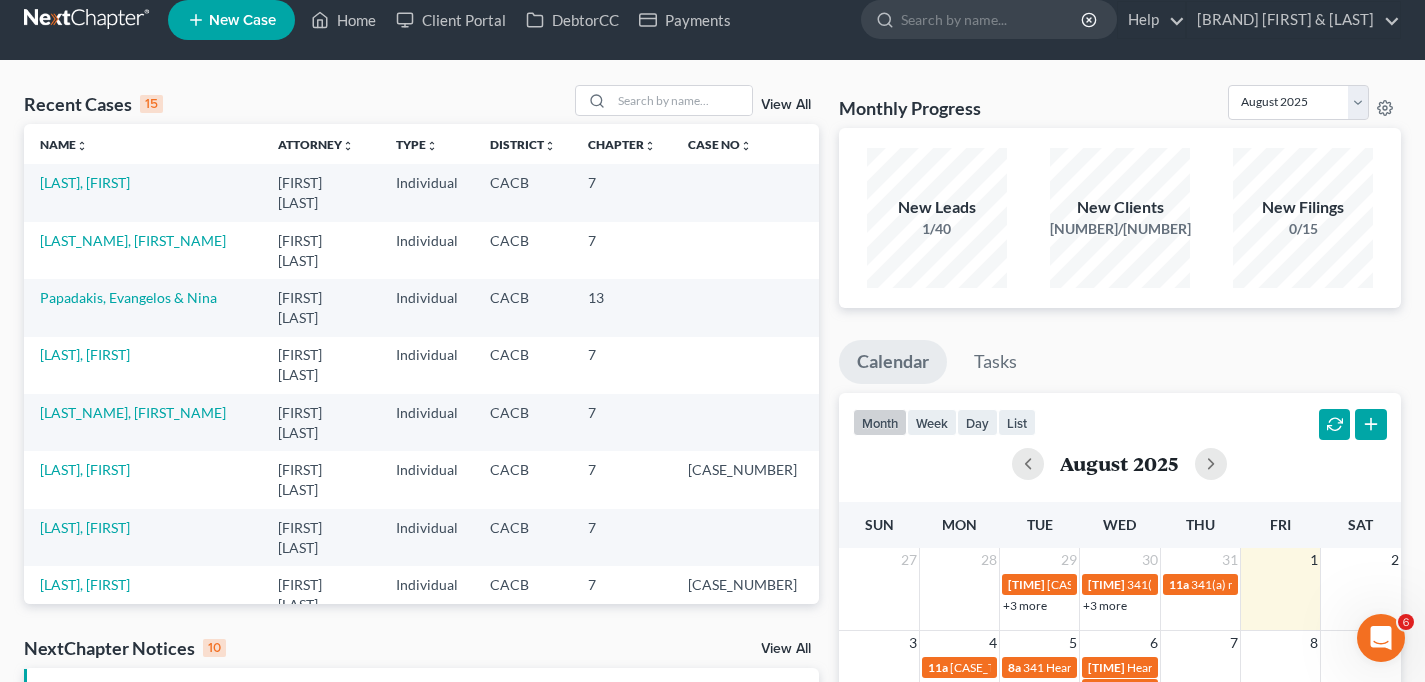 scroll, scrollTop: 0, scrollLeft: 0, axis: both 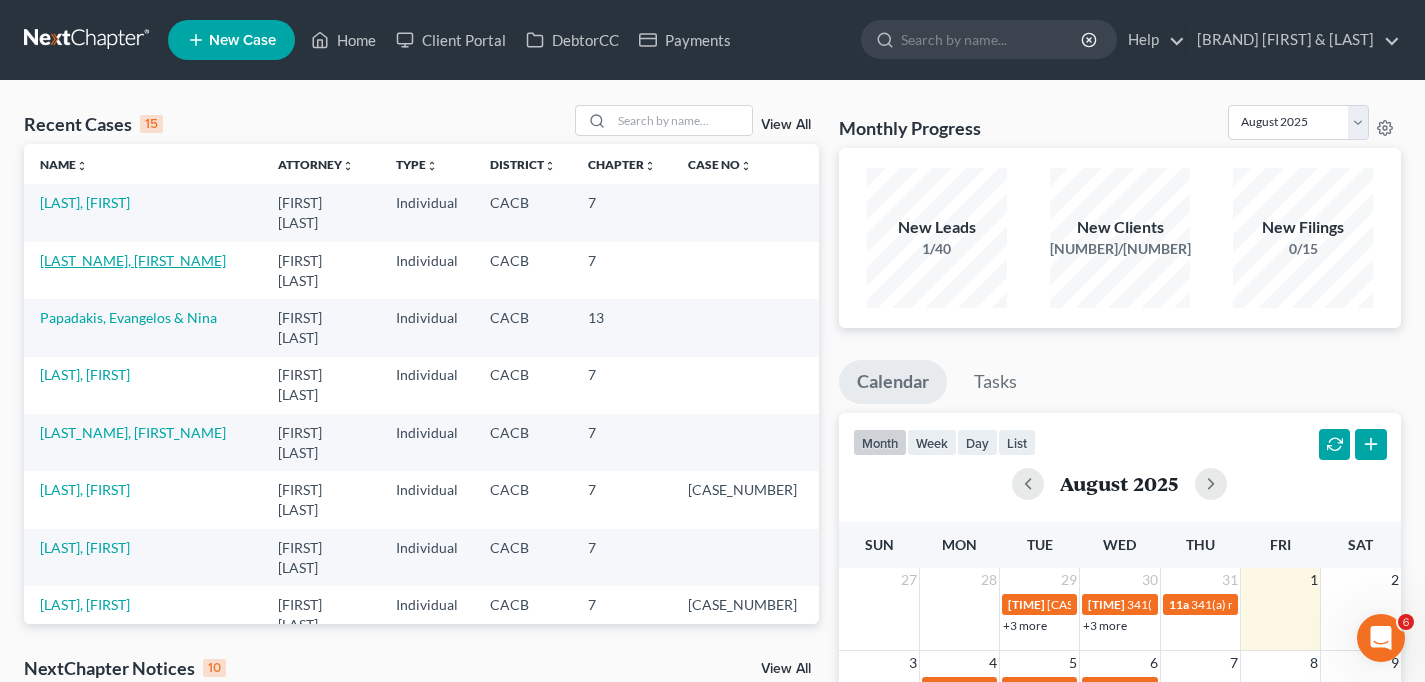 click on "[LAST_NAME], [FIRST_NAME]" at bounding box center [133, 260] 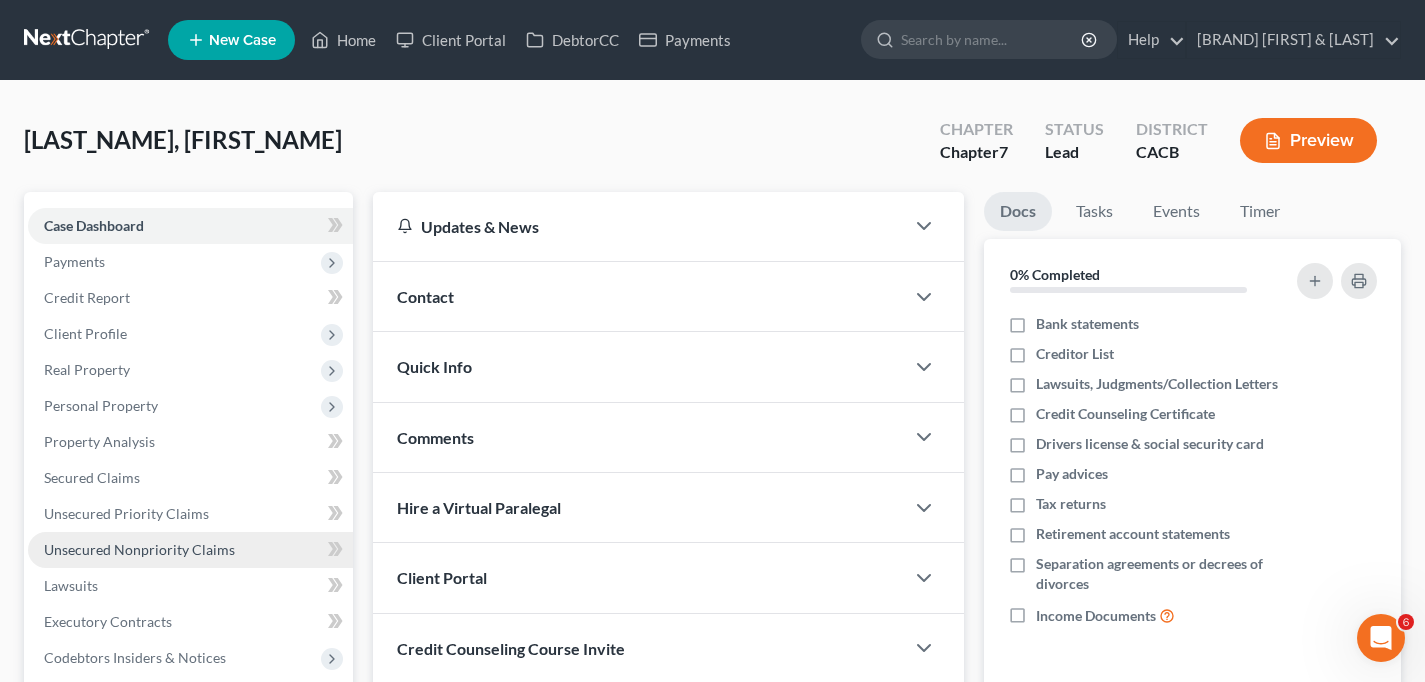 click on "Unsecured Nonpriority Claims" at bounding box center (139, 549) 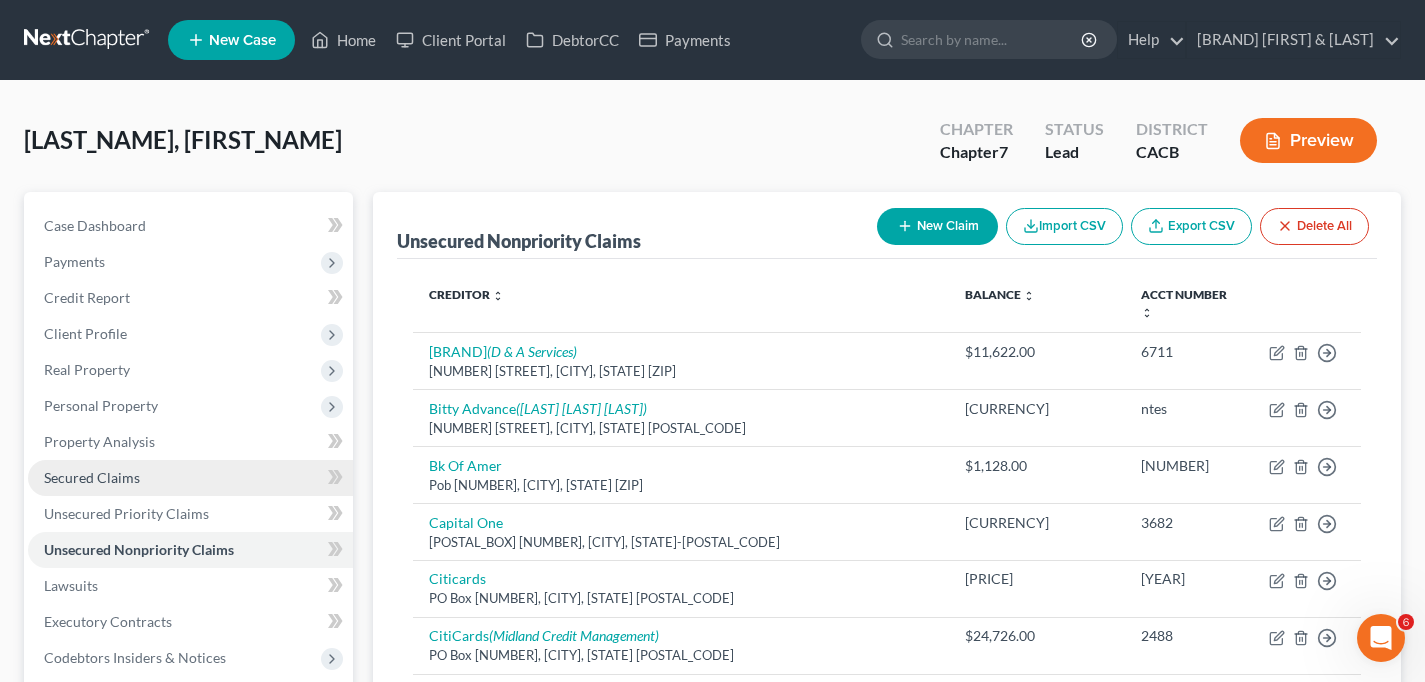 click on "Secured Claims" at bounding box center (190, 478) 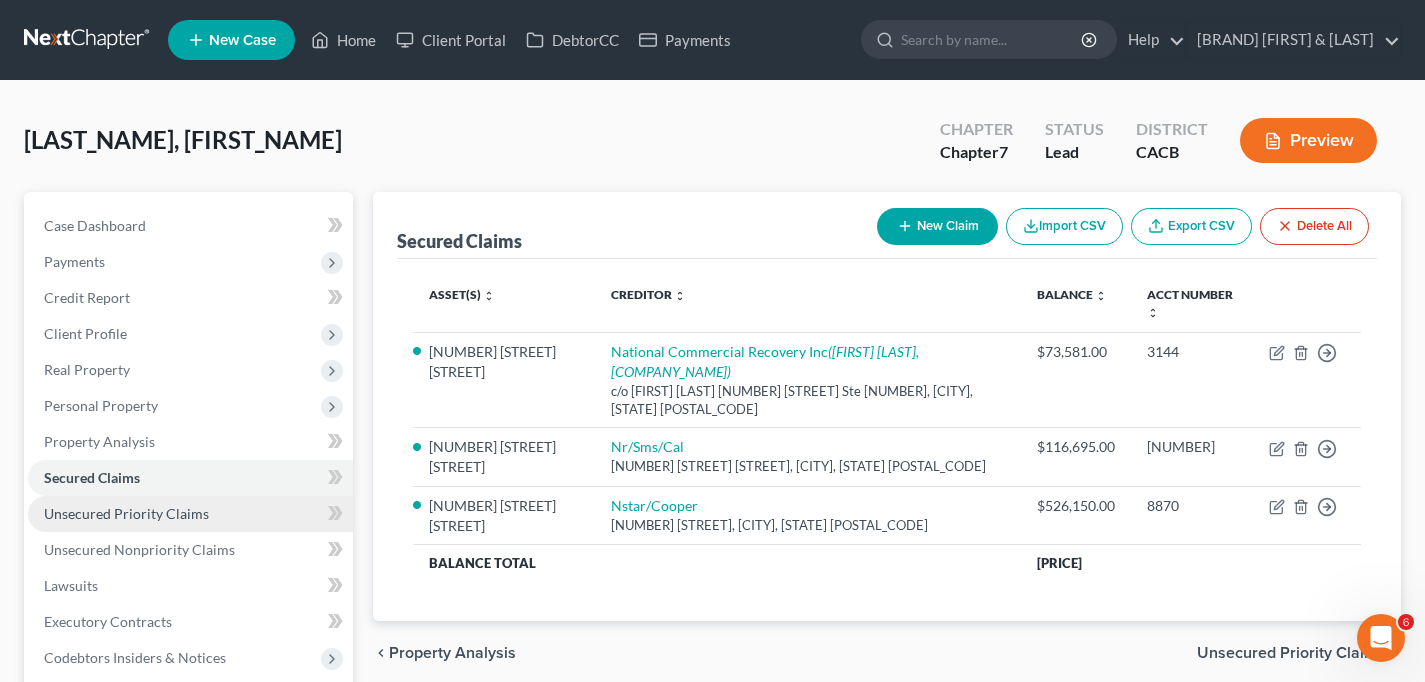 click on "Unsecured Priority Claims" at bounding box center [190, 514] 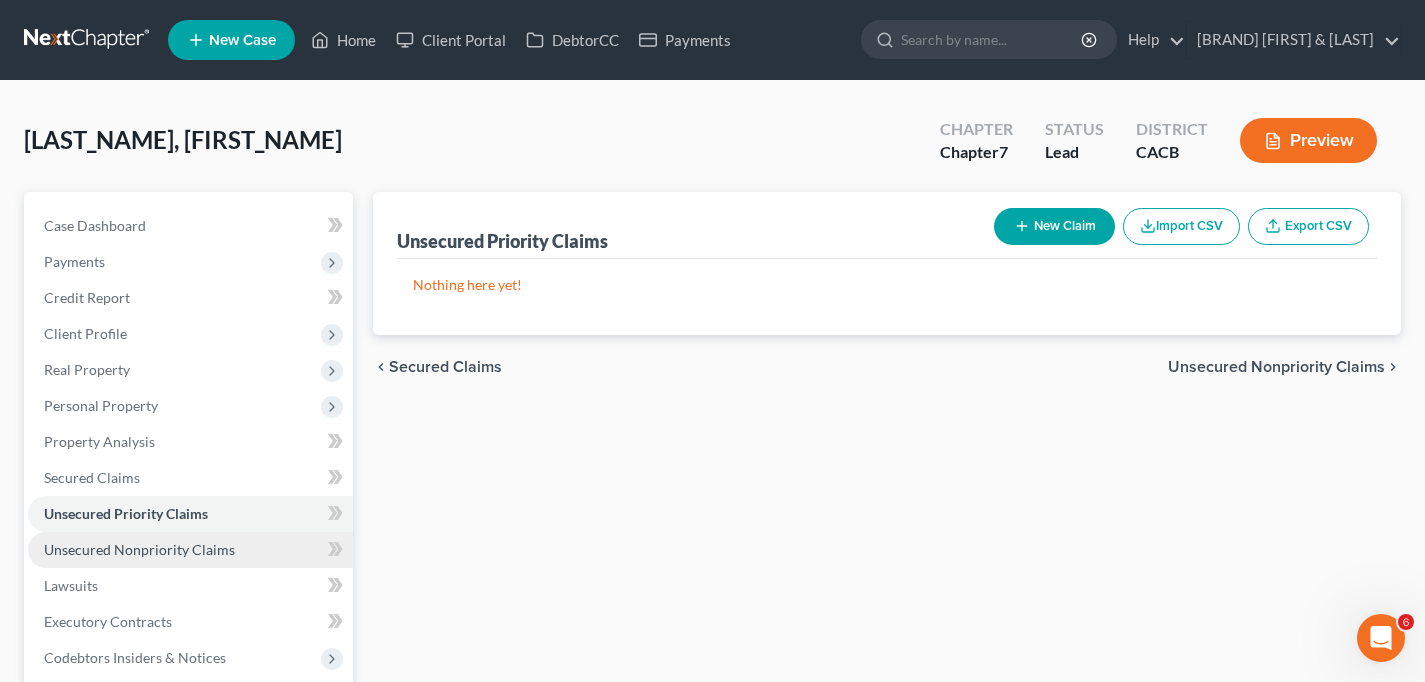 click on "Unsecured Nonpriority Claims" at bounding box center [139, 549] 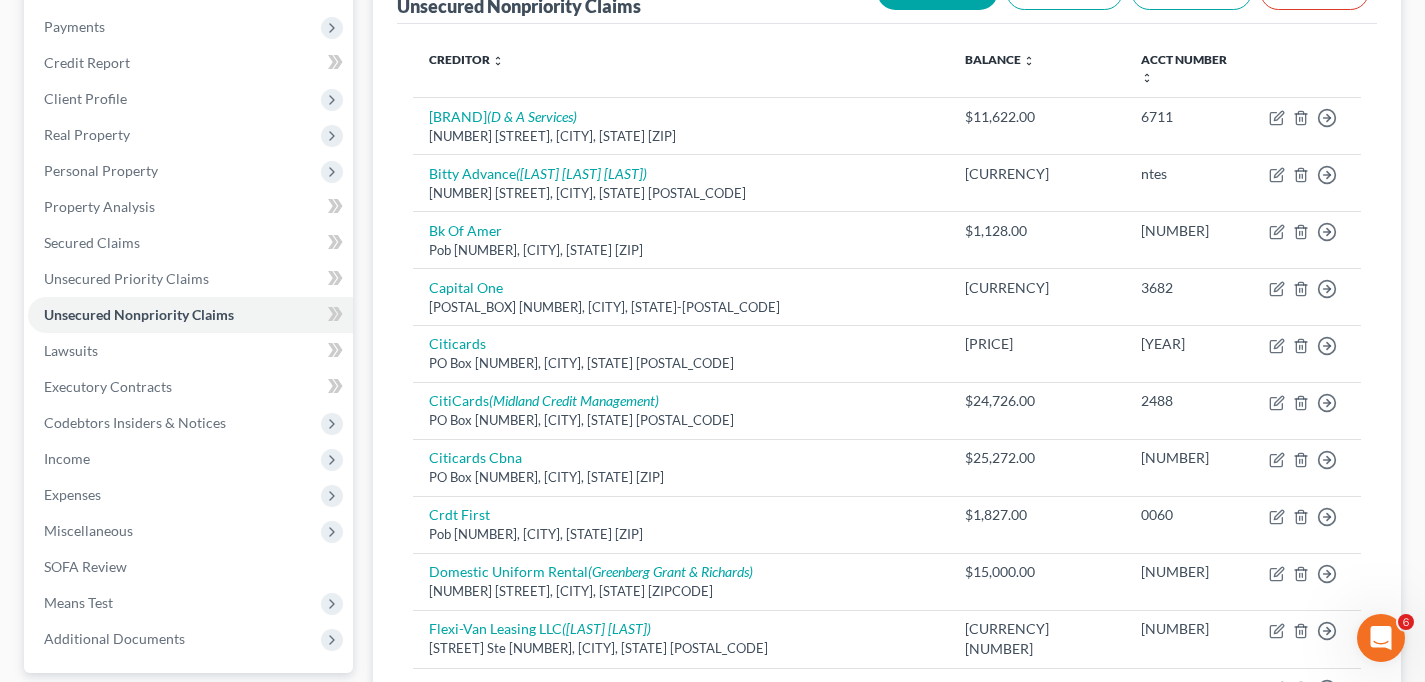 scroll, scrollTop: 200, scrollLeft: 0, axis: vertical 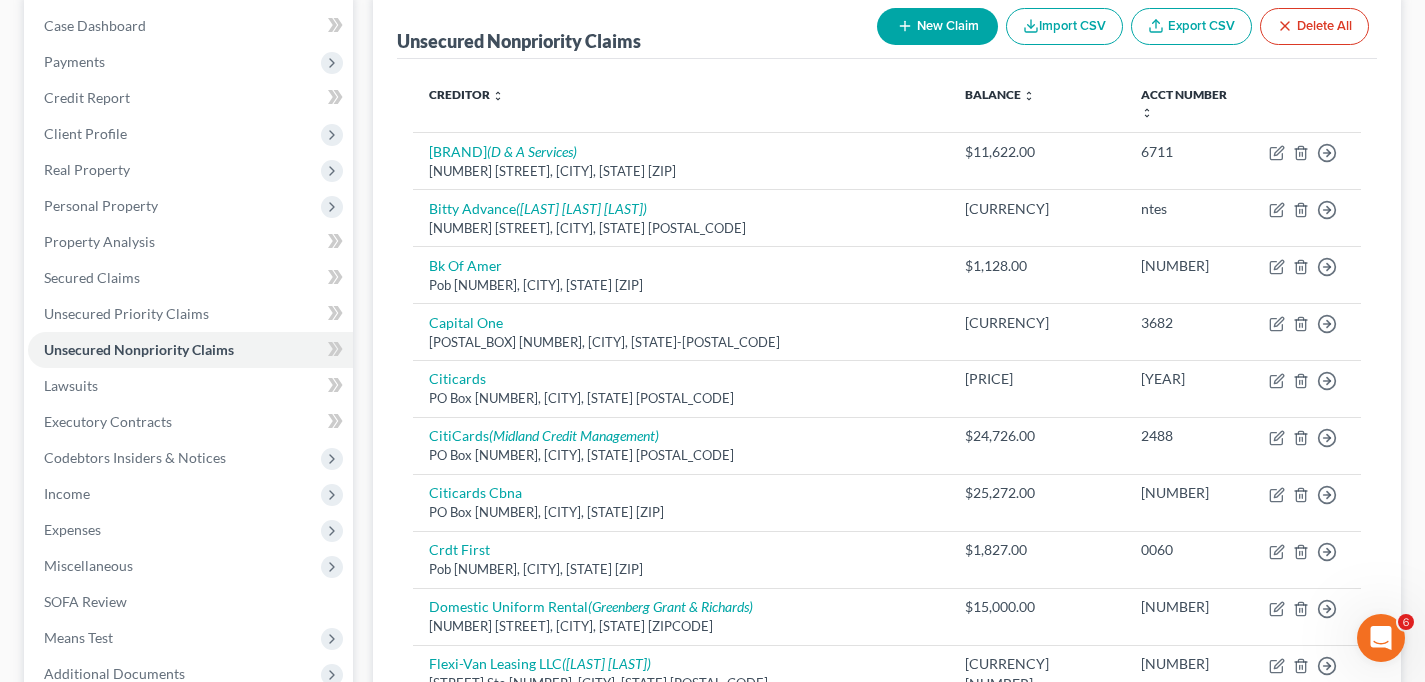 click on "New Claim" at bounding box center [937, 26] 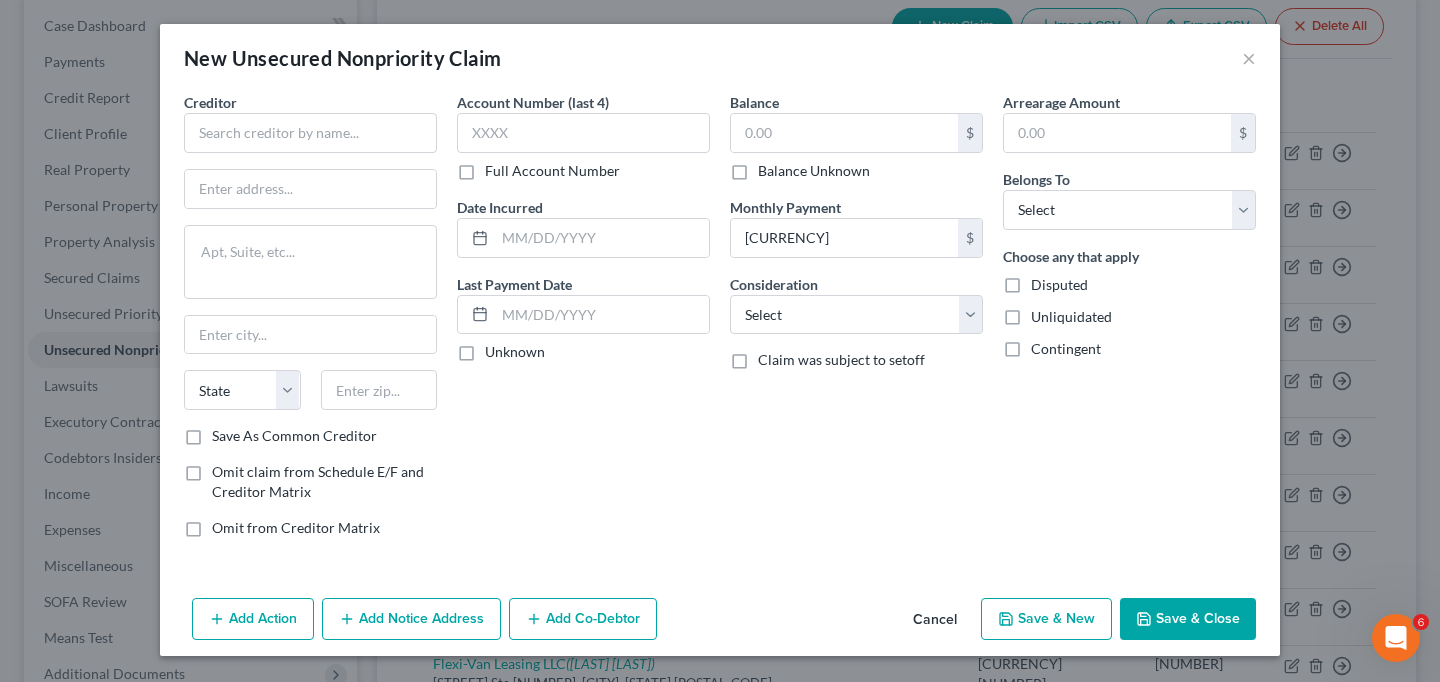 click on "Cancel" at bounding box center (935, 620) 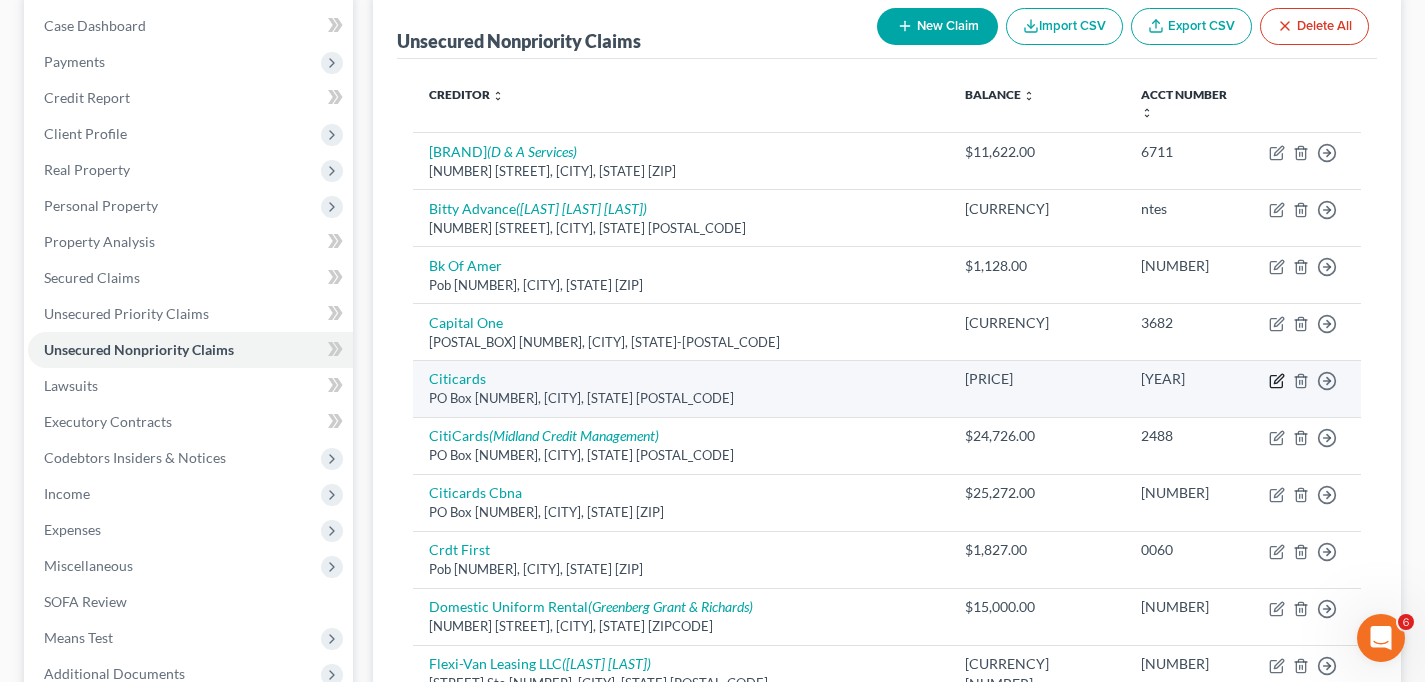 click 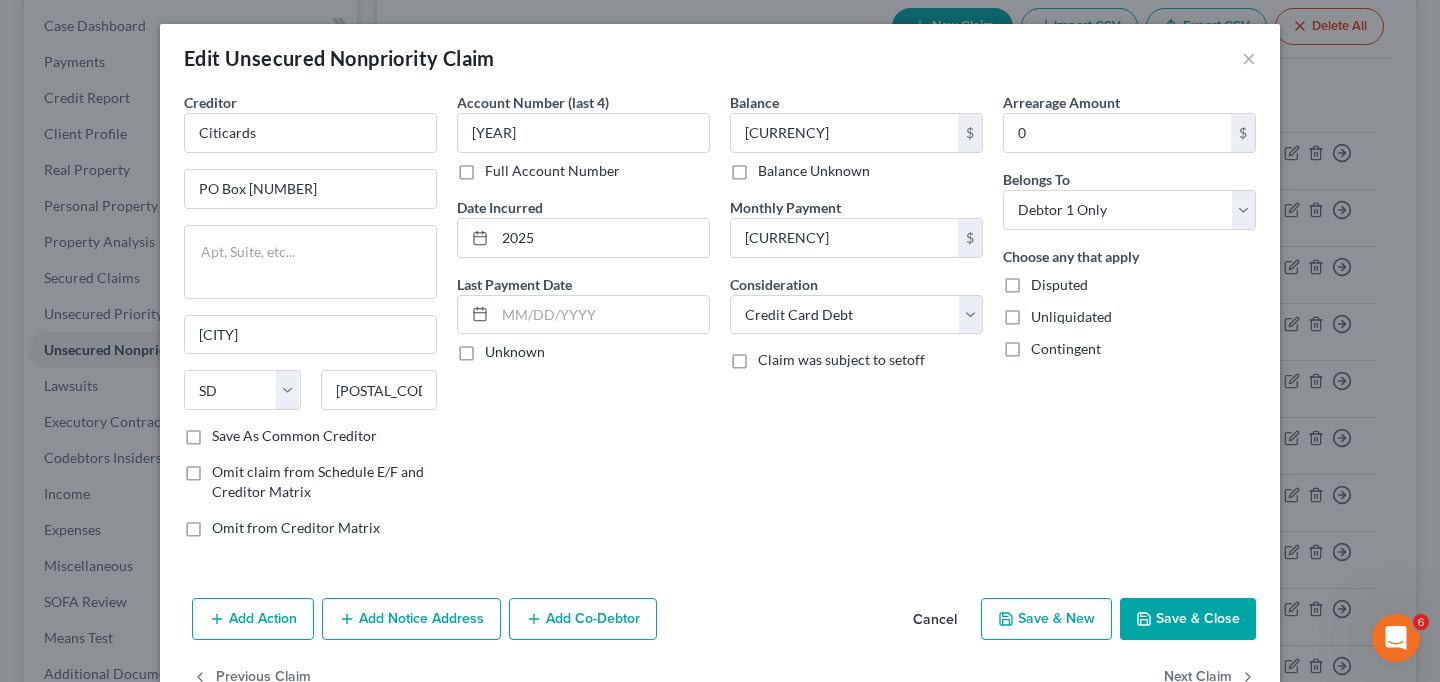 click on "Save & Close" at bounding box center [1188, 619] 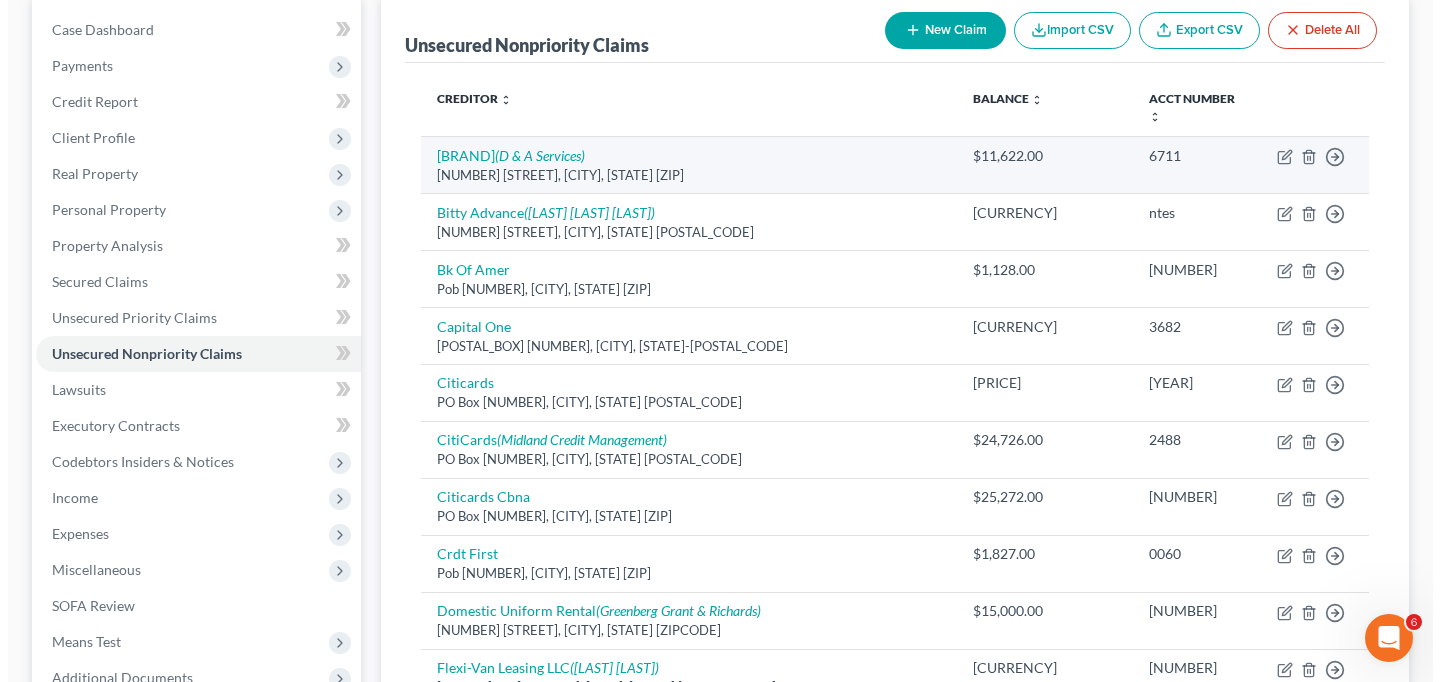 scroll, scrollTop: 200, scrollLeft: 0, axis: vertical 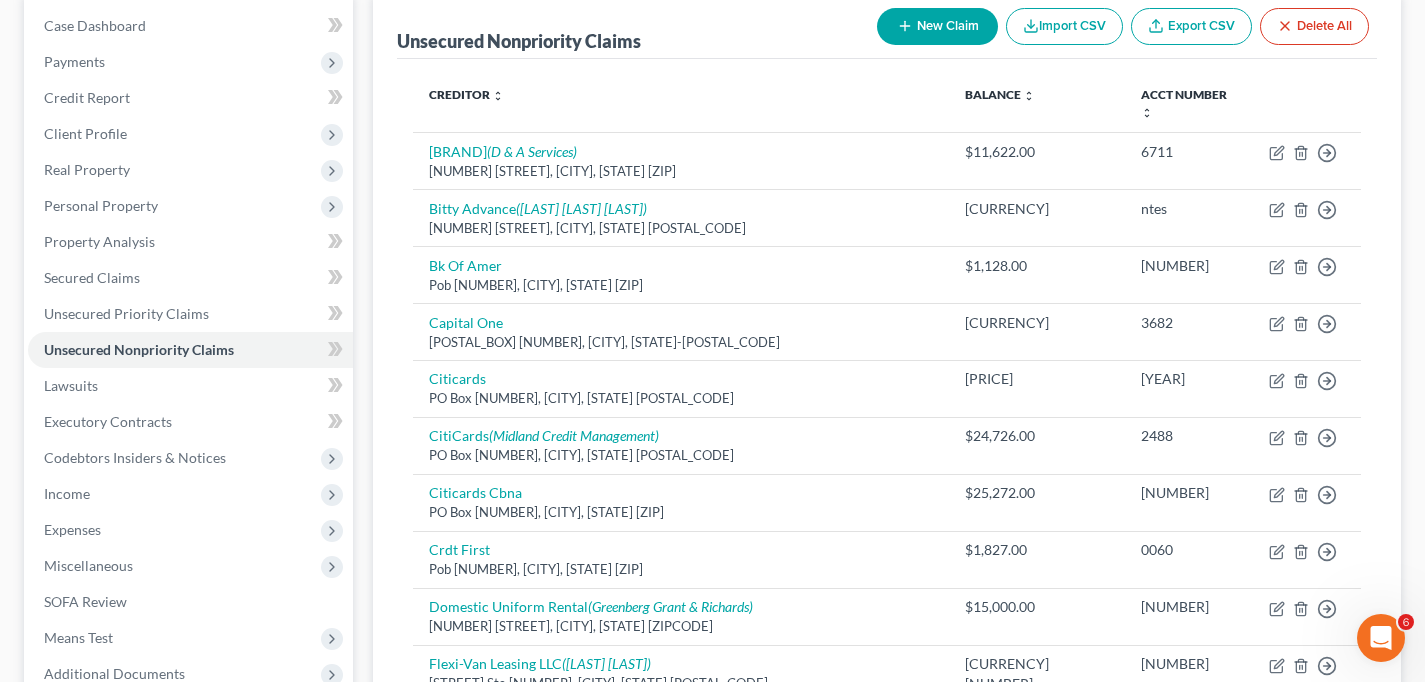 click on "New Claim" at bounding box center (937, 26) 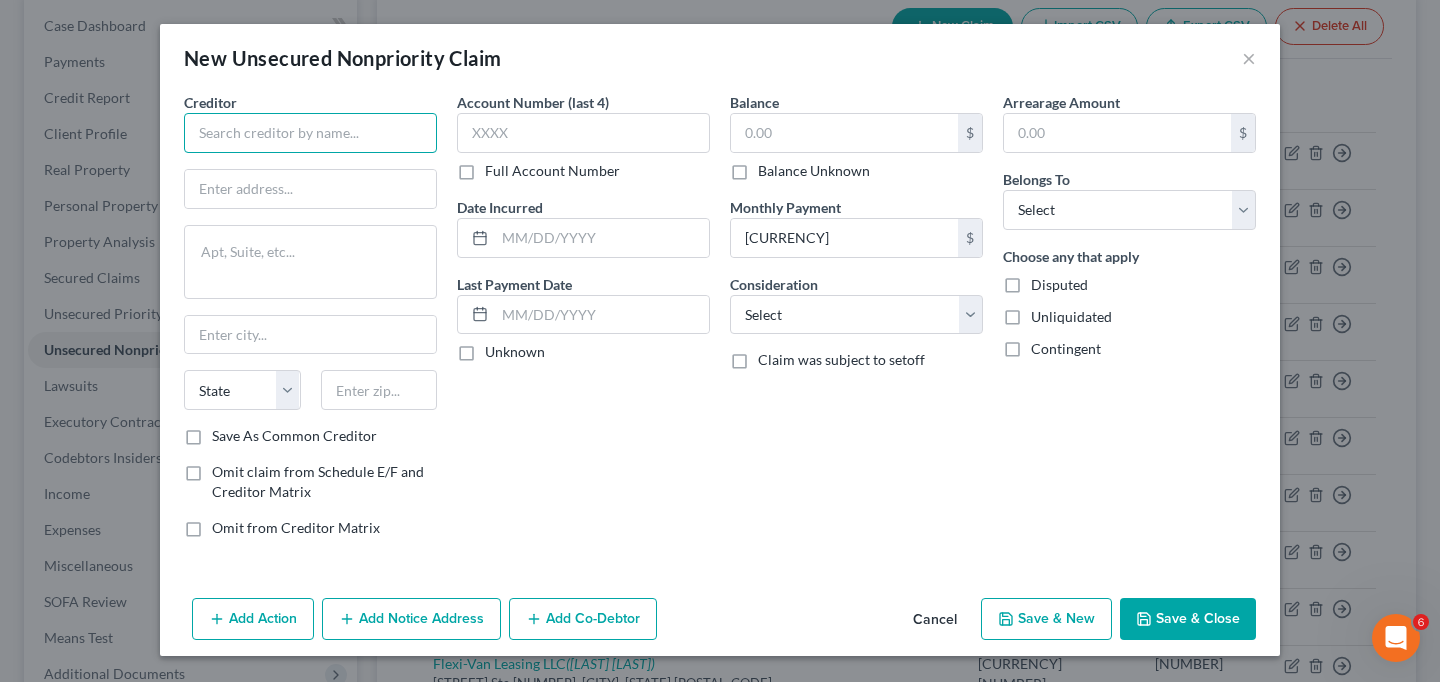 click at bounding box center (310, 133) 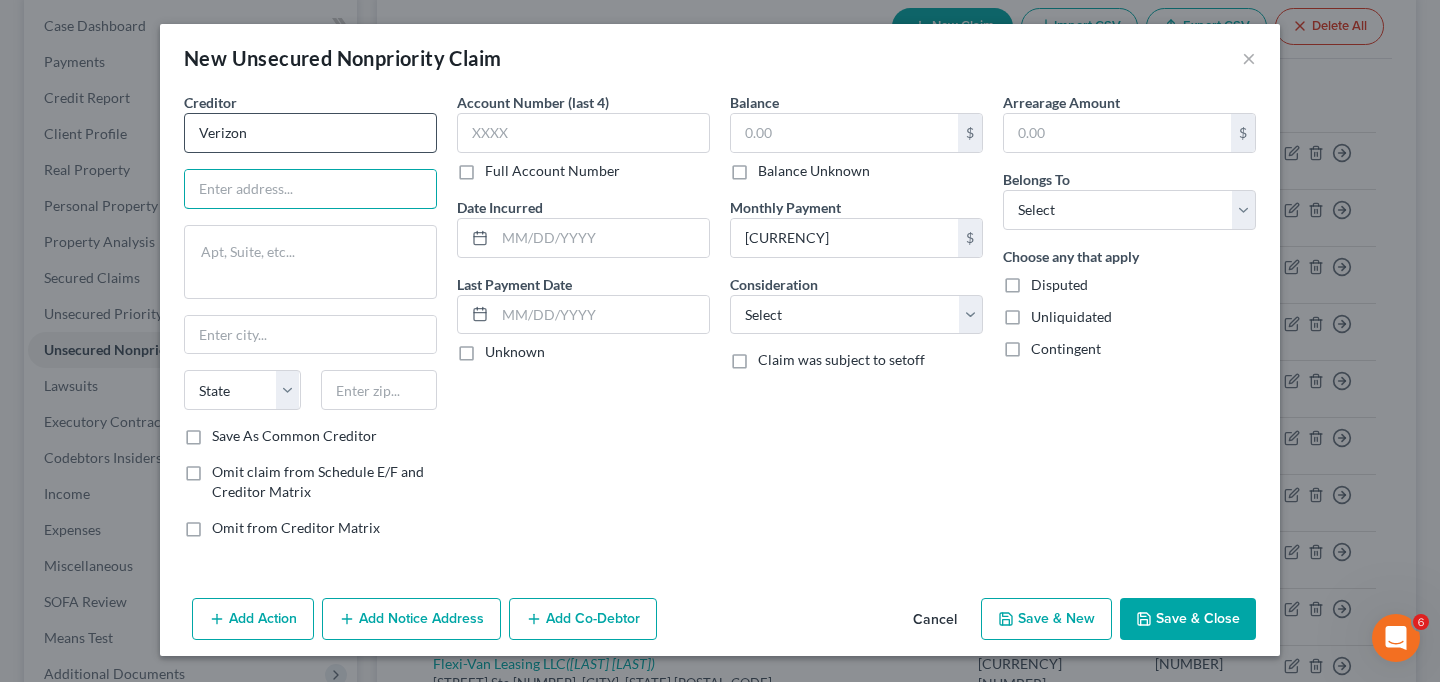 type on "Verizon" 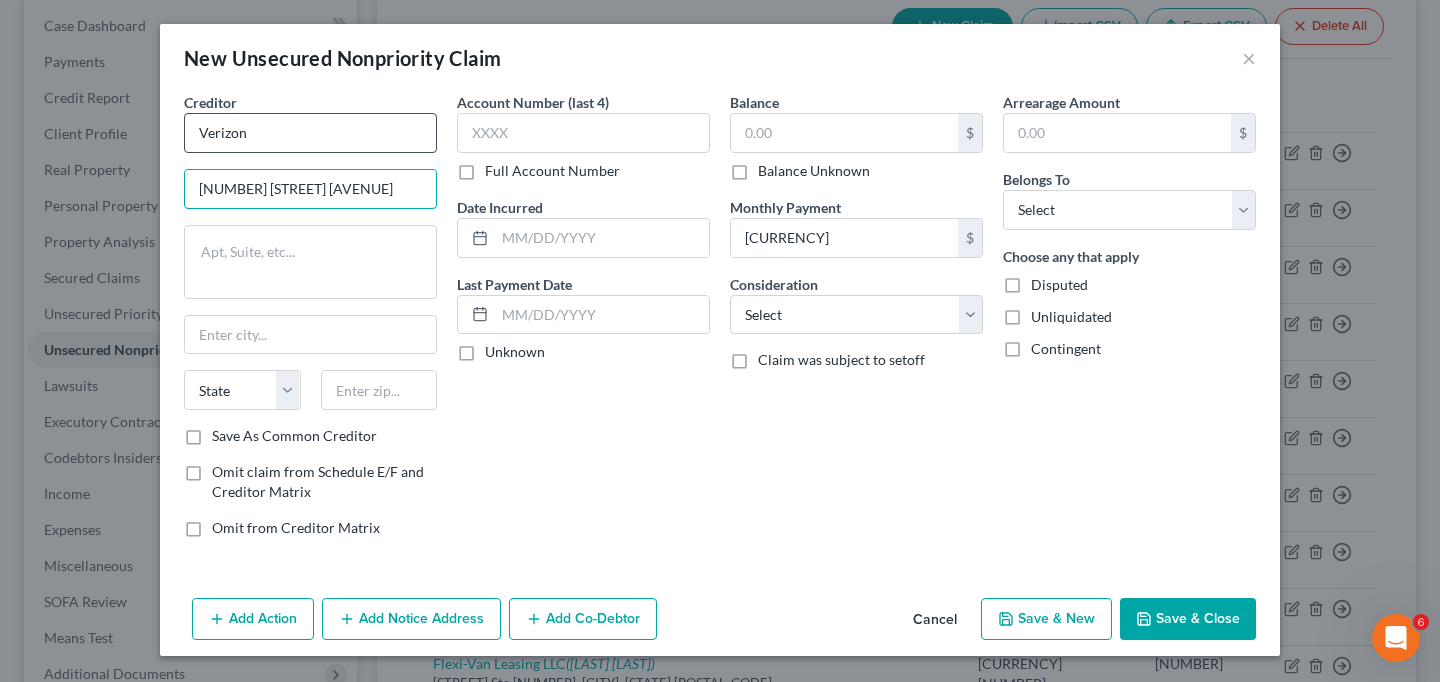 type on "[NUMBER] [STREET] [AVENUE]" 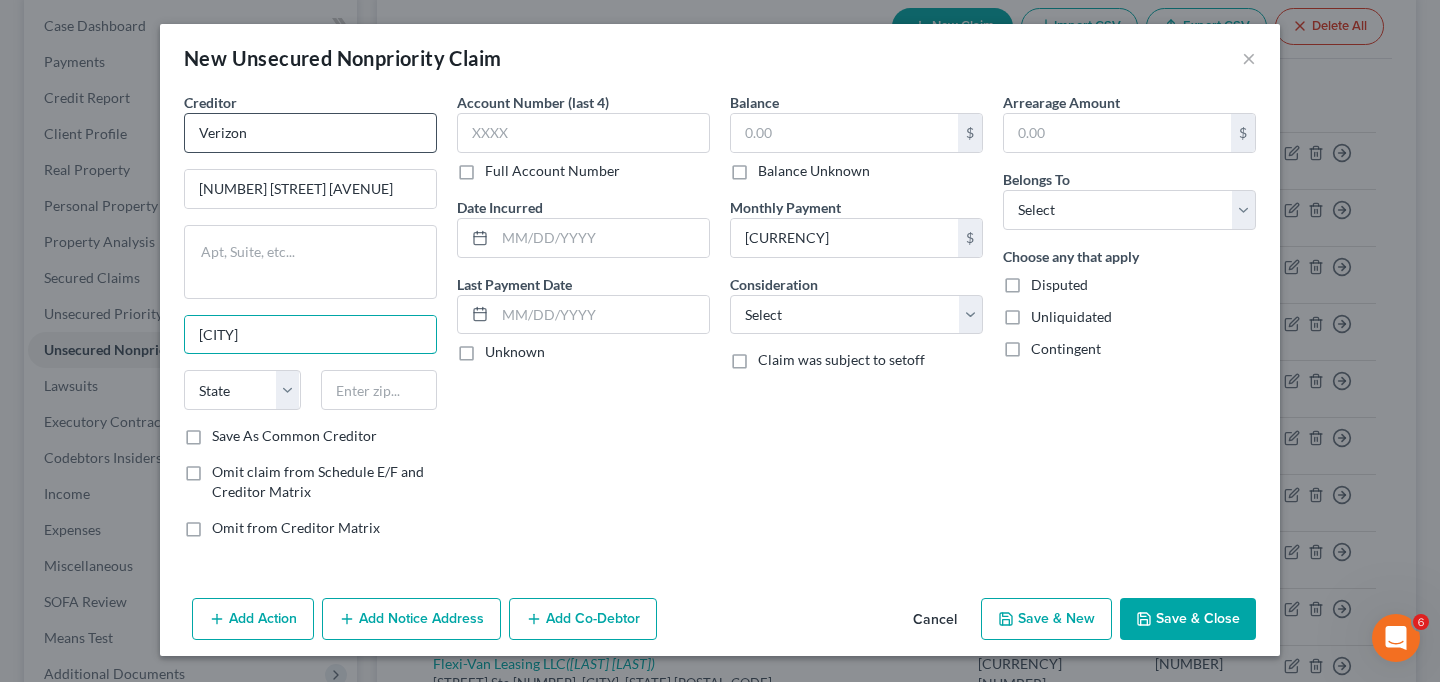 type on "[CITY]" 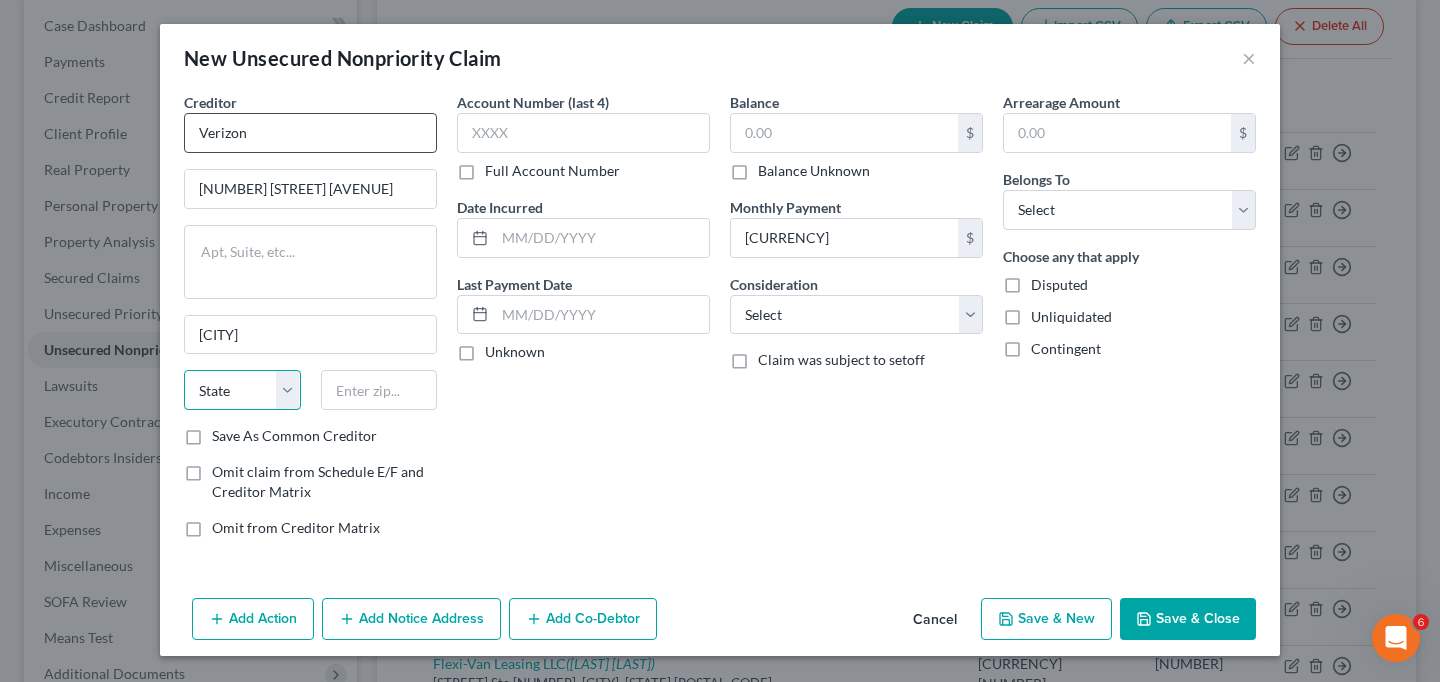 select on "4" 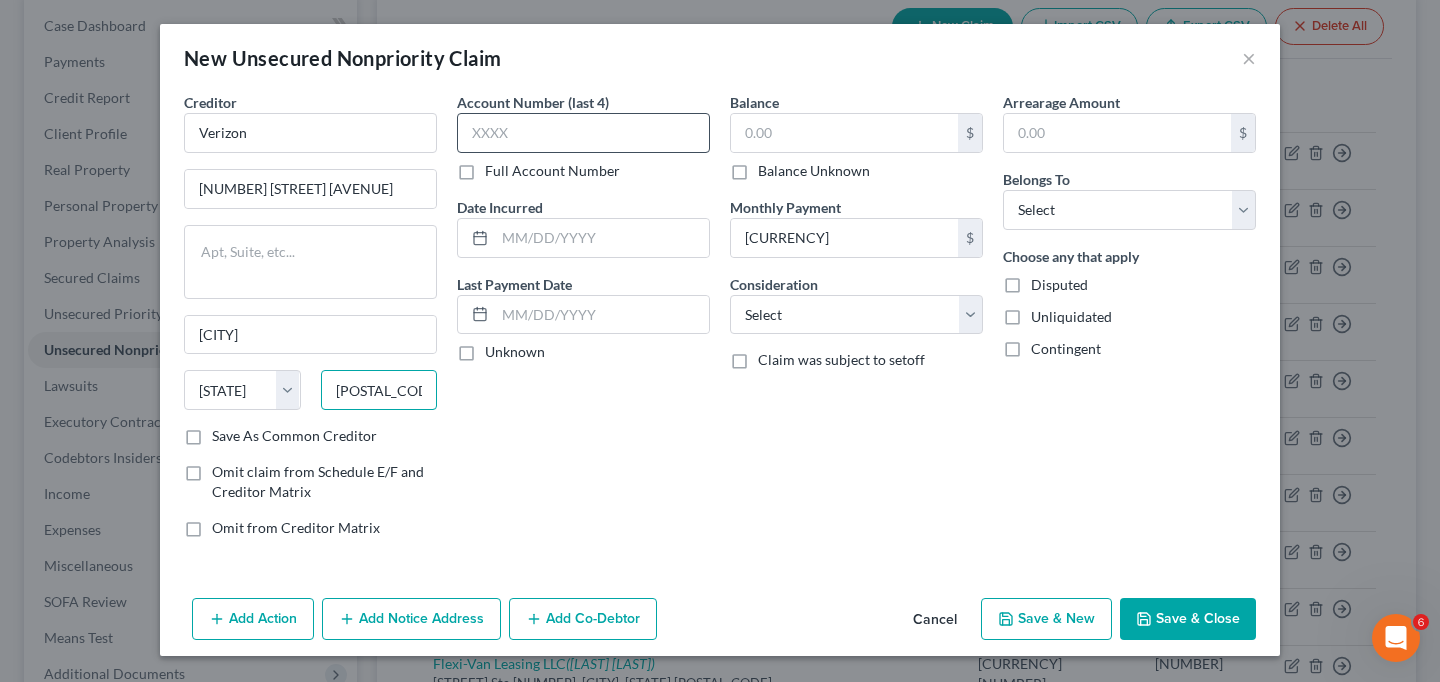 type on "[POSTAL_CODE]" 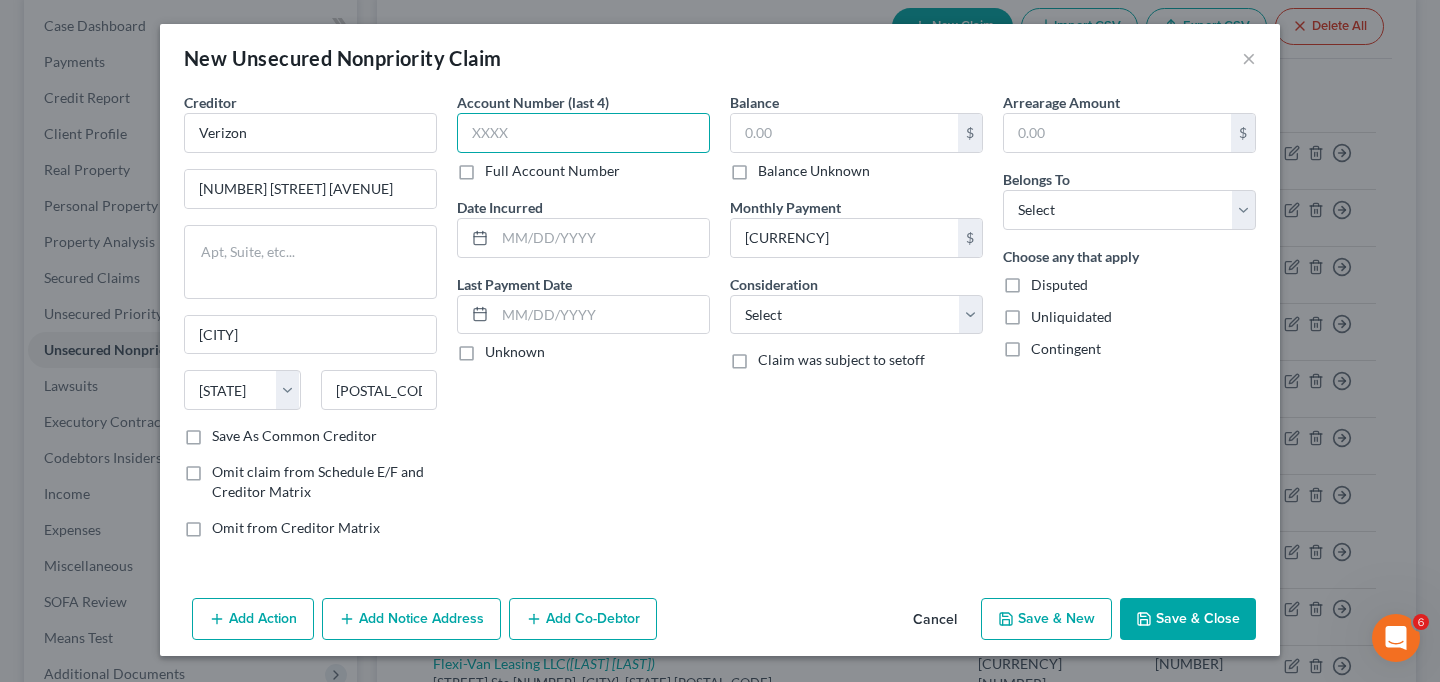 click at bounding box center (583, 133) 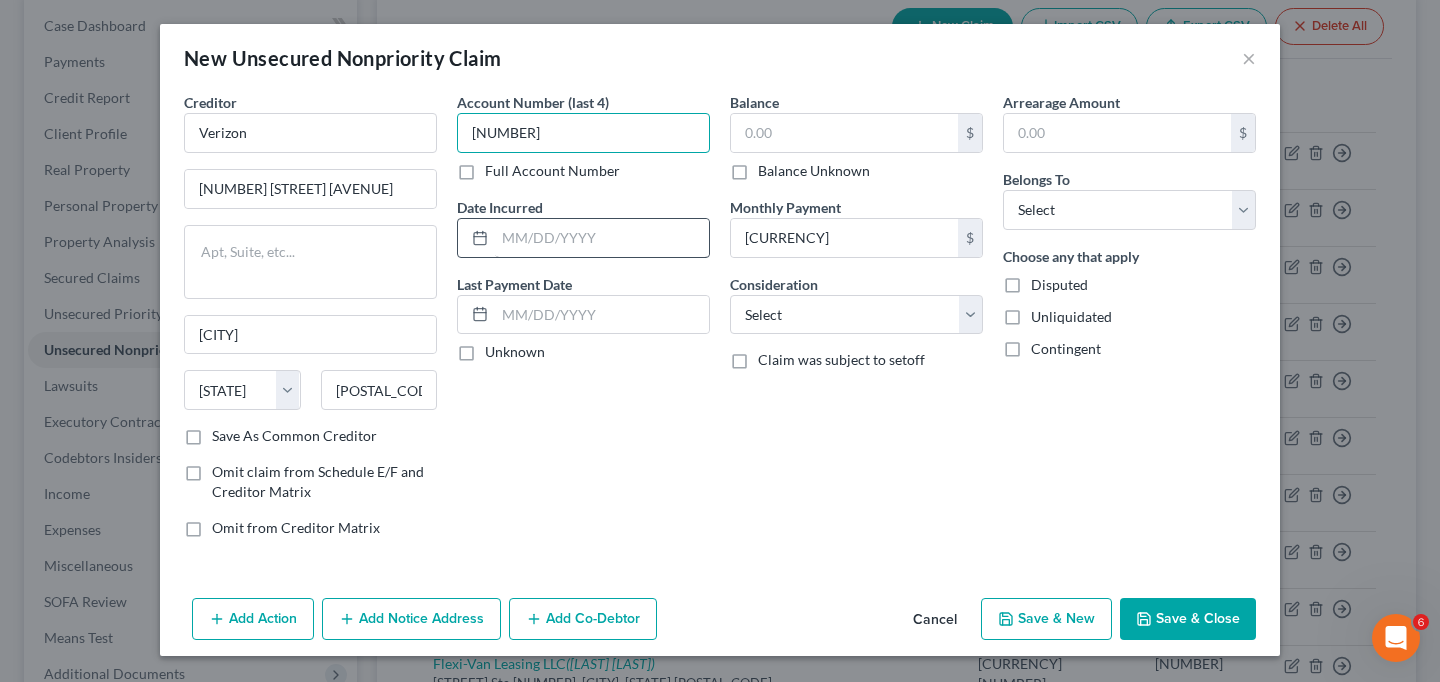 type on "[NUMBER]" 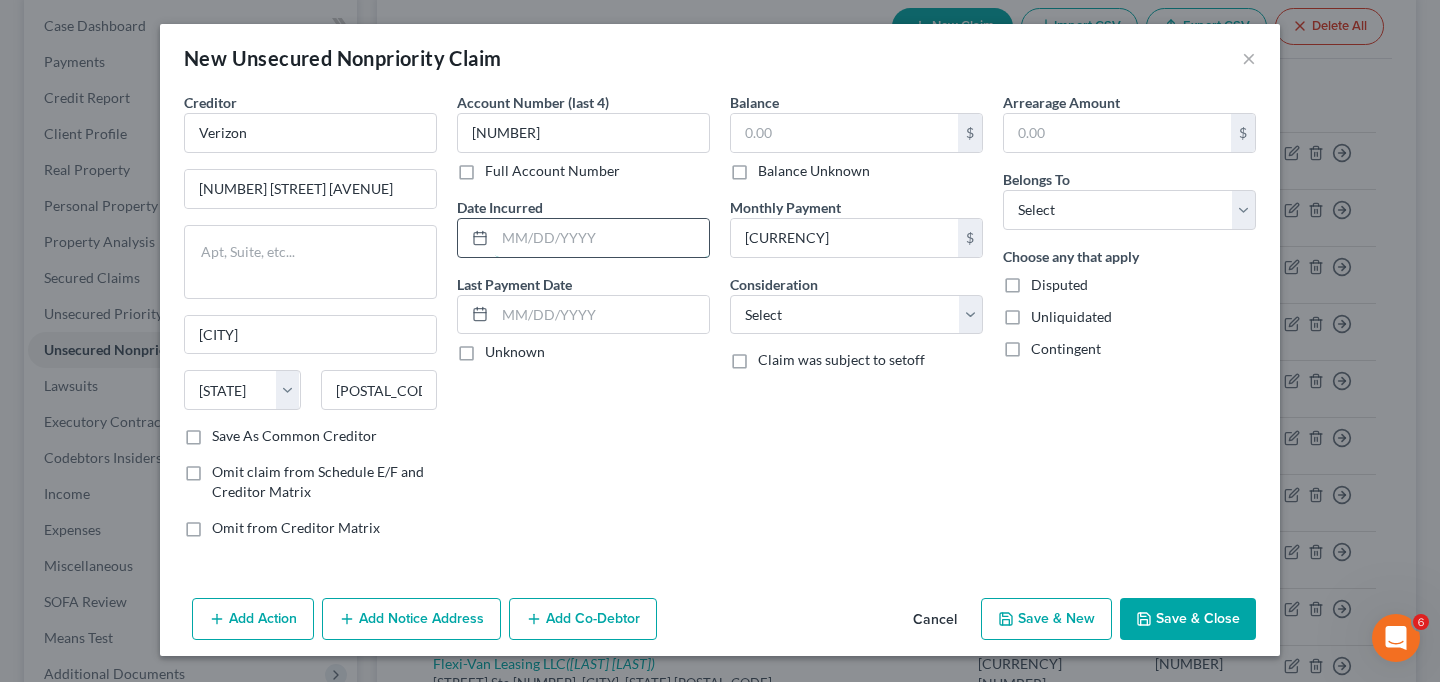 click at bounding box center (602, 238) 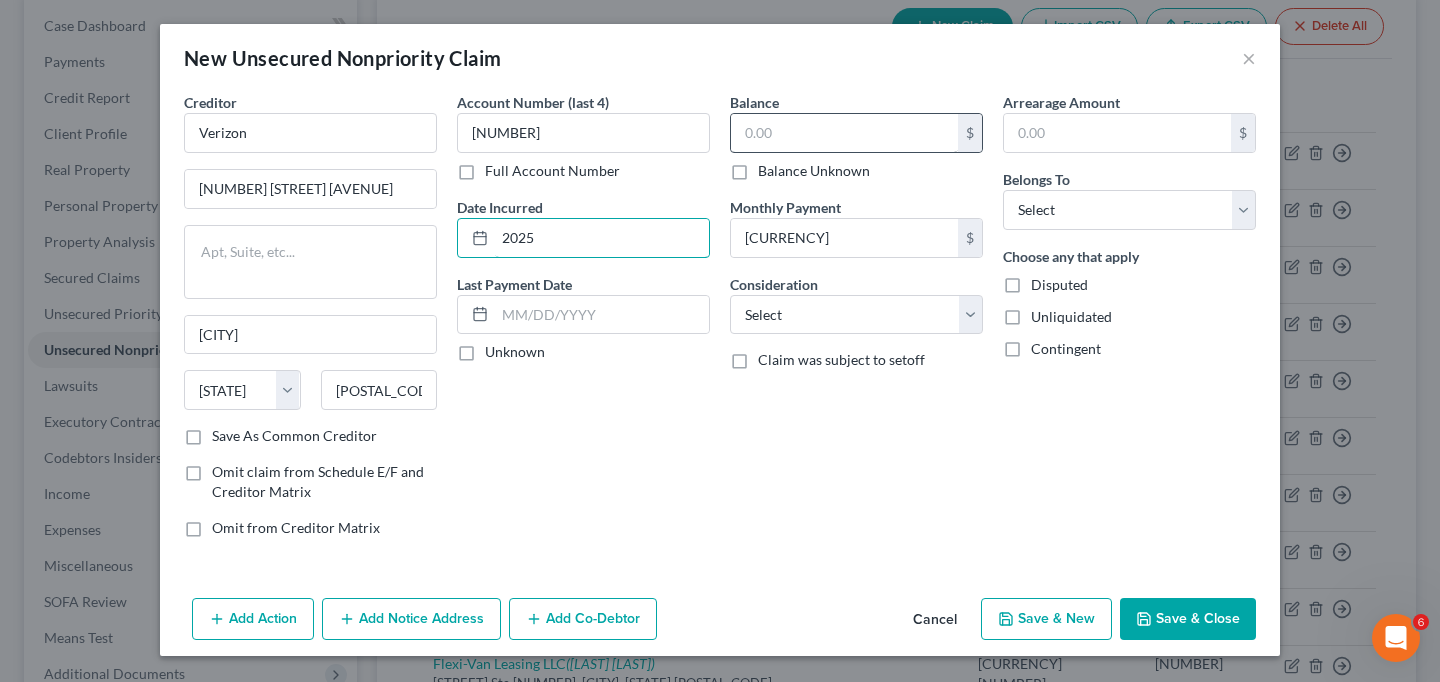 type on "2025" 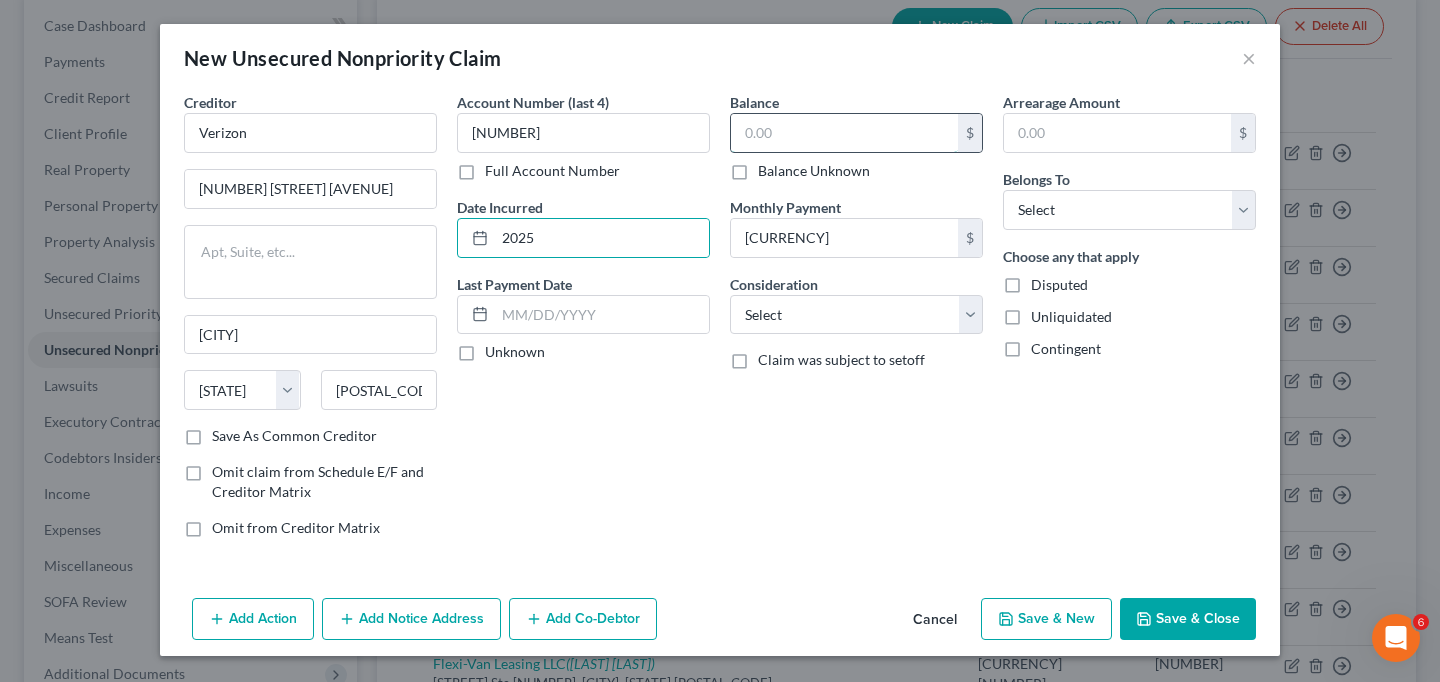 click at bounding box center (844, 133) 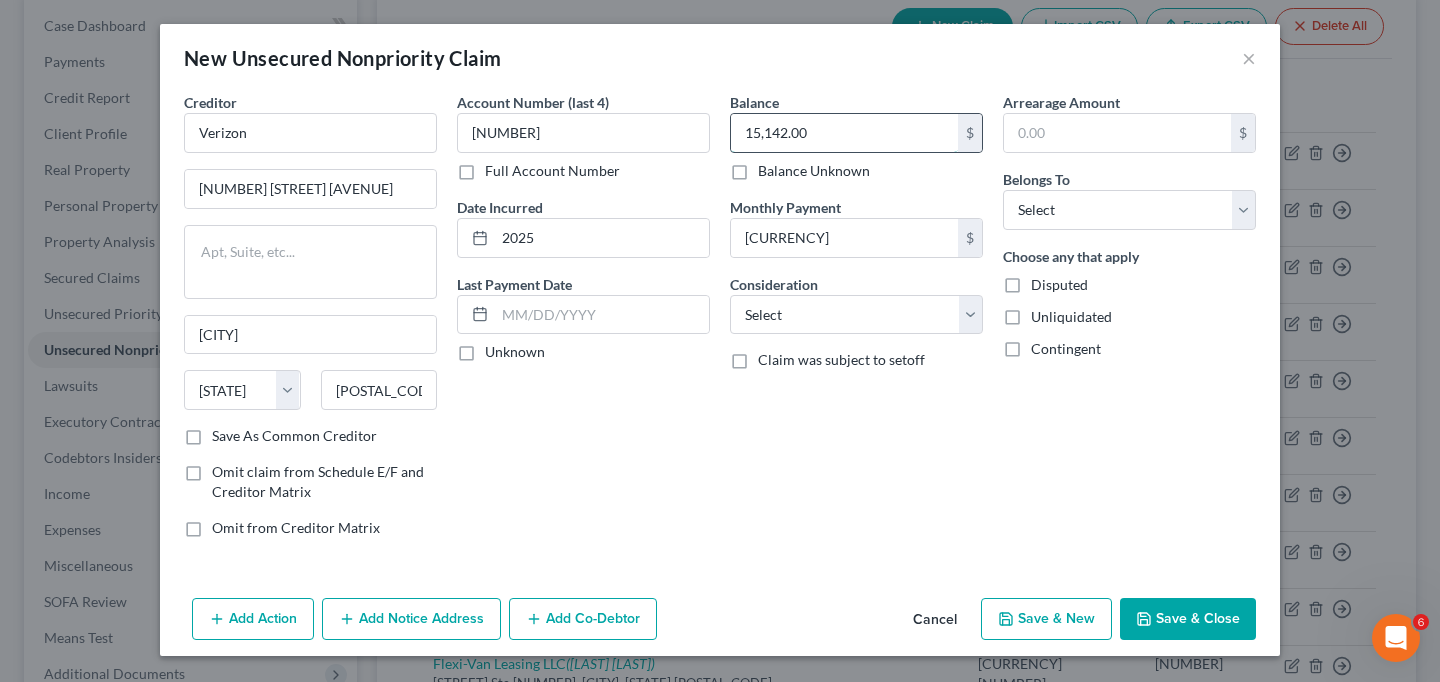 type on "15,142.00" 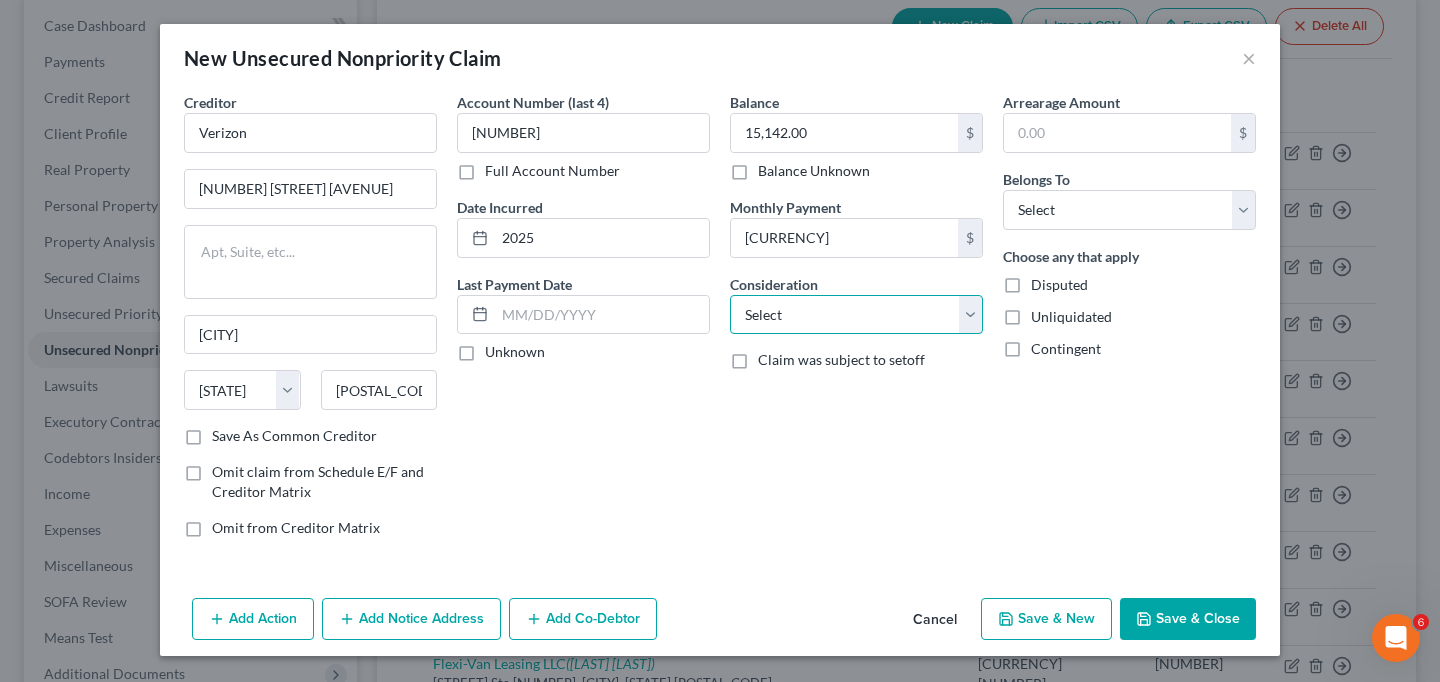 drag, startPoint x: 791, startPoint y: 311, endPoint x: 791, endPoint y: 296, distance: 15 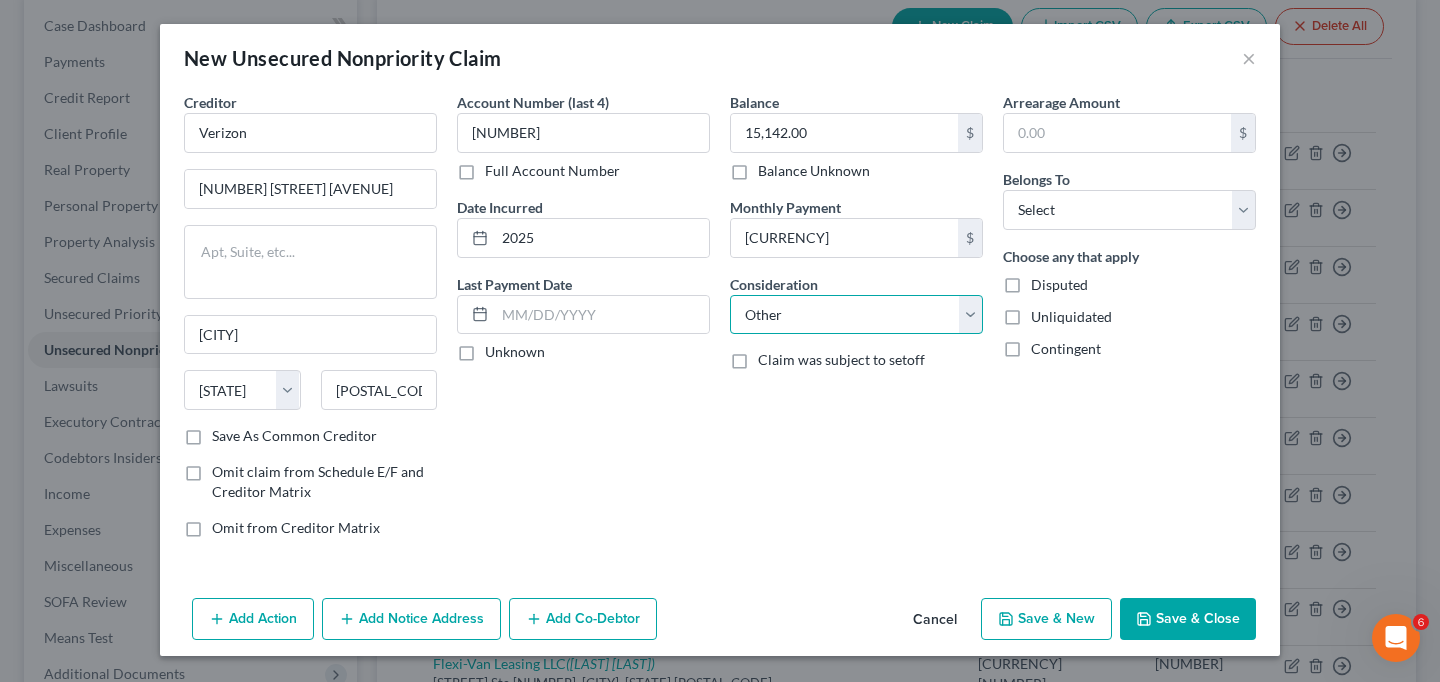 click on "Select Cable / Satellite Services Collection Agency Credit Card Debt Debt Counseling / Attorneys Deficiency Balance Domestic Support Obligations Home / Car Repairs Income Taxes Judgment Liens Medical Services Monies Loaned / Advanced Mortgage Obligation From Divorce Or Separation Obligation To Pensions Other Overdrawn Bank Account Promised To Help Pay Creditors Student Loans Suppliers And Vendors Telephone / Internet Services Utility Services" at bounding box center [856, 315] 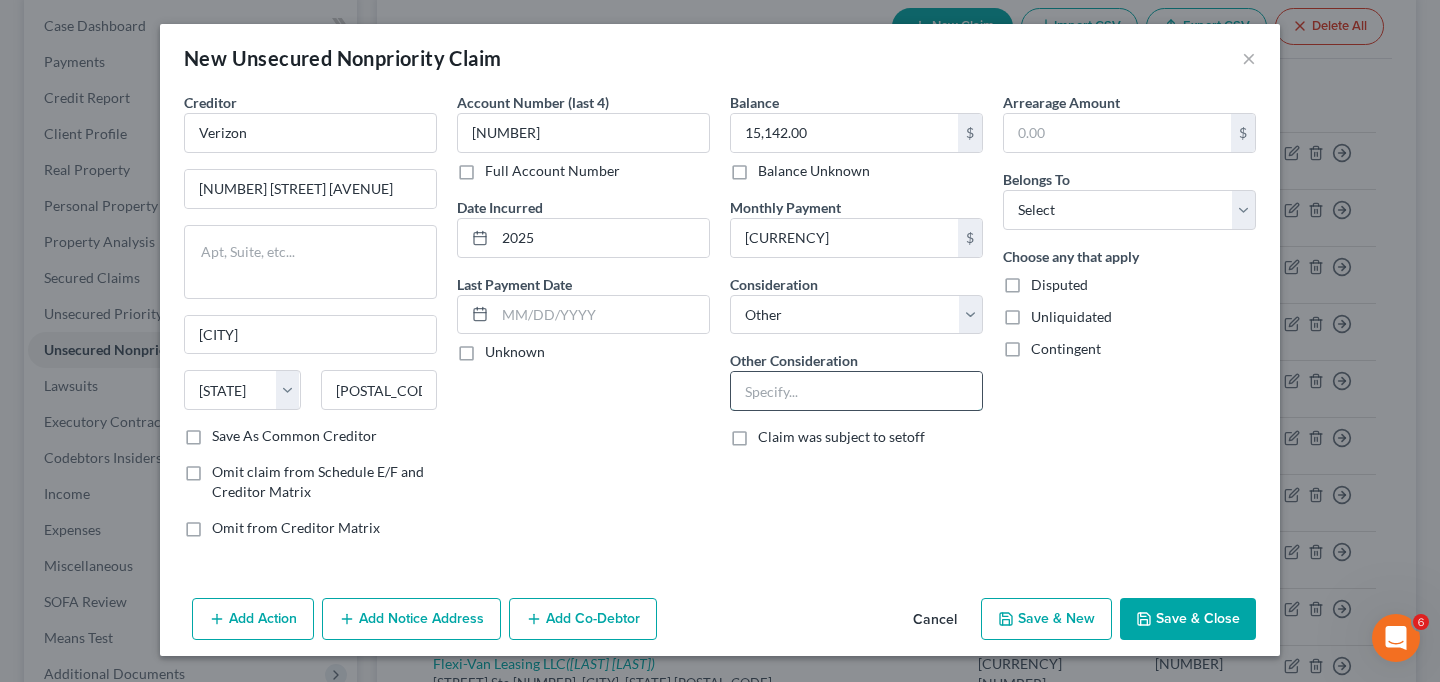 click at bounding box center [856, 391] 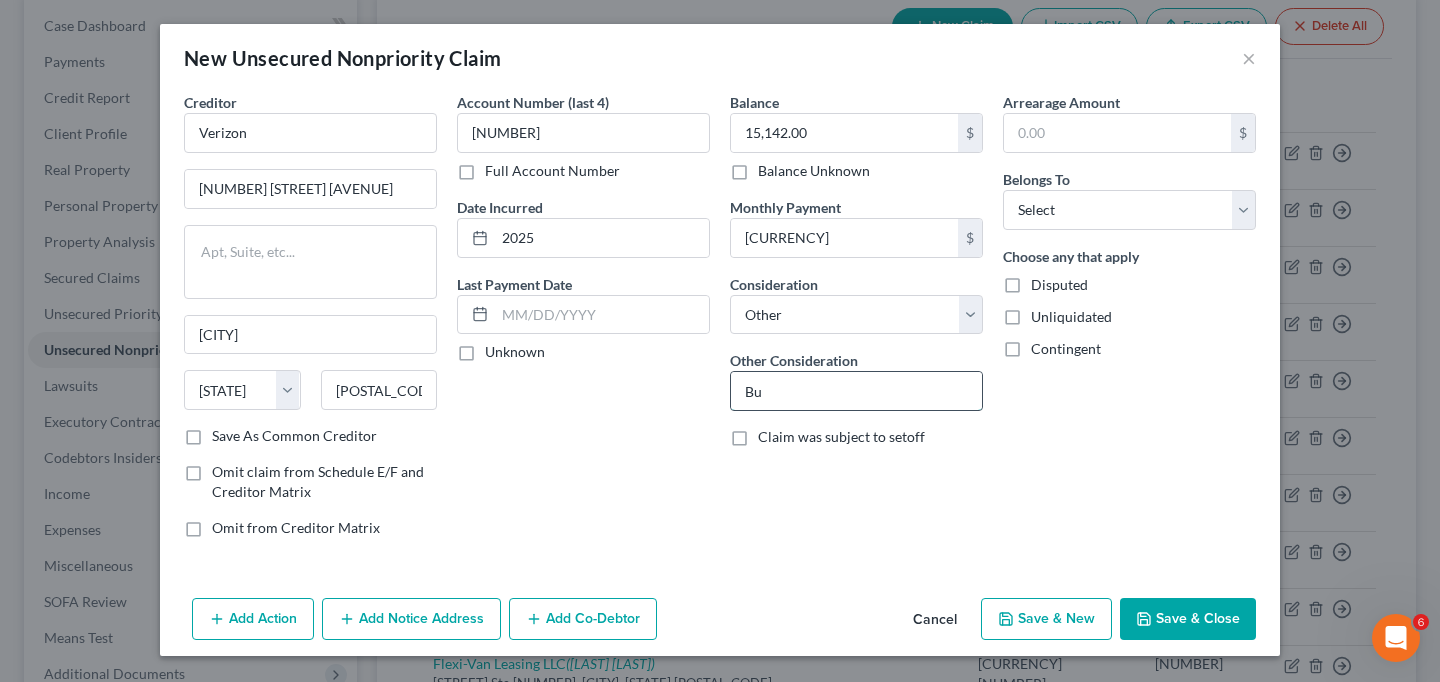type on "B" 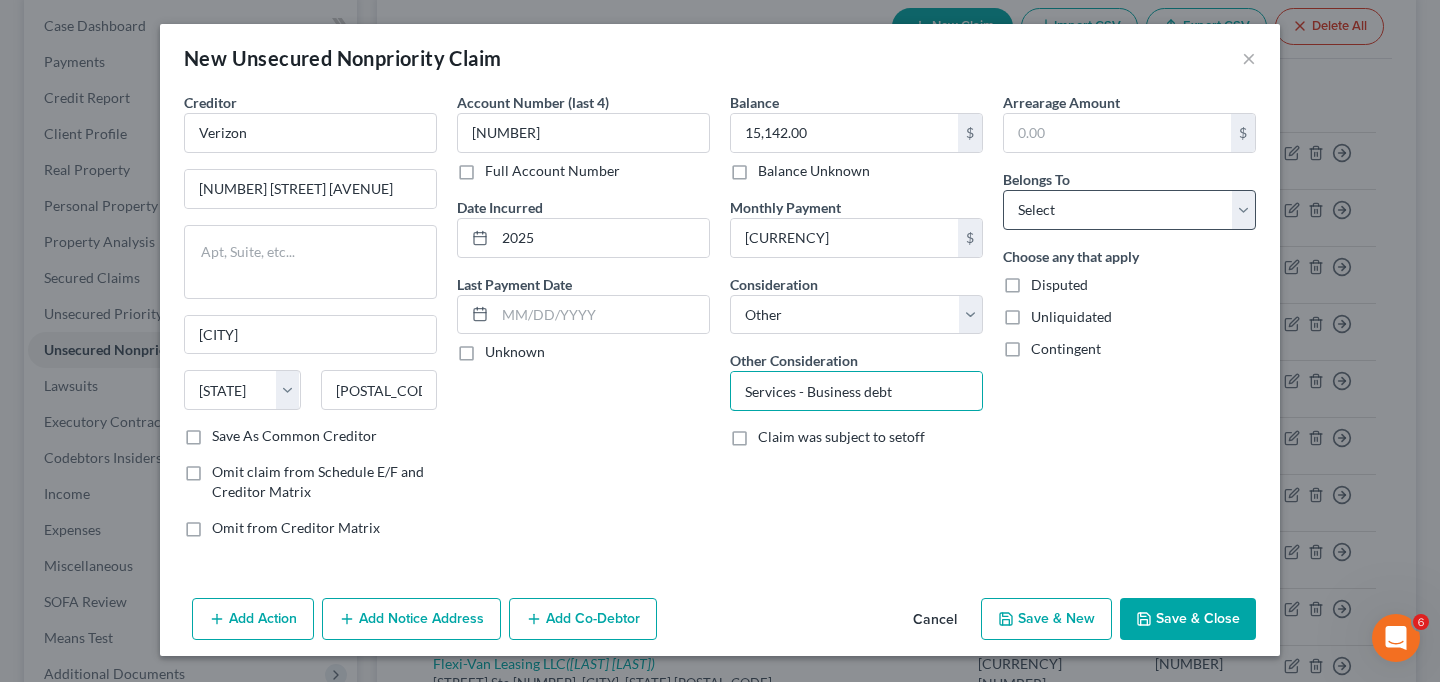 type on "Services - Business debt" 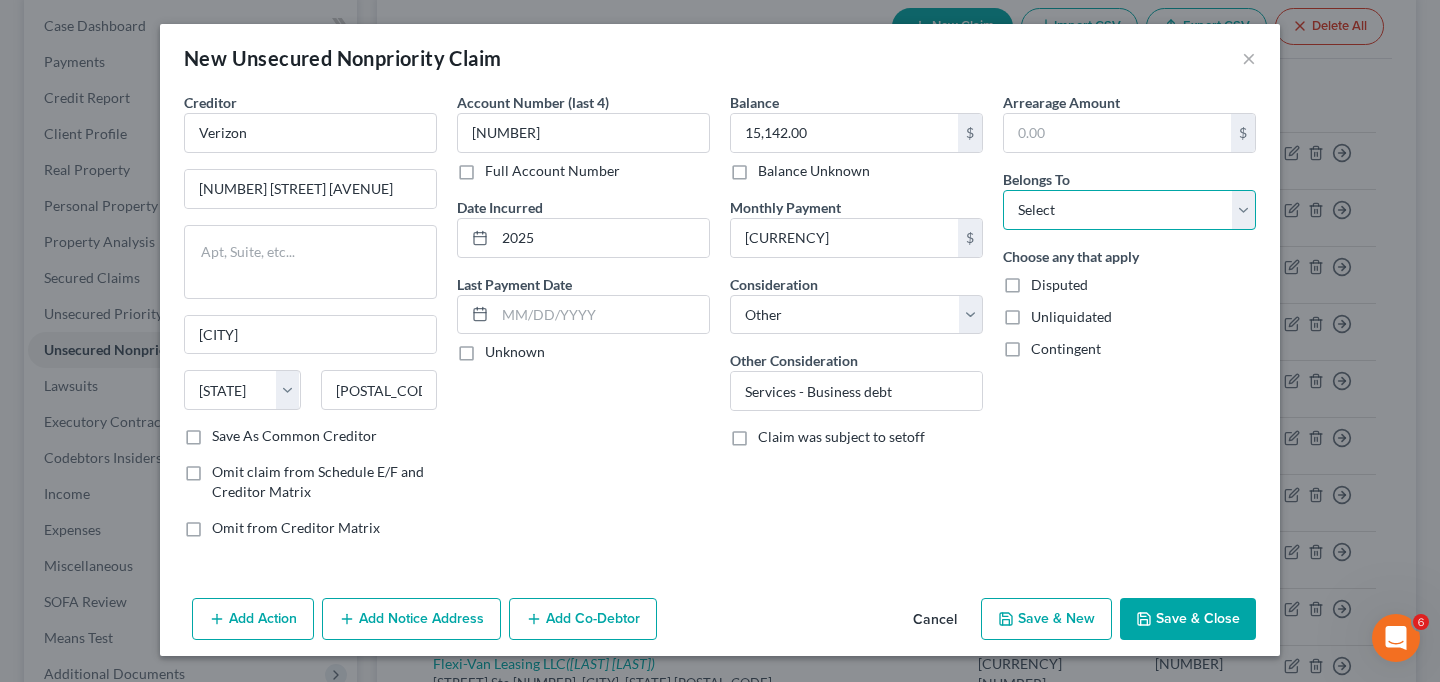 drag, startPoint x: 1107, startPoint y: 208, endPoint x: 1125, endPoint y: 229, distance: 27.658634 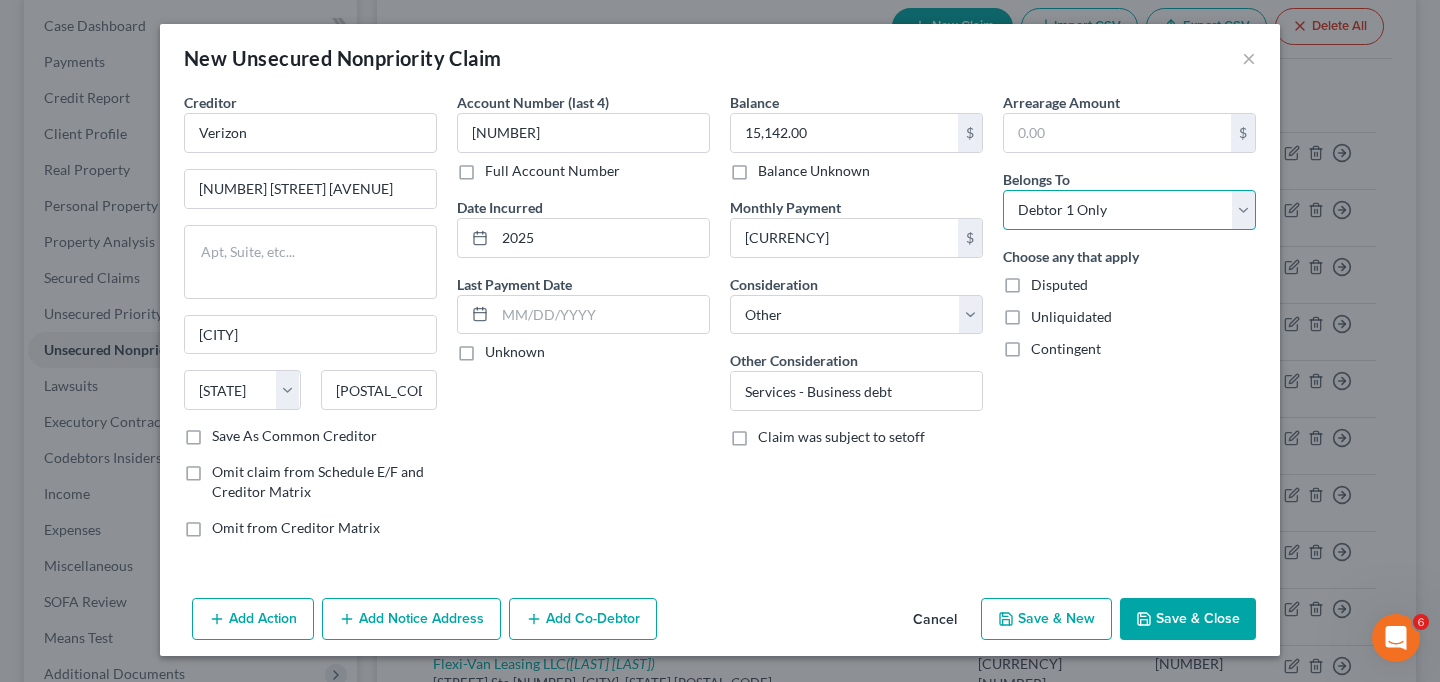 click on "Select Debtor 1 Only Debtor 2 Only Debtor 1 And Debtor 2 Only At Least One Of The Debtors And Another Community Property" at bounding box center [1129, 210] 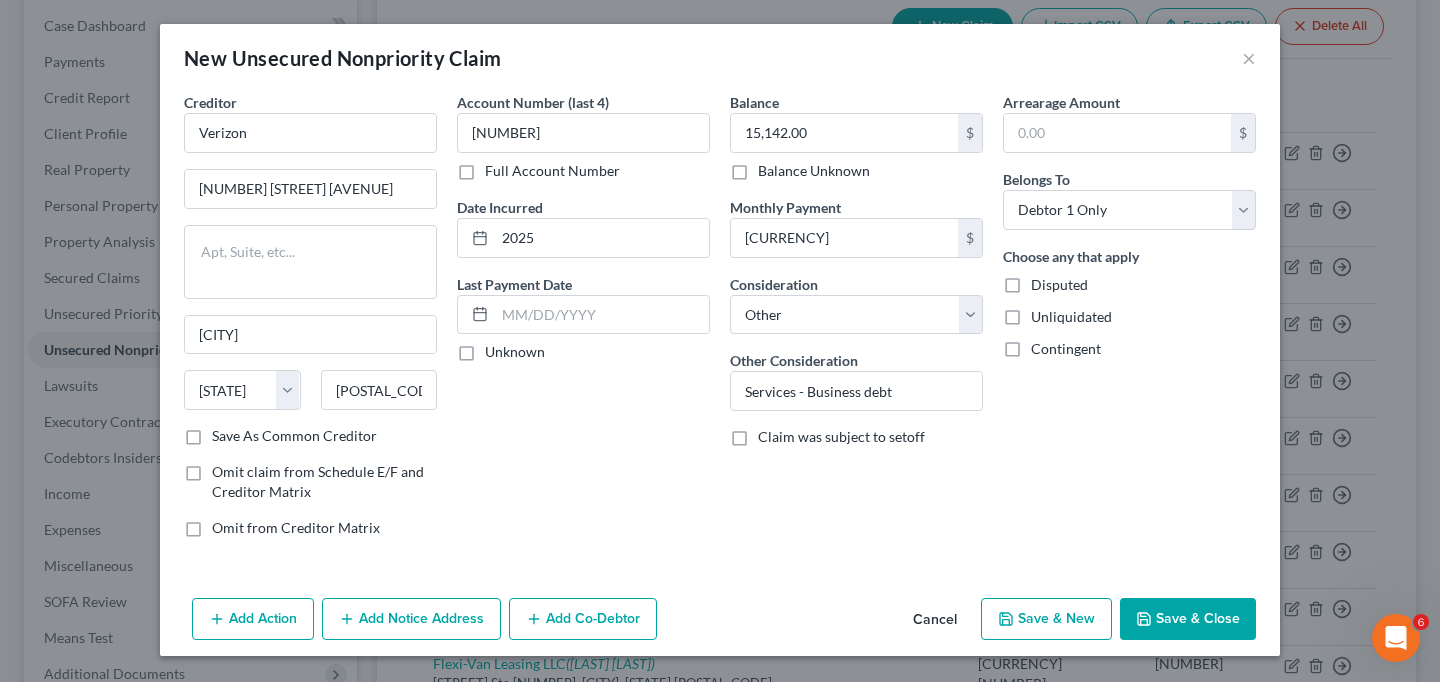 click on "Add Notice Address" at bounding box center (411, 619) 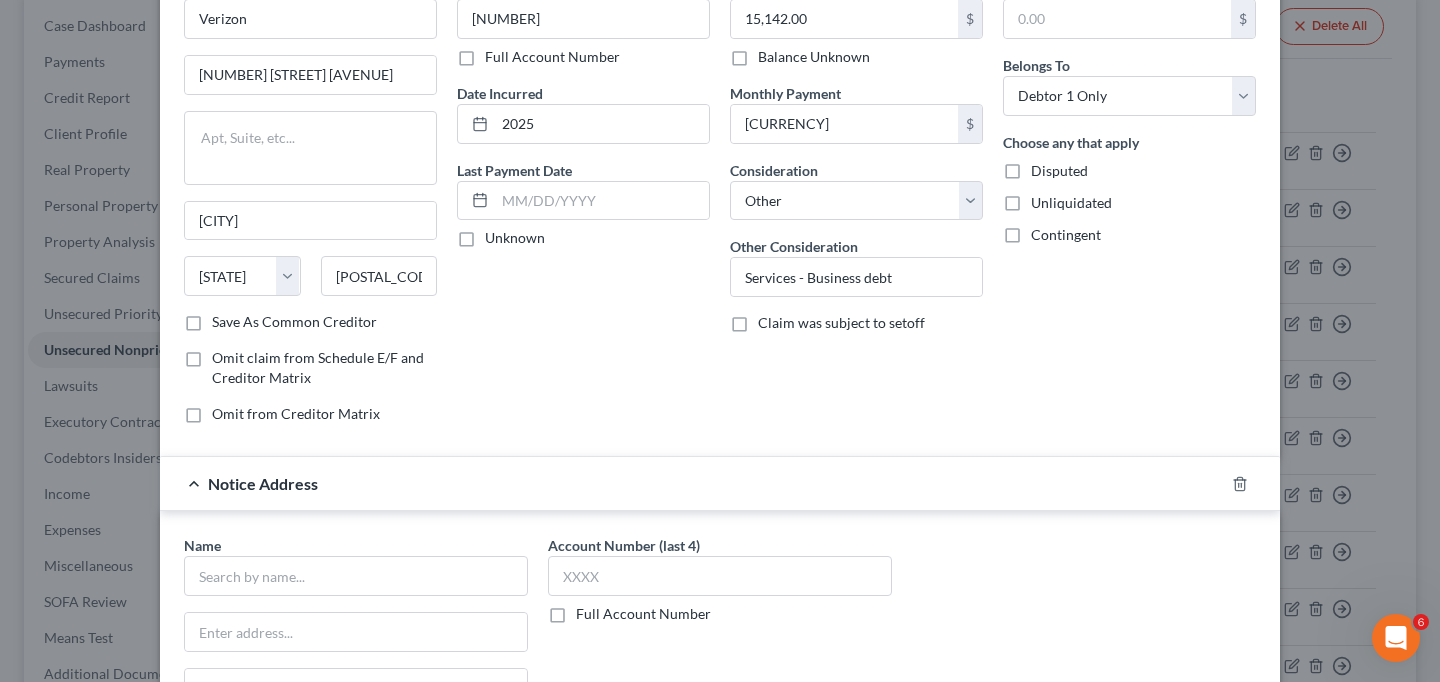 scroll, scrollTop: 300, scrollLeft: 0, axis: vertical 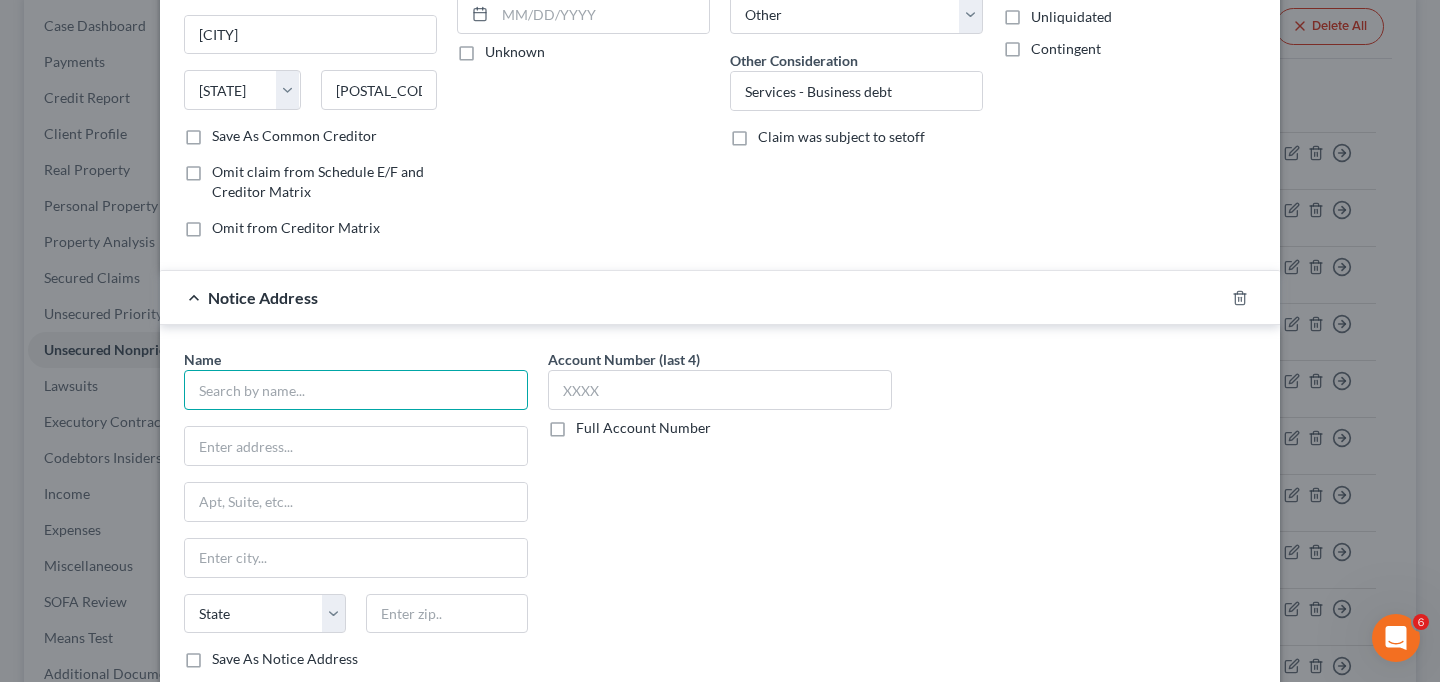 click at bounding box center (356, 390) 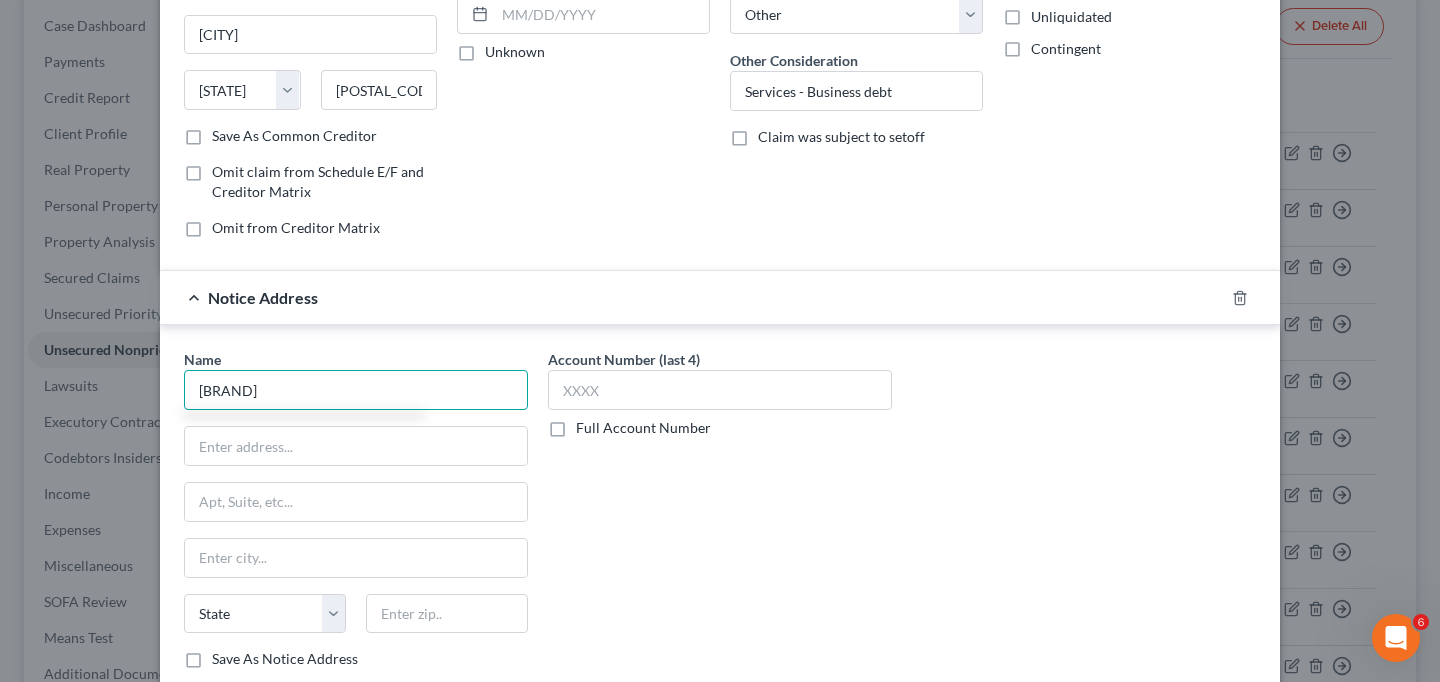 type on "C" 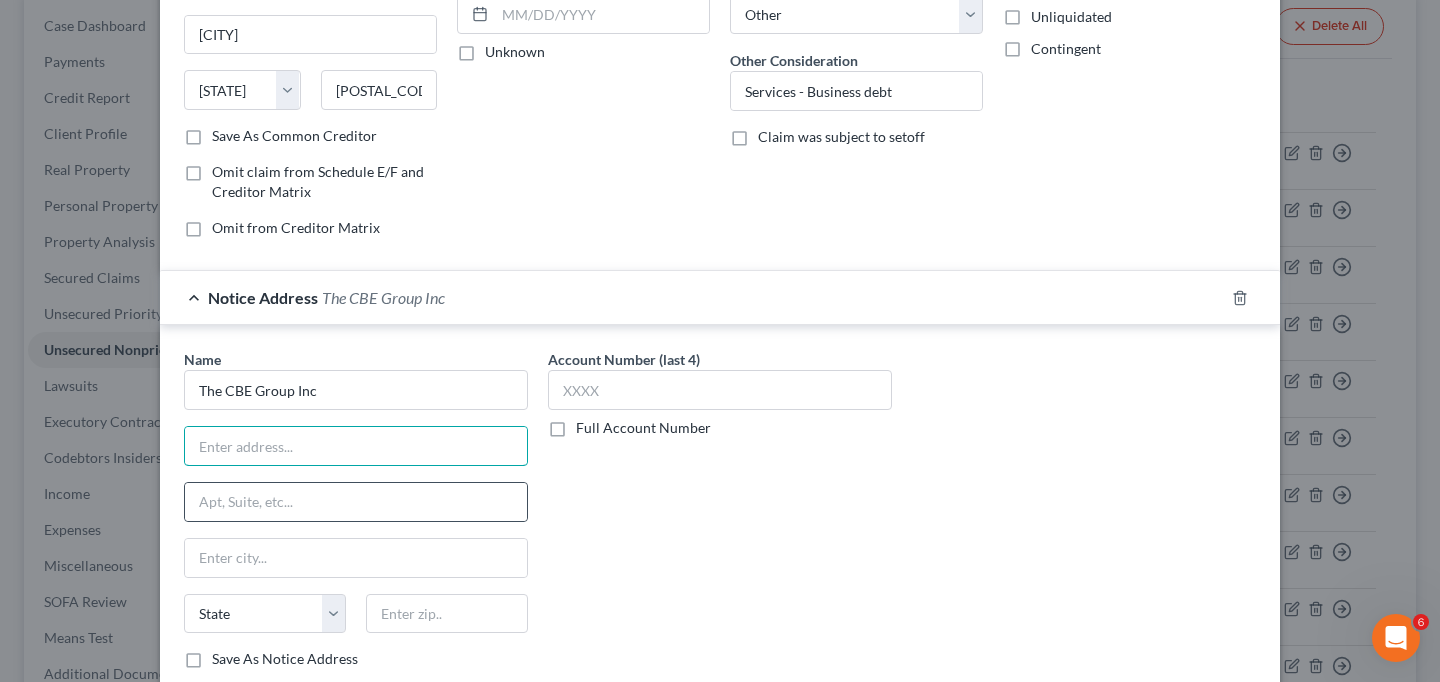 type on "The CBE Group Inc" 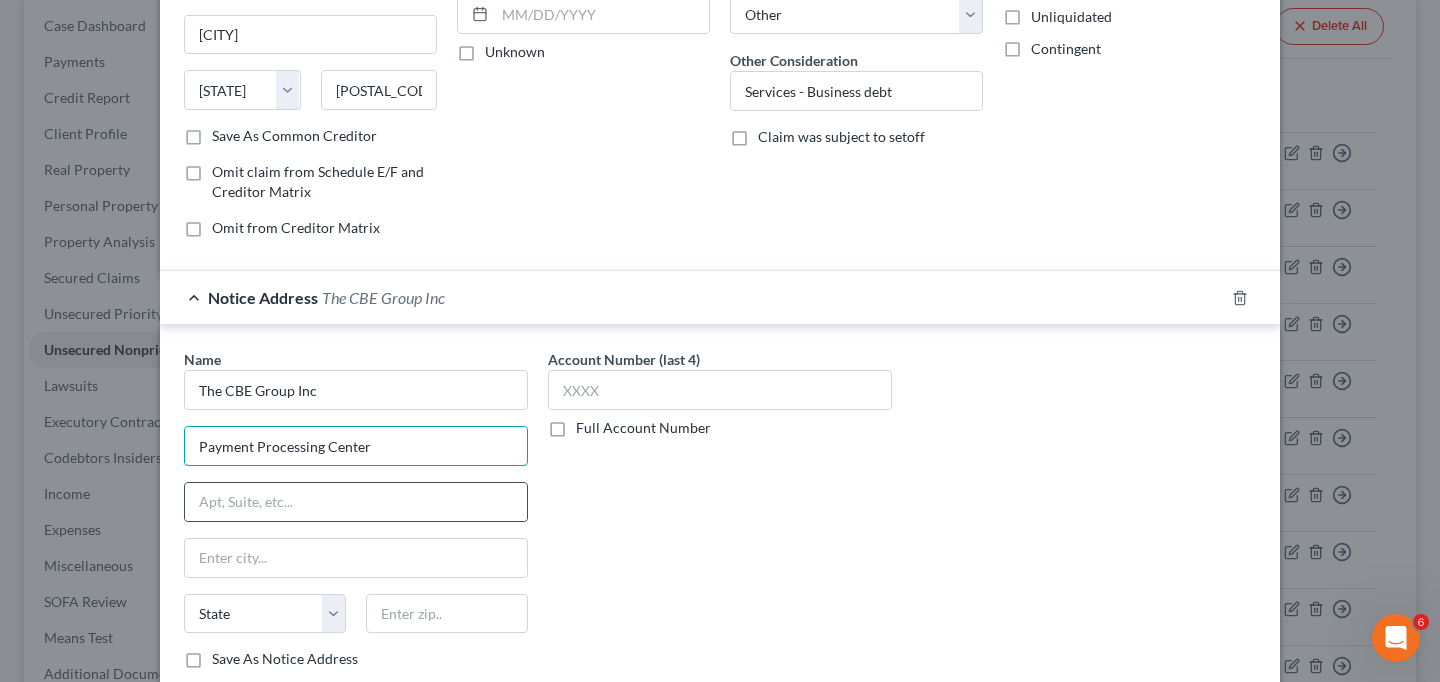 type on "Payment Processing Center" 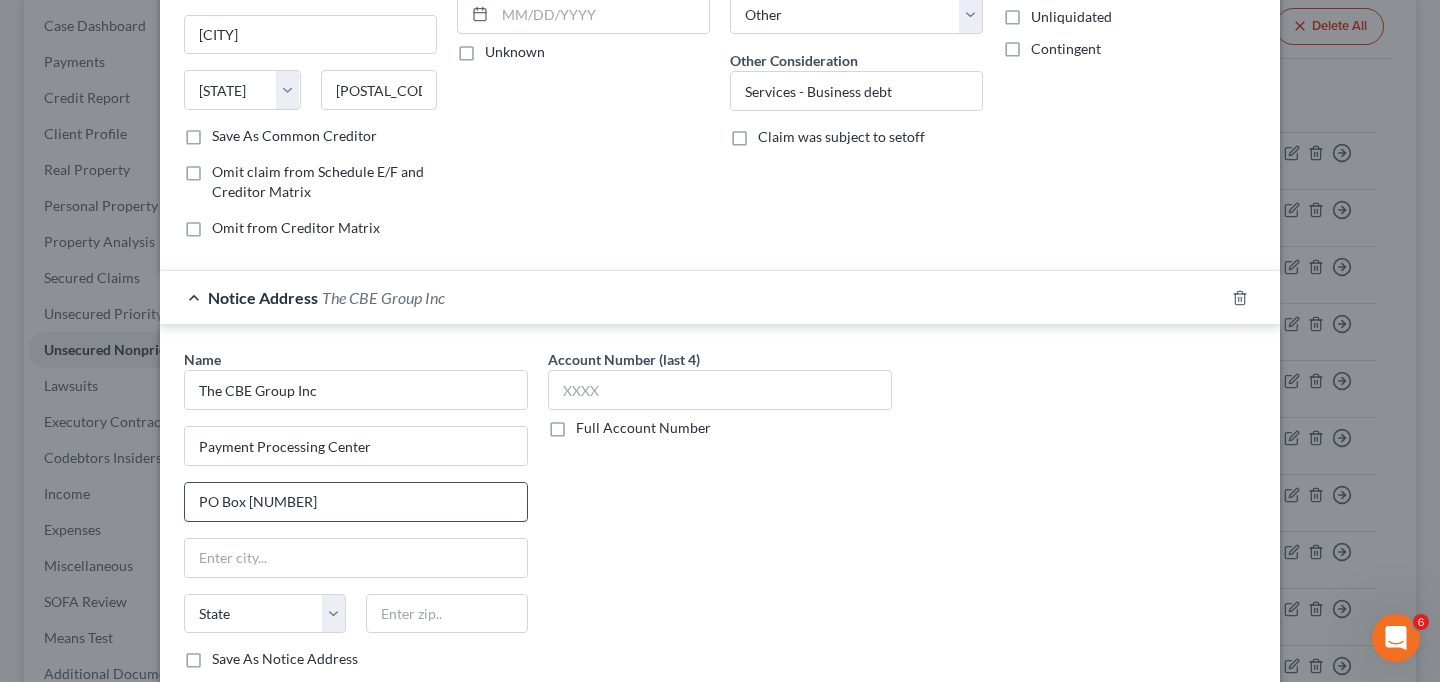 type on "PO Box [NUMBER]" 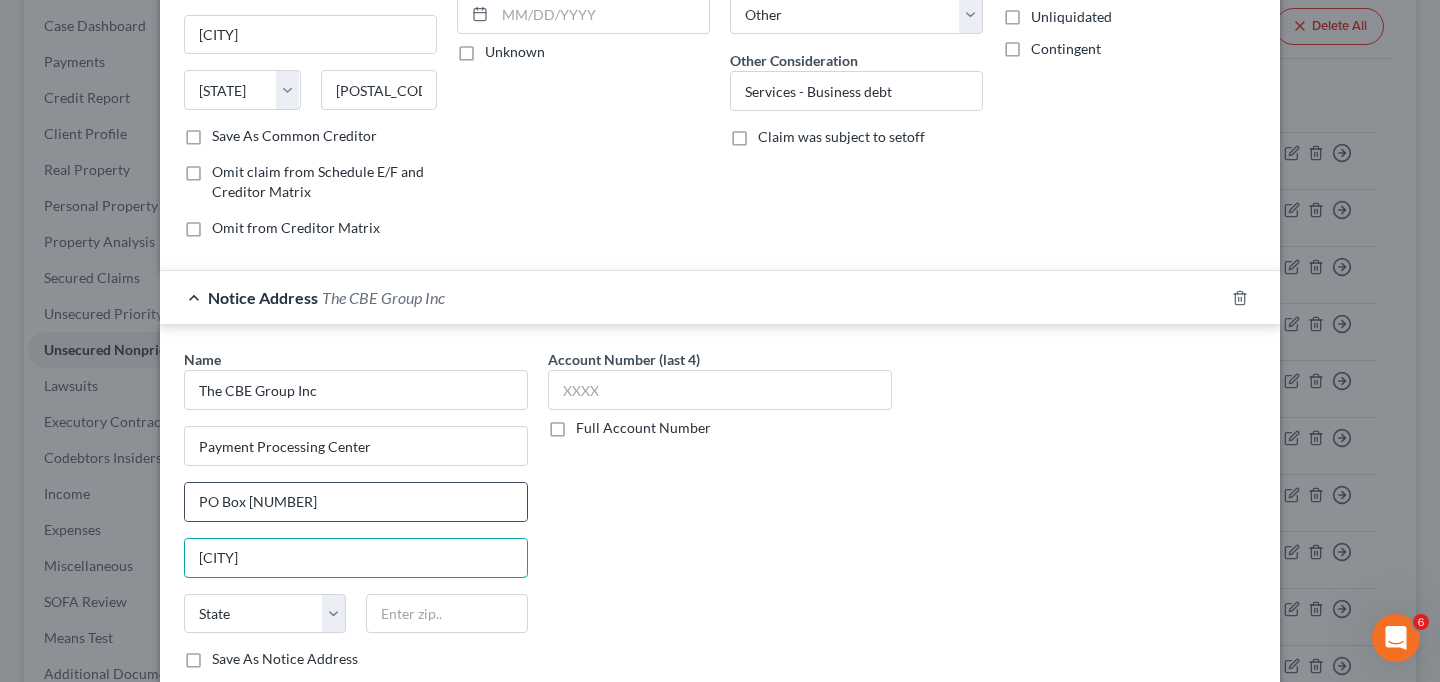 type on "[CITY]" 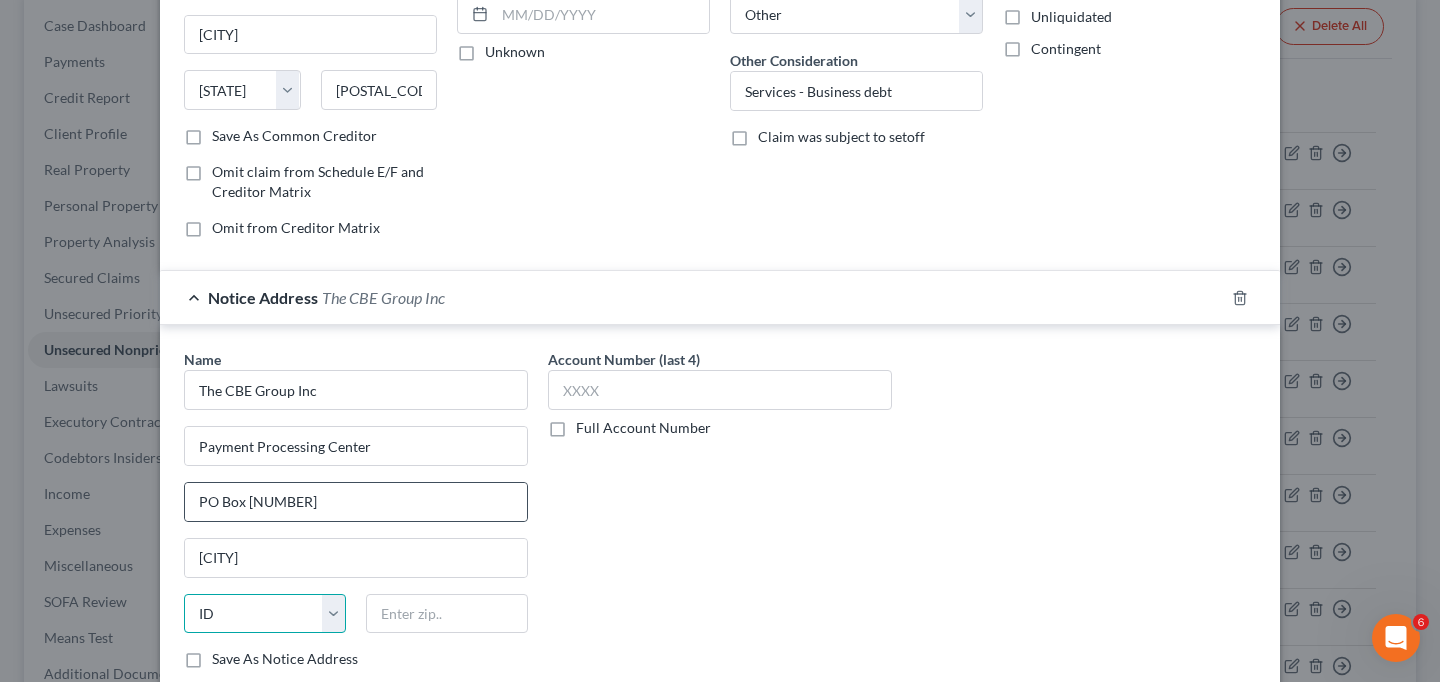 select on "16" 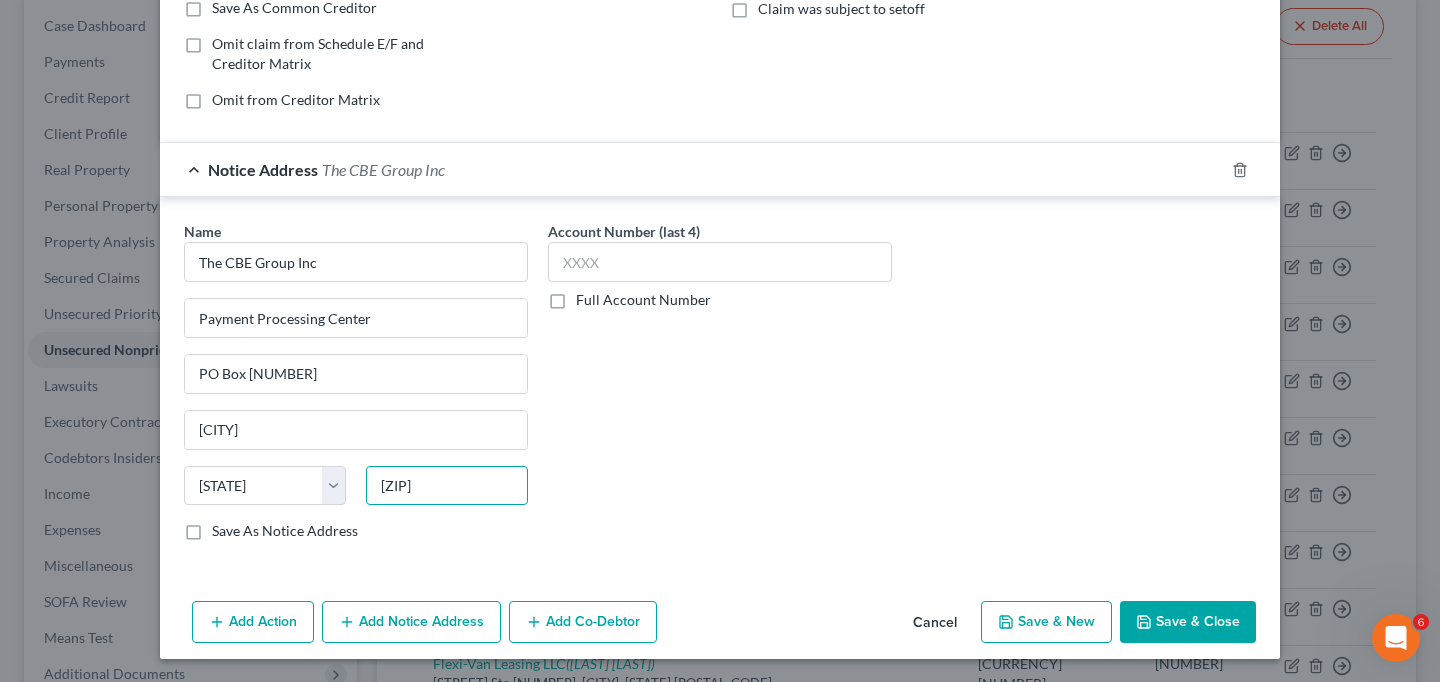 scroll, scrollTop: 429, scrollLeft: 0, axis: vertical 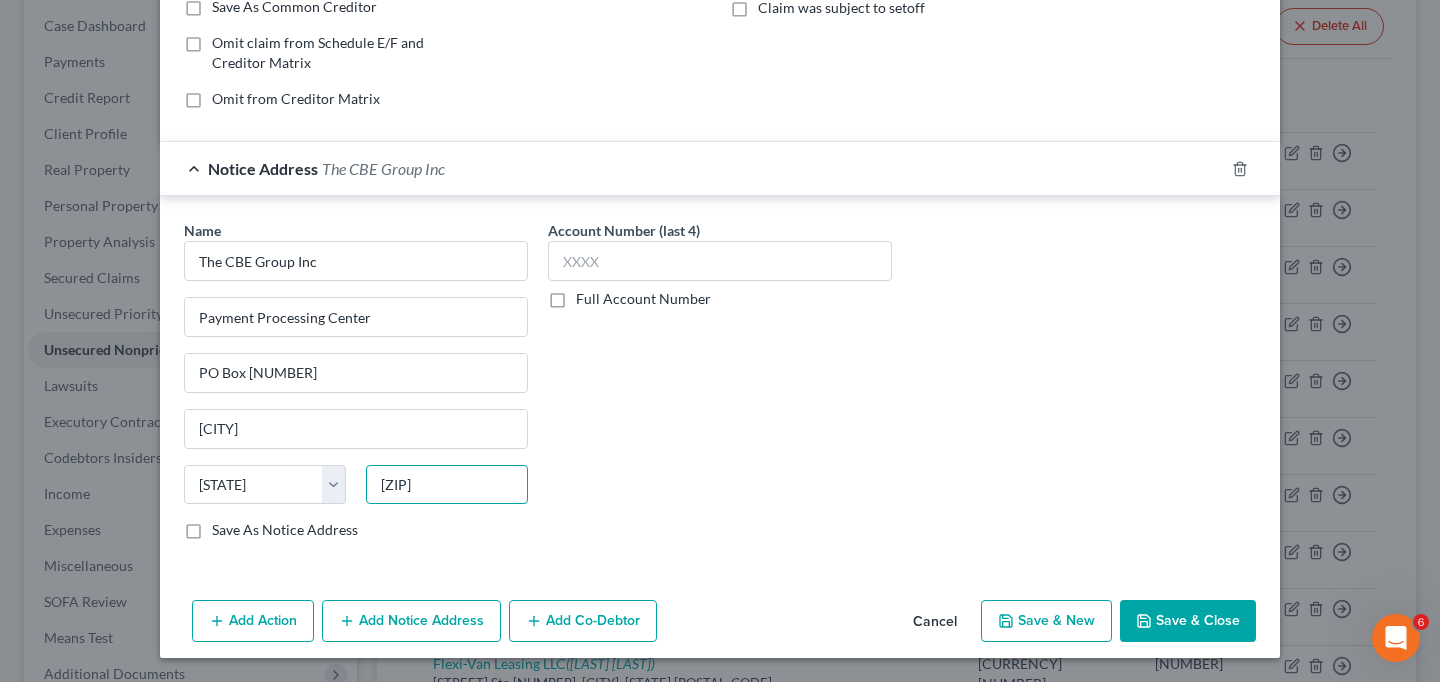 type on "[ZIP]" 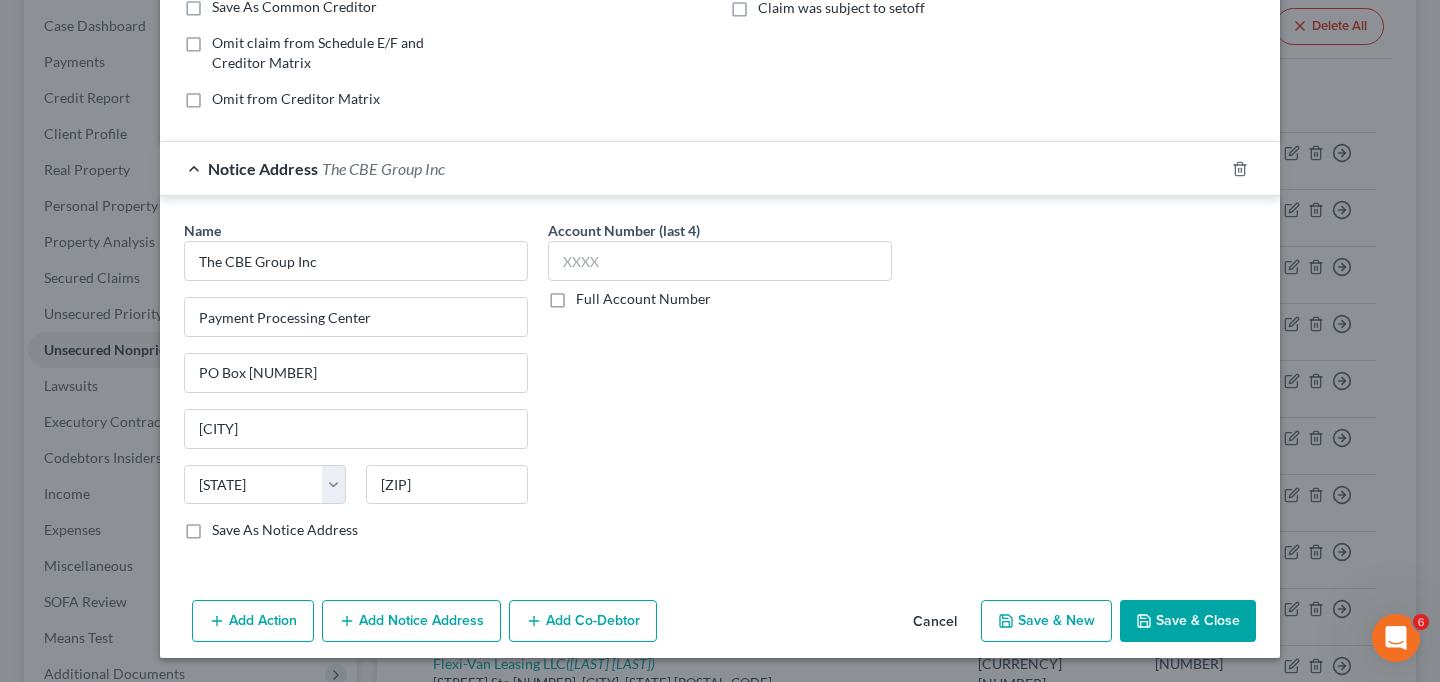 click on "Save & New" at bounding box center [1046, 621] 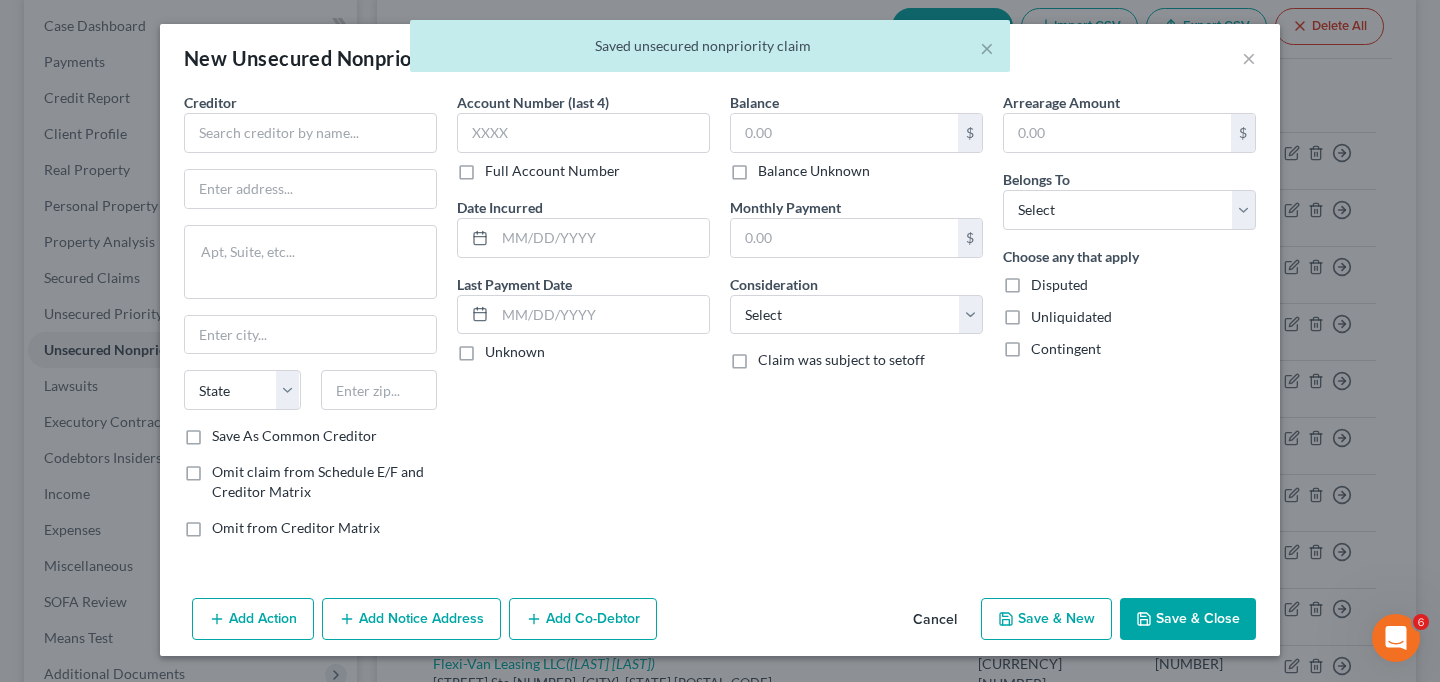 scroll, scrollTop: 0, scrollLeft: 0, axis: both 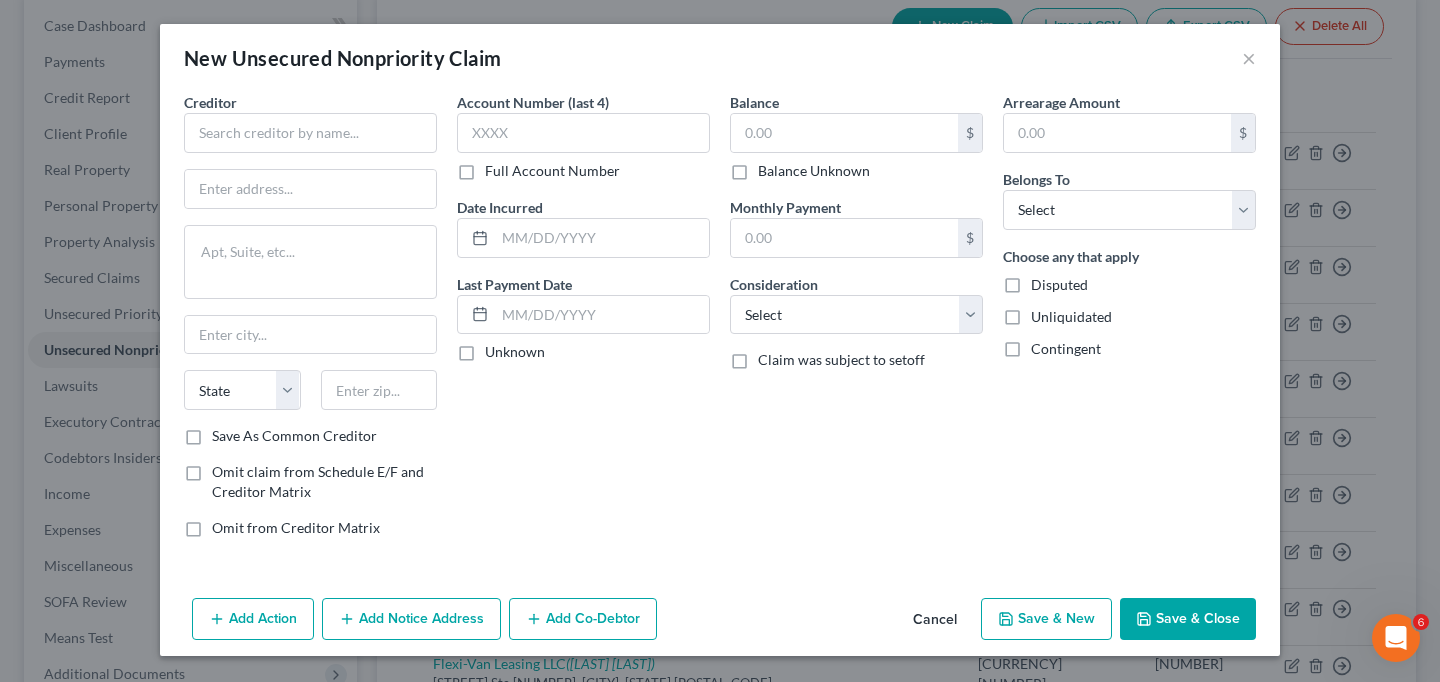 click on "Cancel" at bounding box center (935, 620) 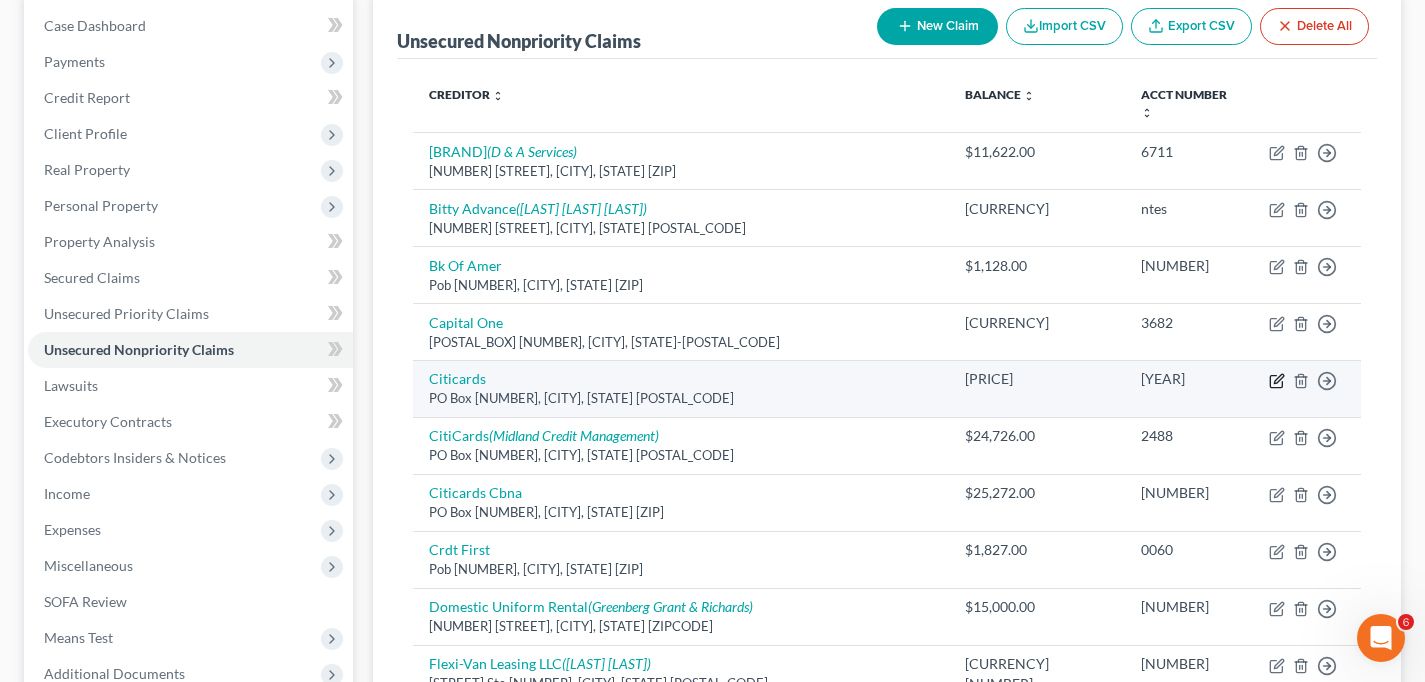 click 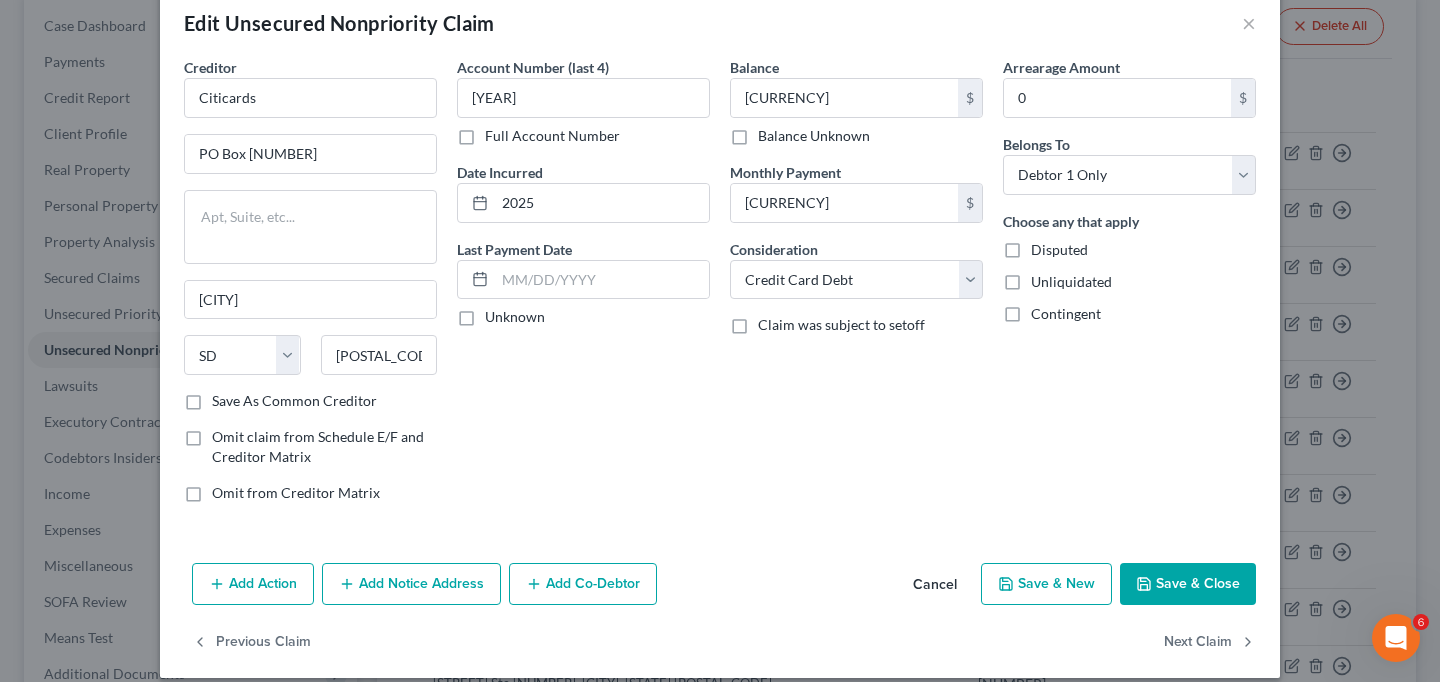 scroll, scrollTop: 55, scrollLeft: 0, axis: vertical 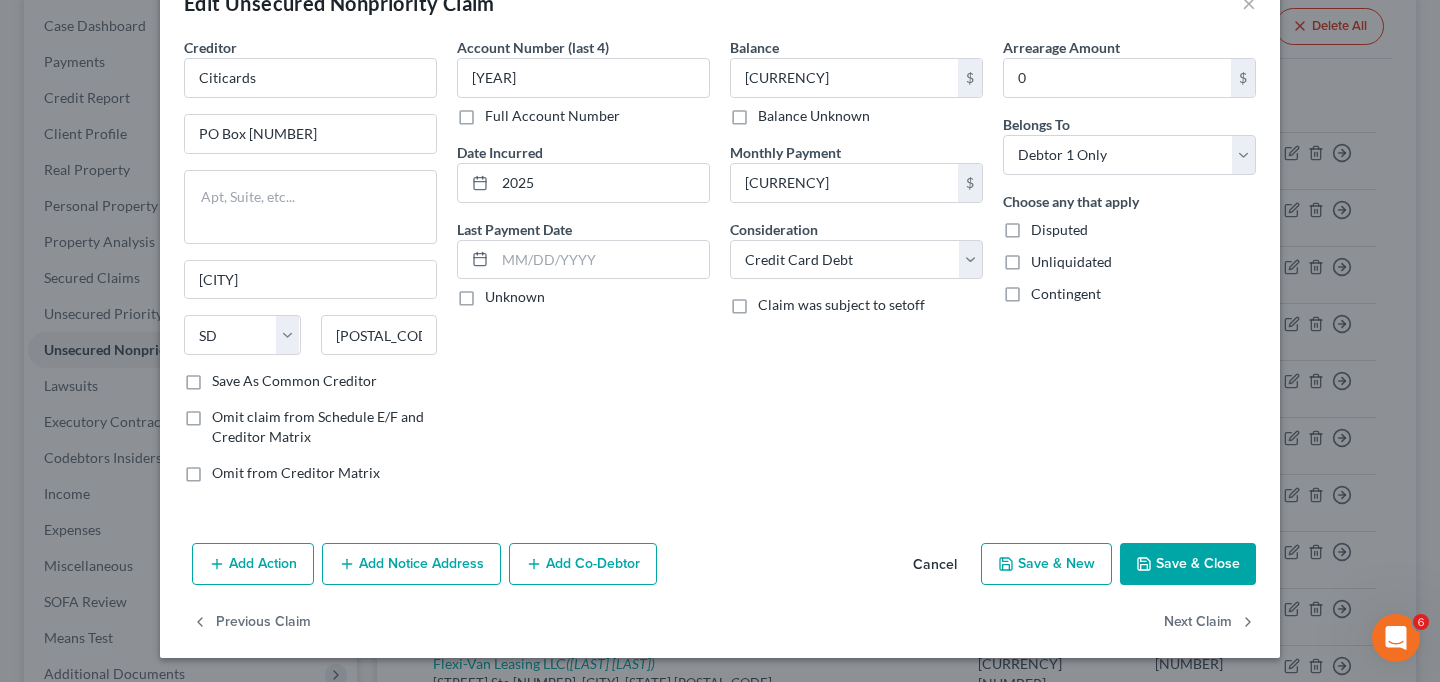 click on "Add Notice Address" at bounding box center [411, 564] 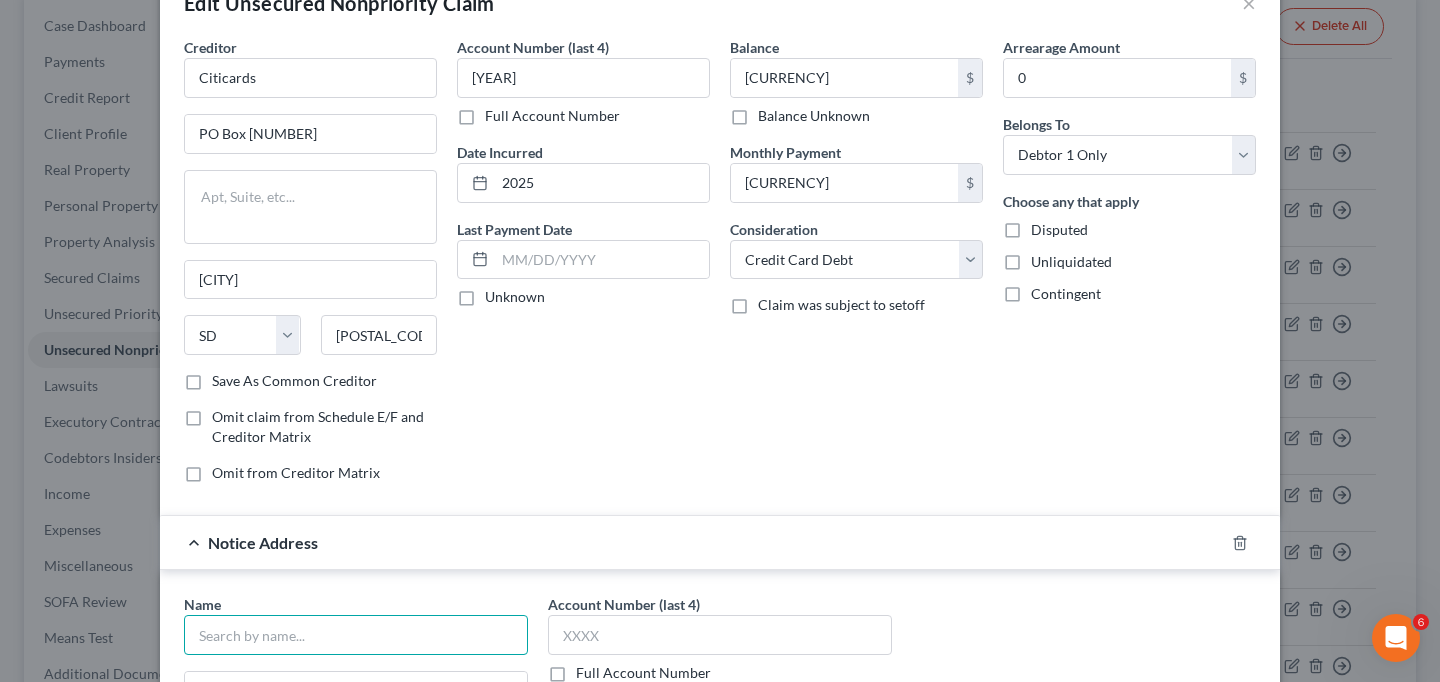 click at bounding box center [356, 635] 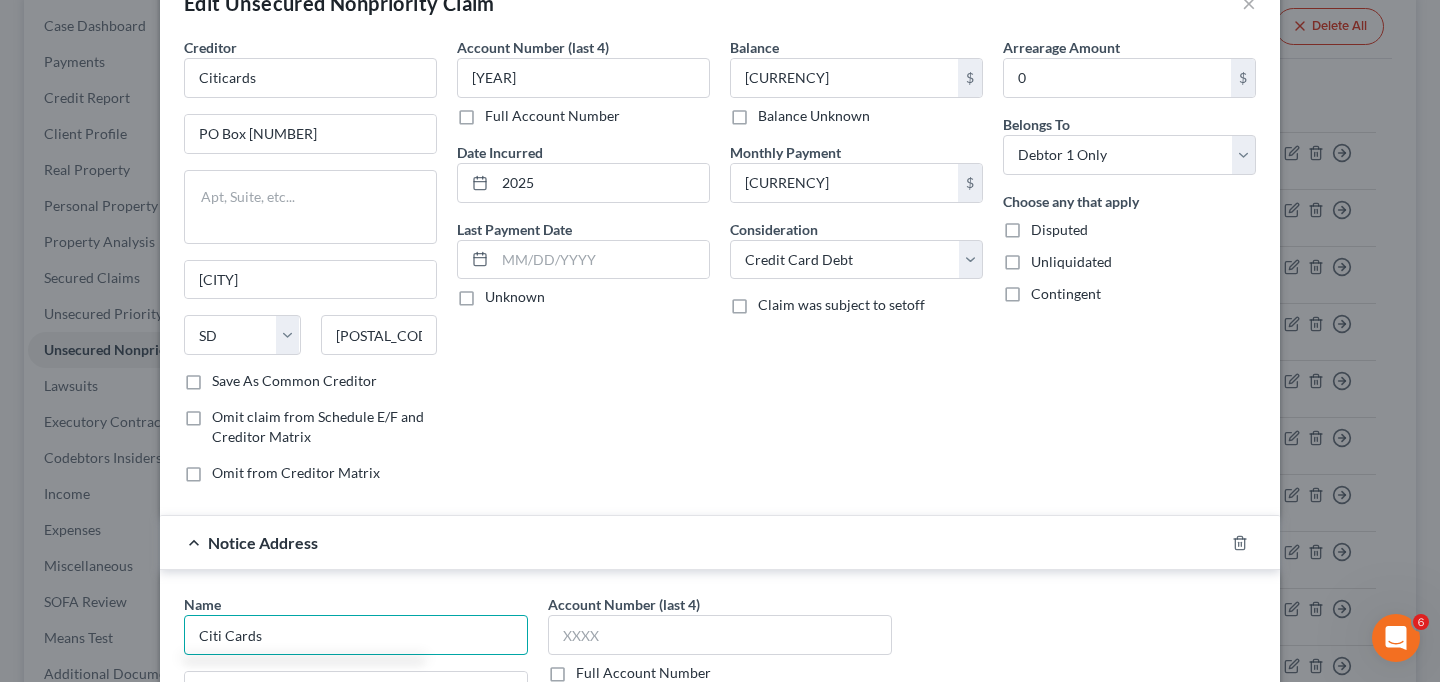 type on "Citi Cards" 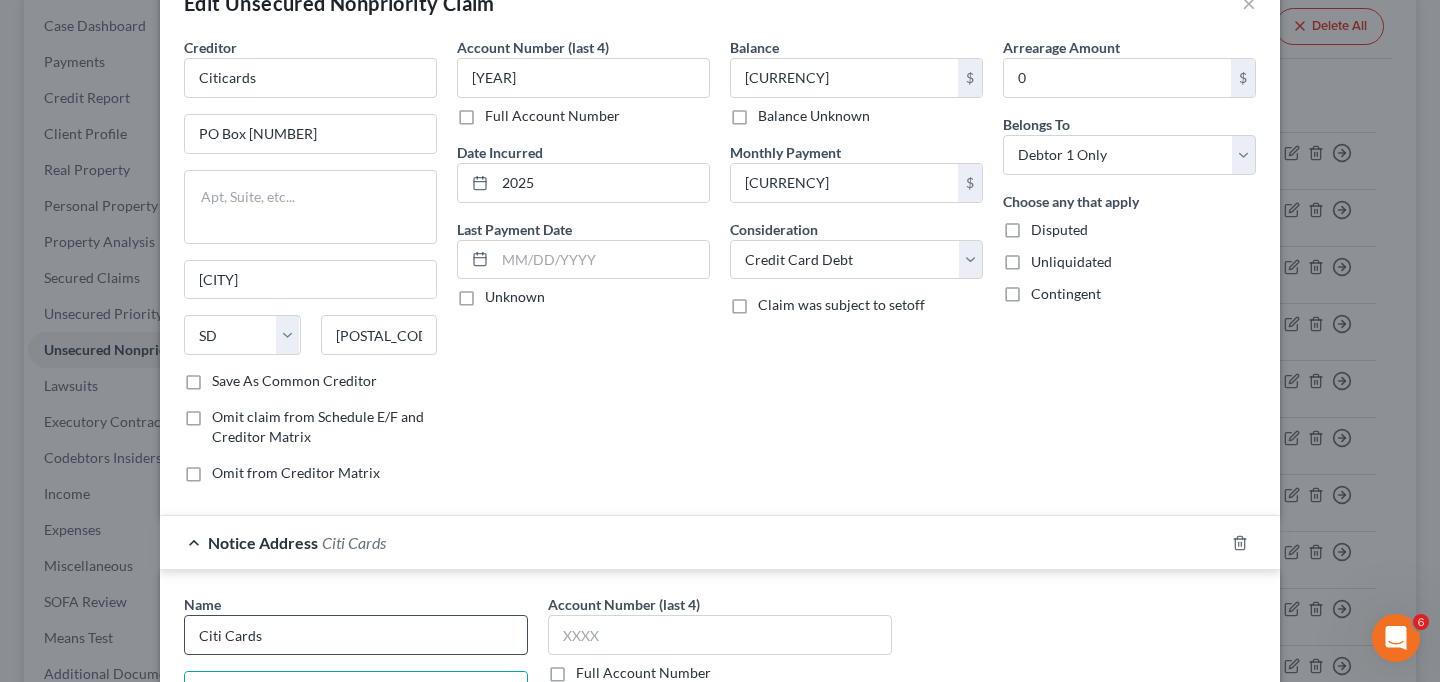 scroll, scrollTop: 83, scrollLeft: 0, axis: vertical 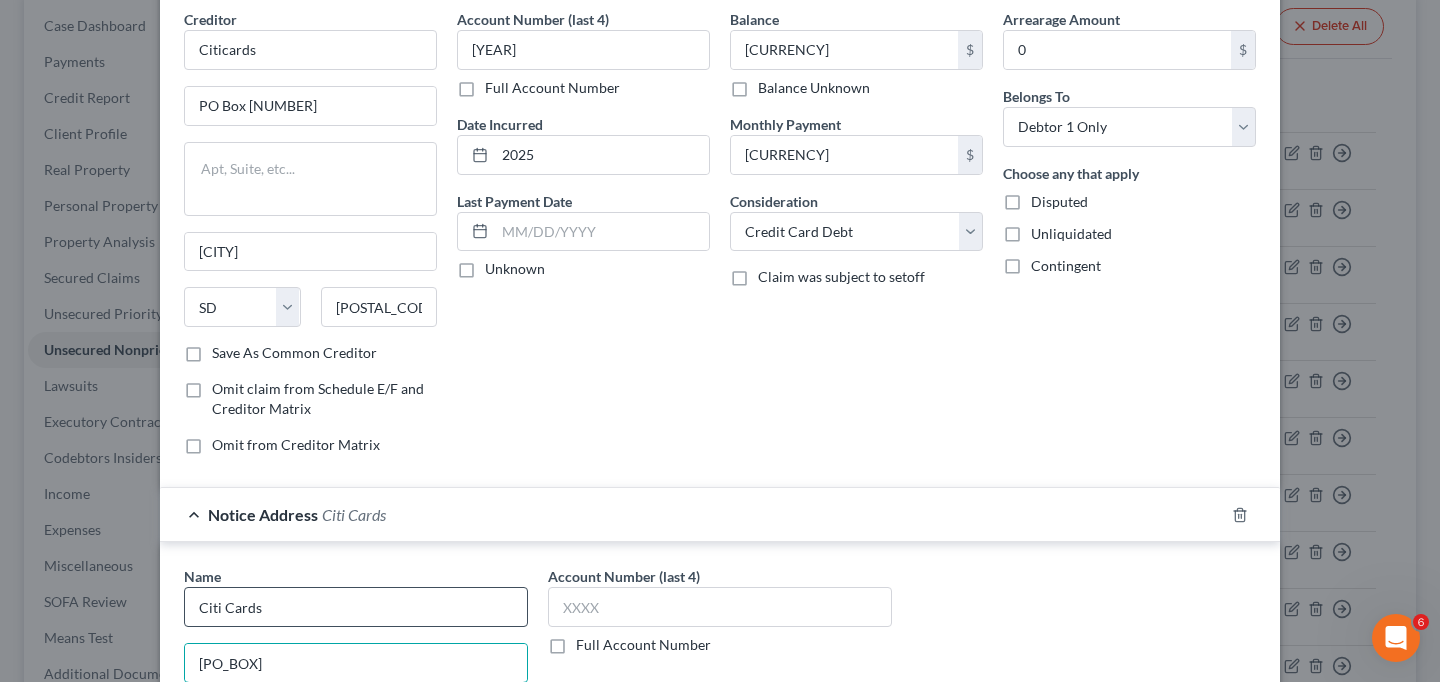 type on "[PO_BOX]" 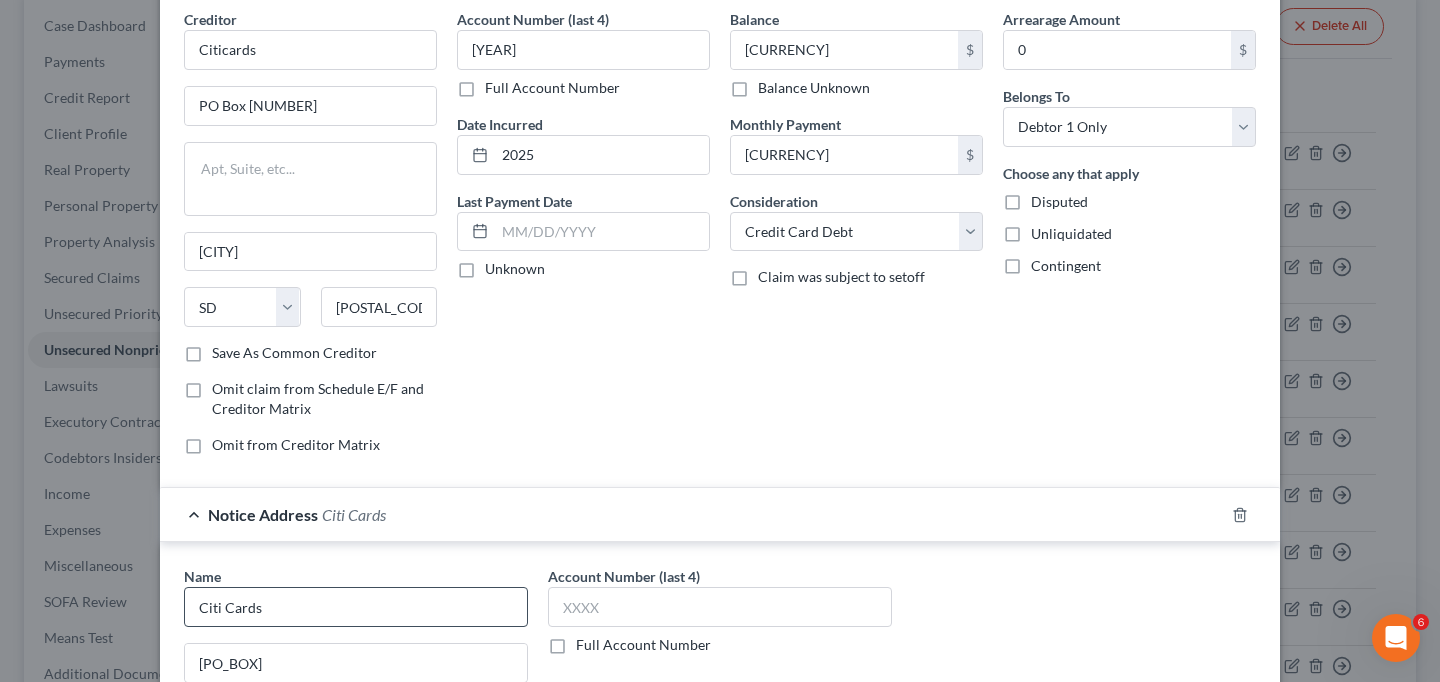 scroll, scrollTop: 461, scrollLeft: 0, axis: vertical 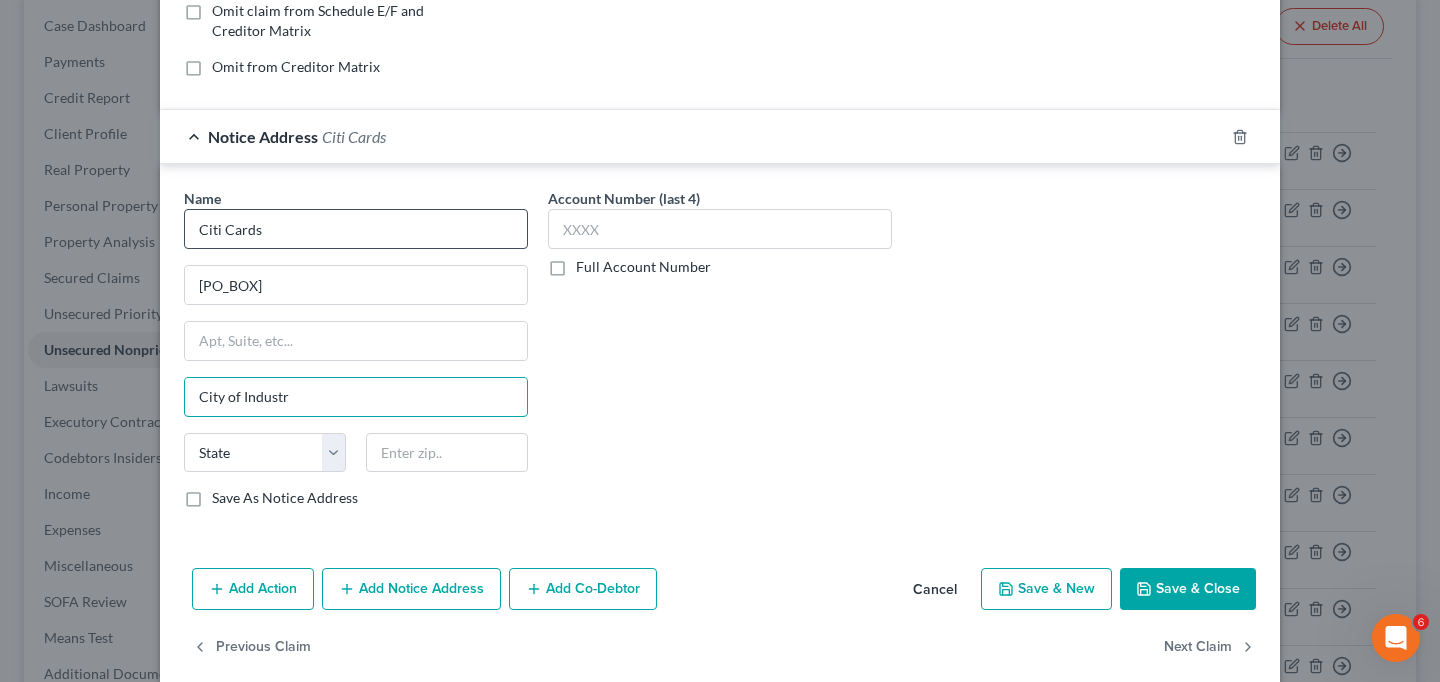 type on "City of Industr" 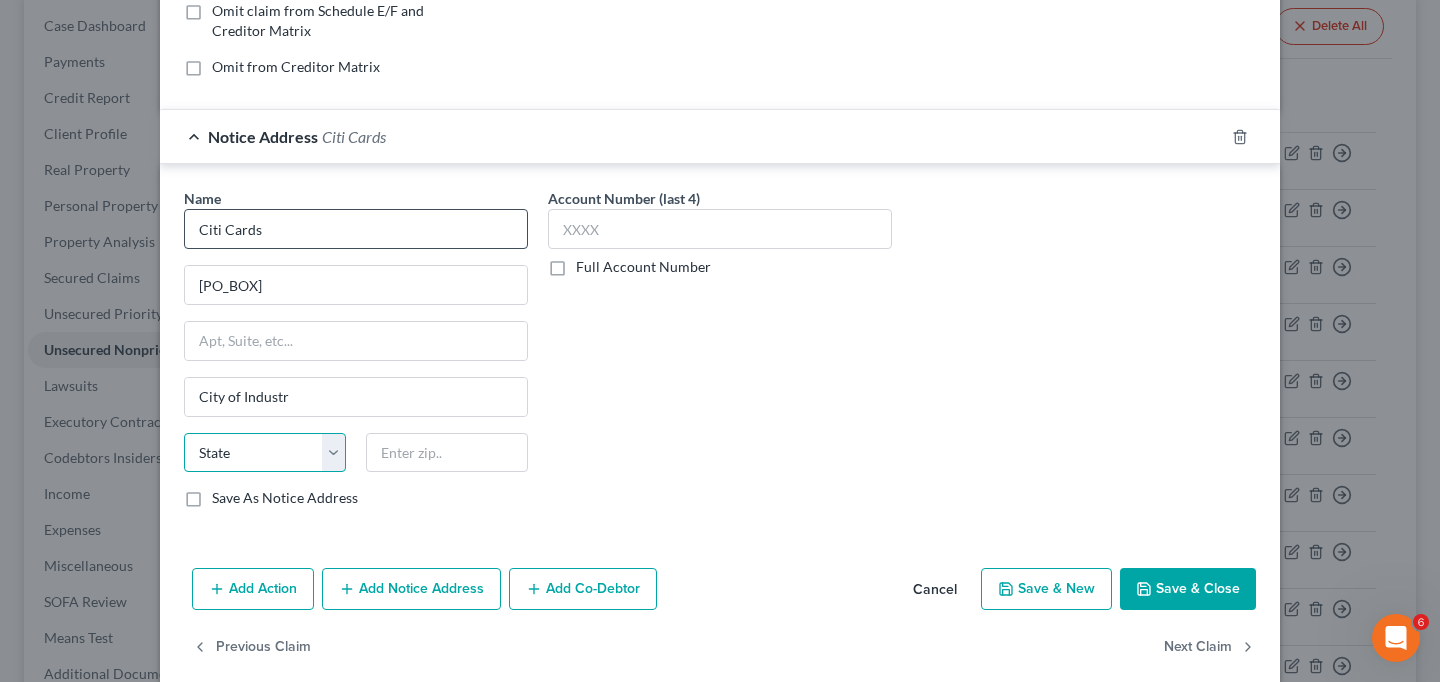 select on "4" 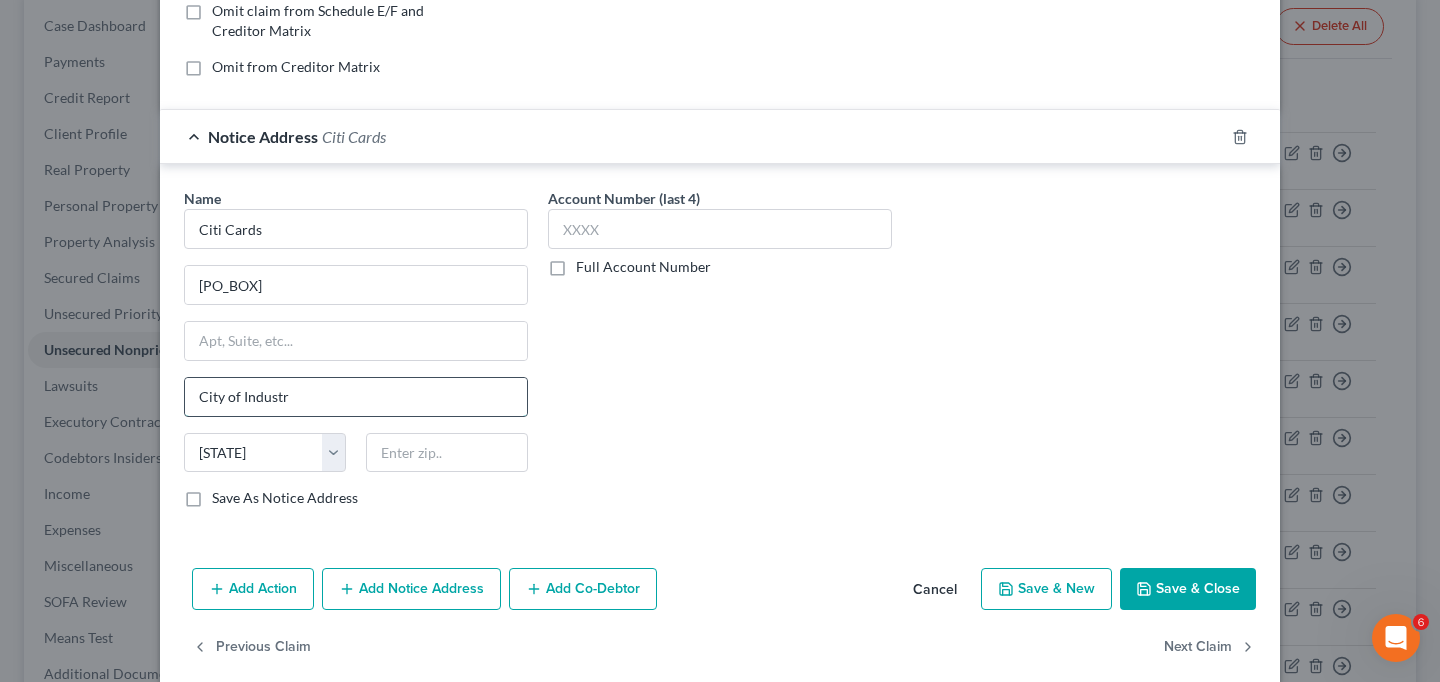 click on "City of Industr" at bounding box center [356, 397] 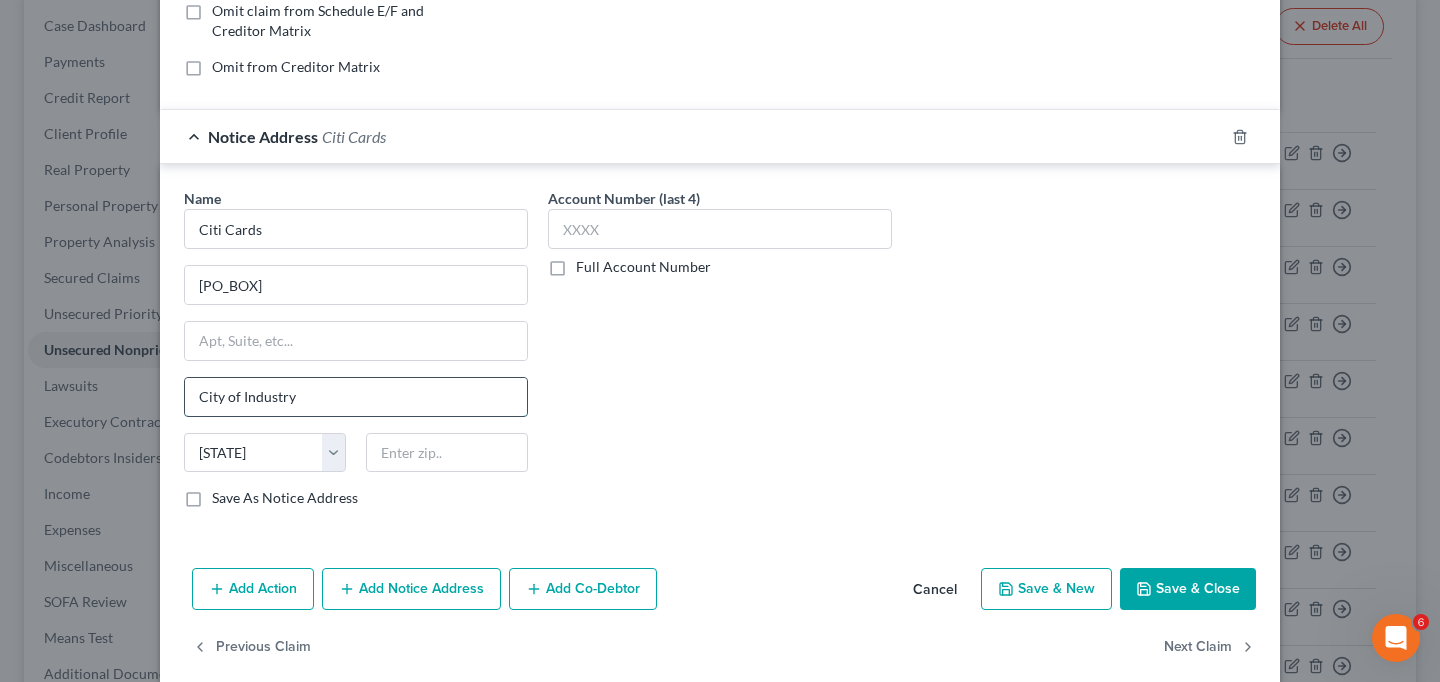 type on "City of Industry" 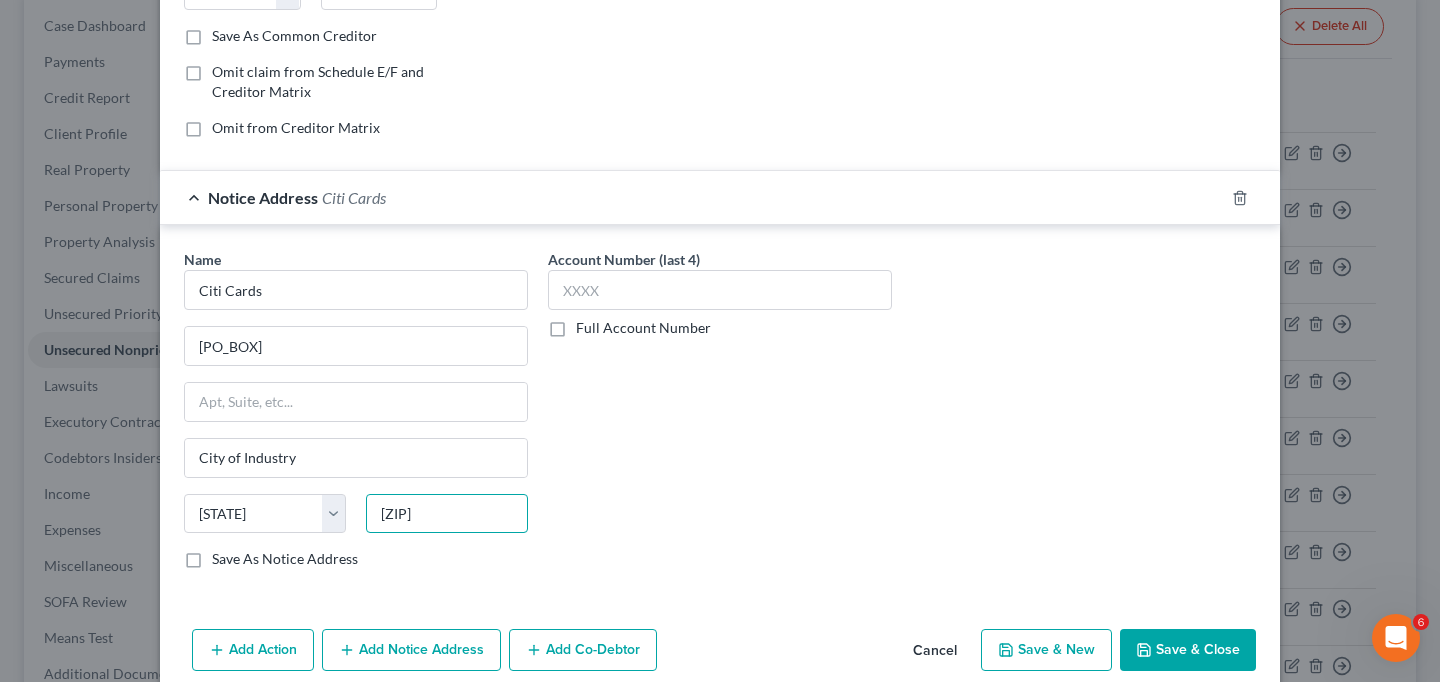 scroll, scrollTop: 487, scrollLeft: 0, axis: vertical 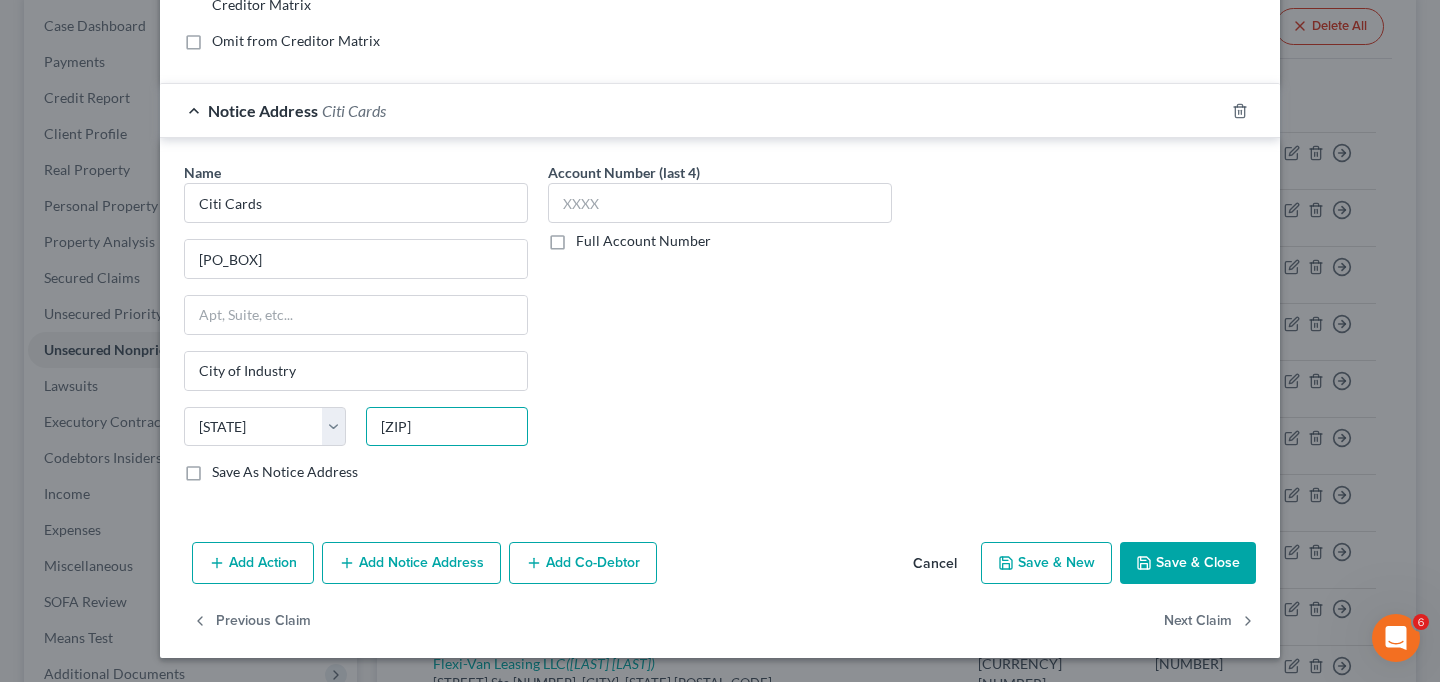 type on "[ZIP]" 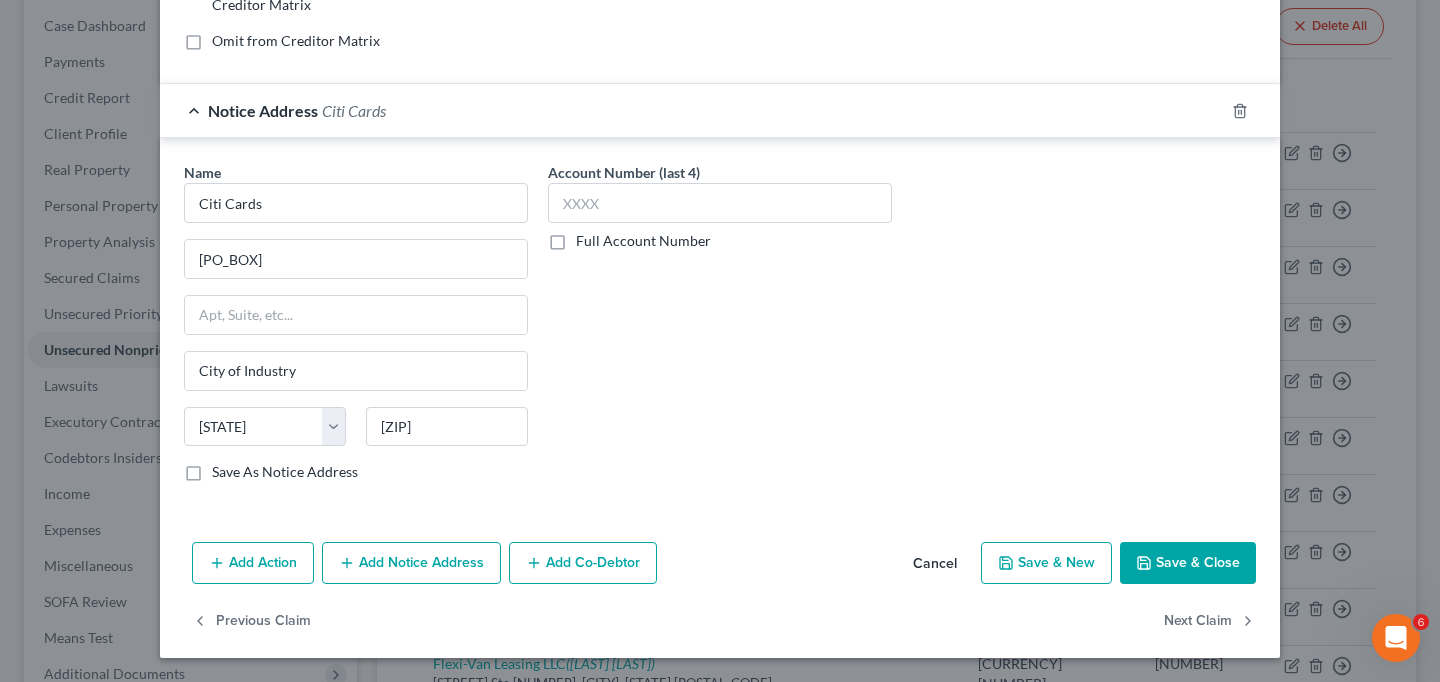 click on "Save & New" at bounding box center [1046, 563] 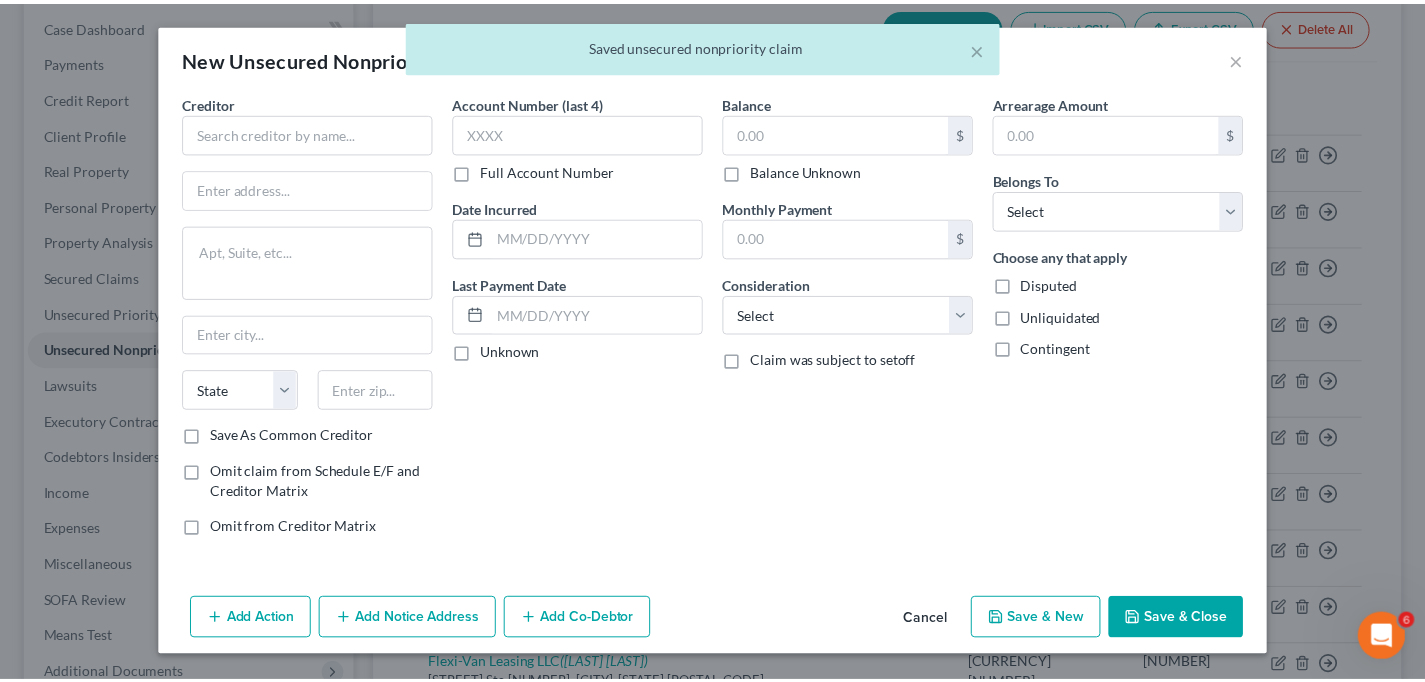 scroll, scrollTop: 0, scrollLeft: 0, axis: both 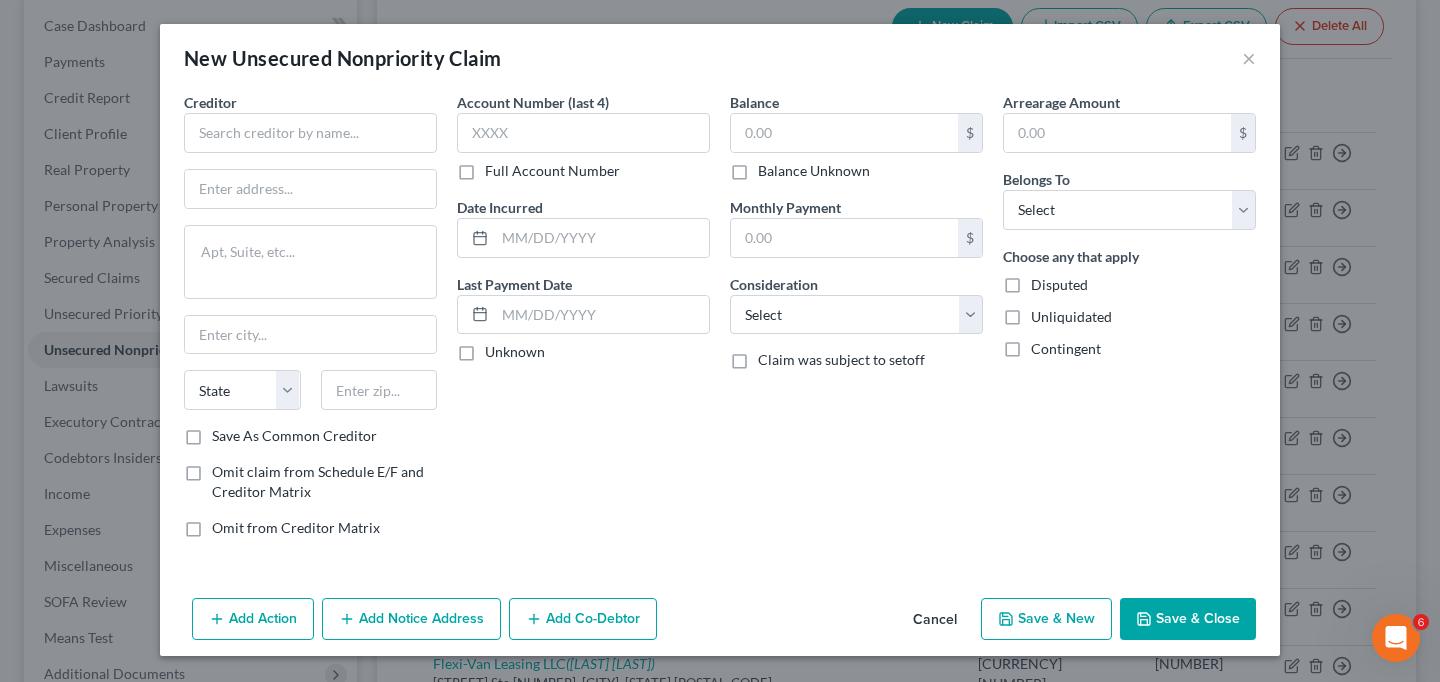click on "Cancel" at bounding box center (935, 620) 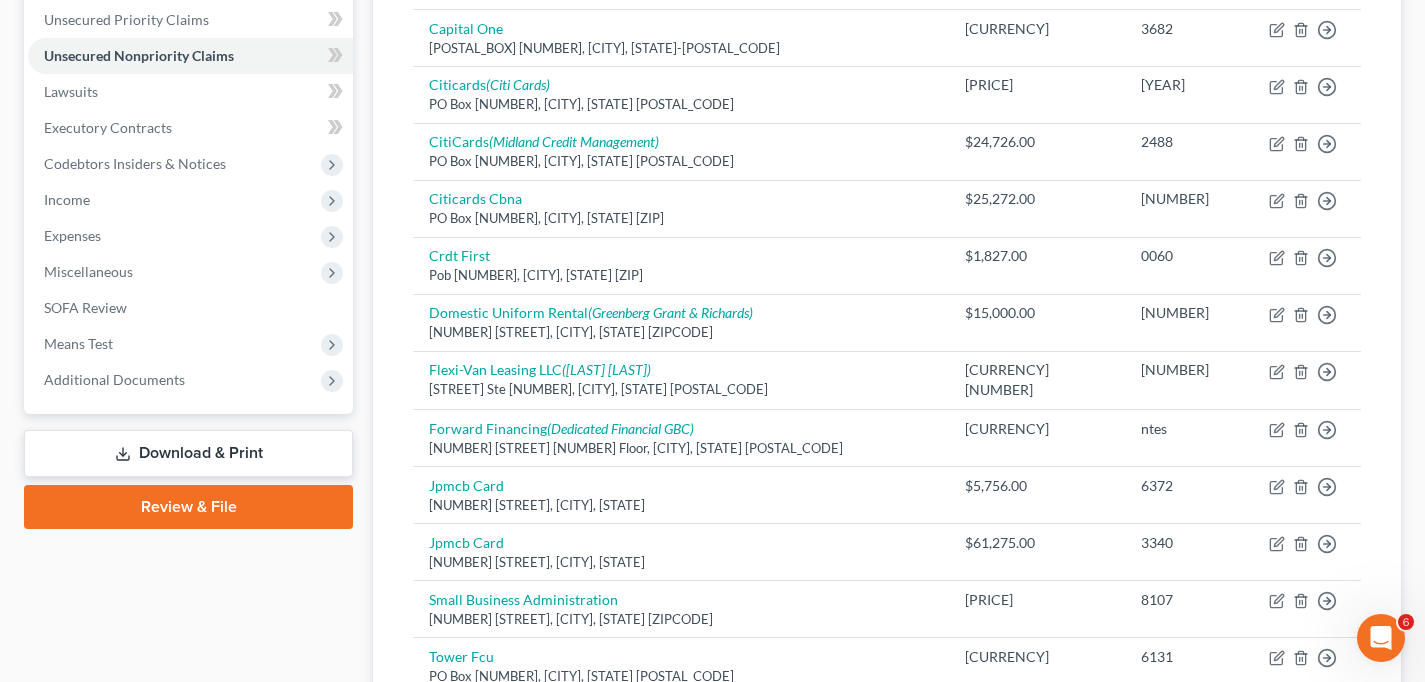 scroll, scrollTop: 500, scrollLeft: 0, axis: vertical 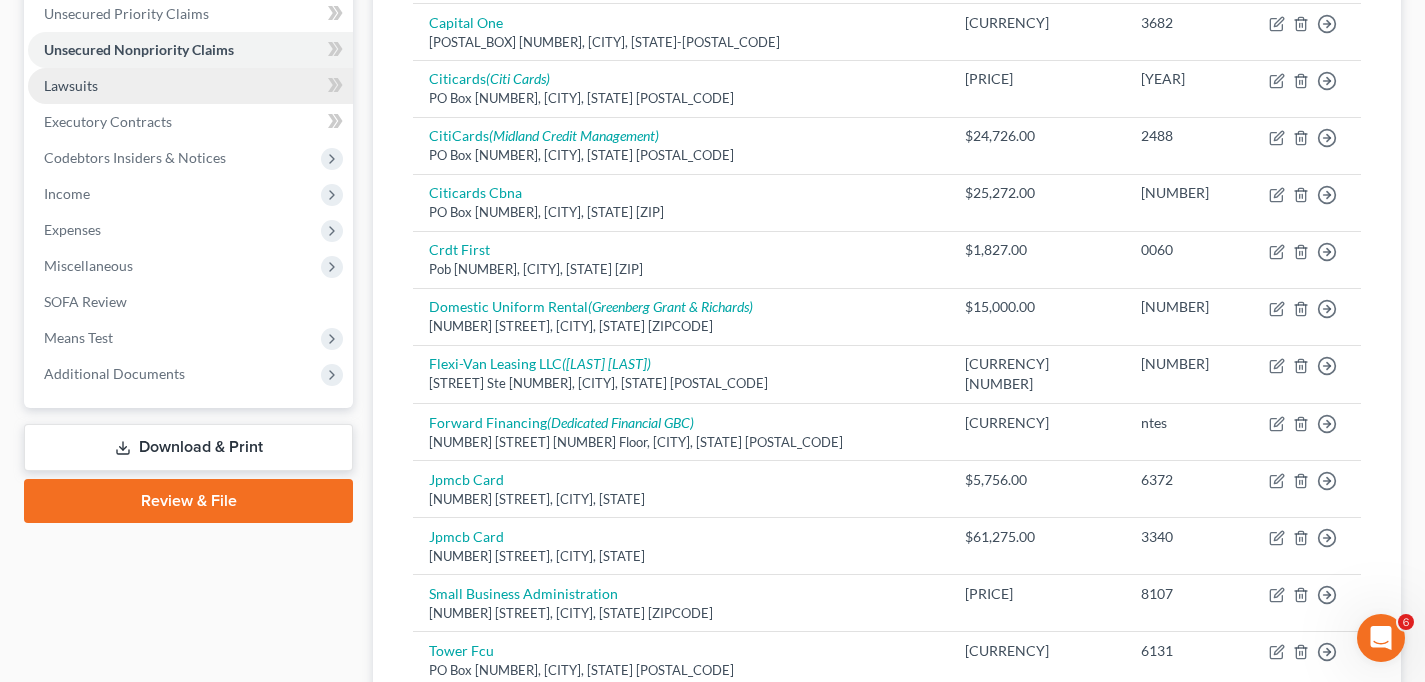 click on "Lawsuits" at bounding box center (190, 86) 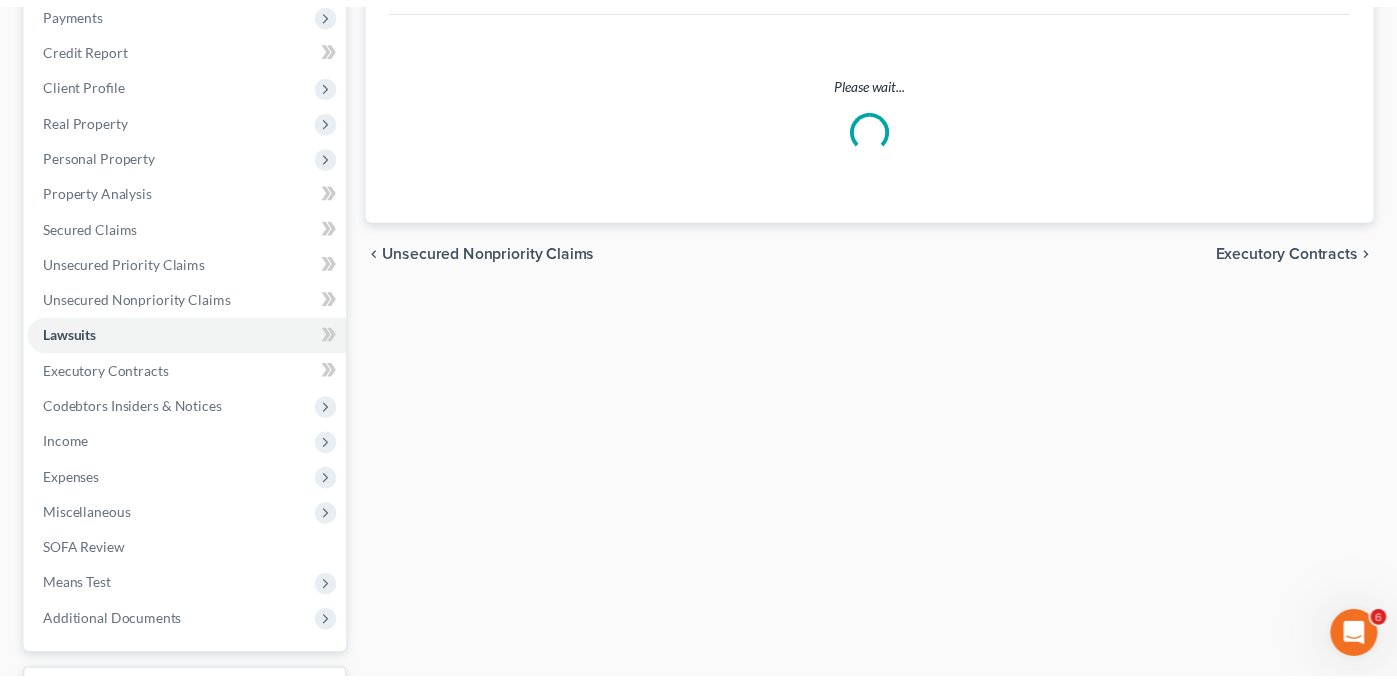 scroll, scrollTop: 0, scrollLeft: 0, axis: both 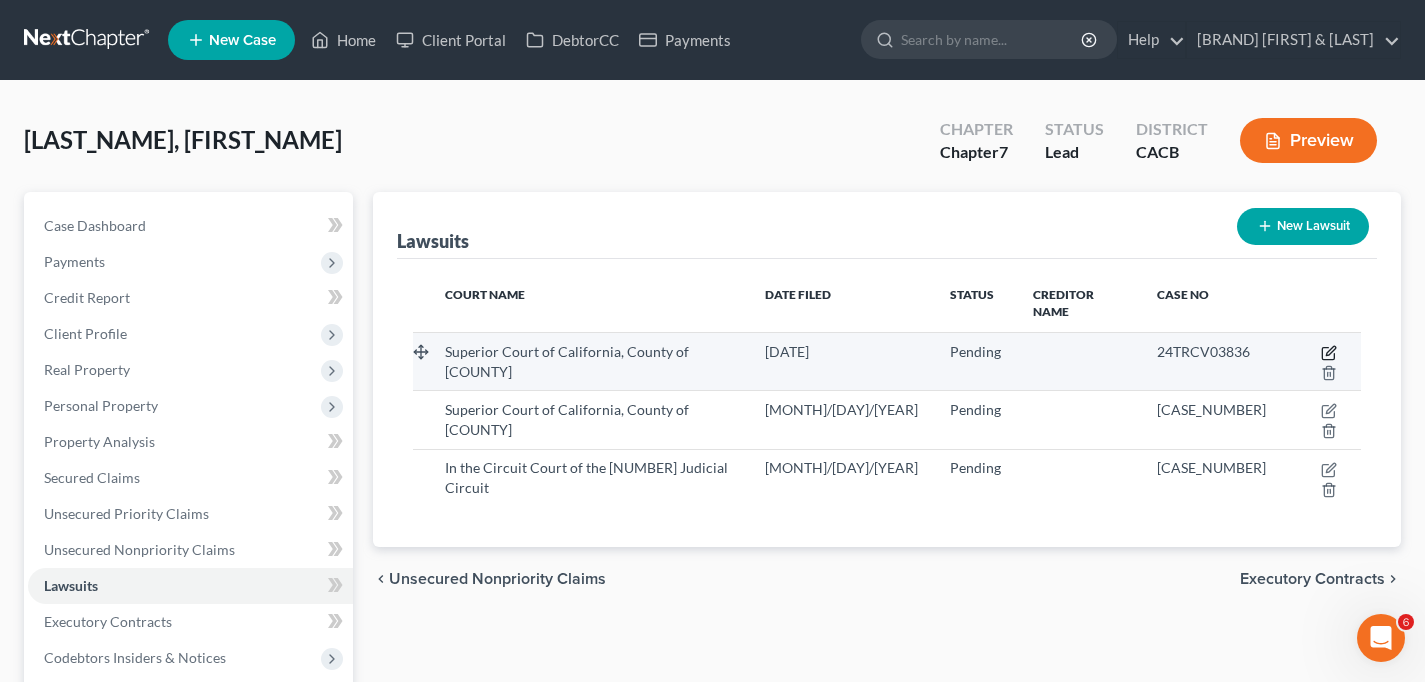 click 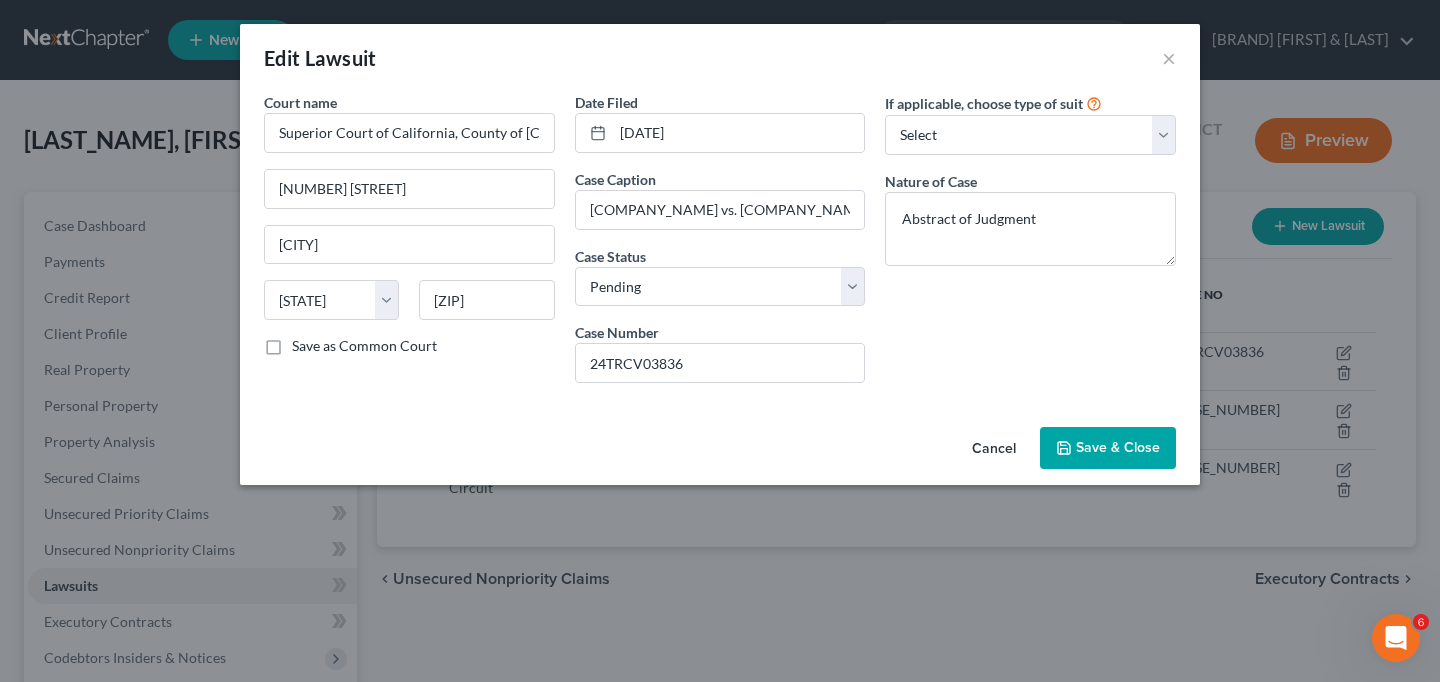 click on "Cancel" at bounding box center (994, 449) 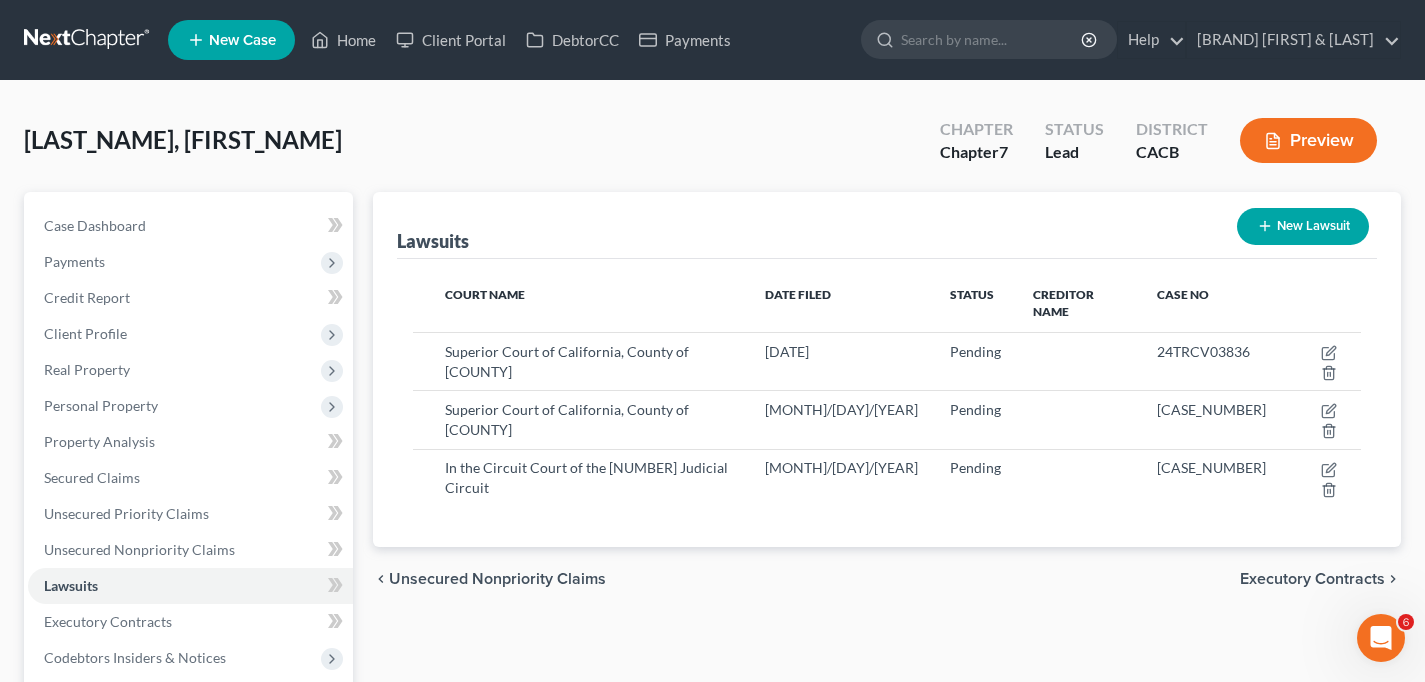 click on "New Lawsuit" at bounding box center [1303, 226] 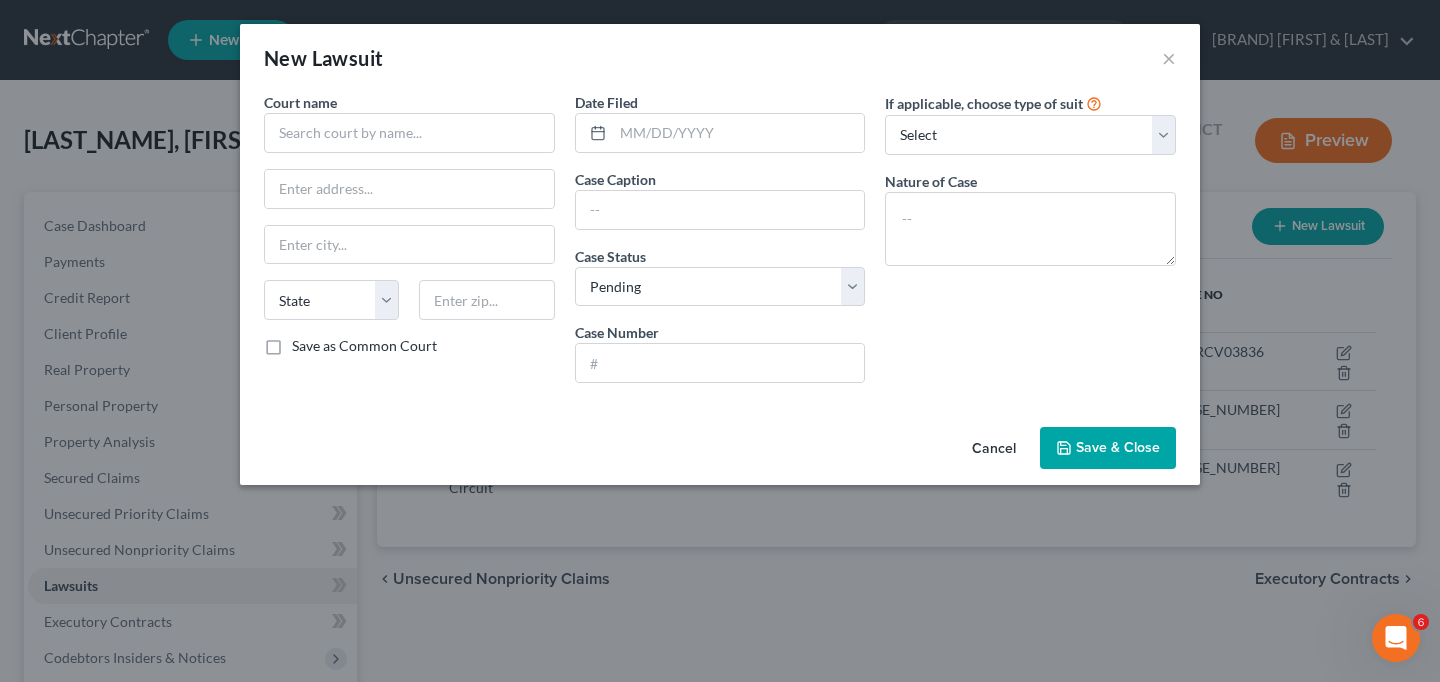 click on "Cancel" at bounding box center [994, 449] 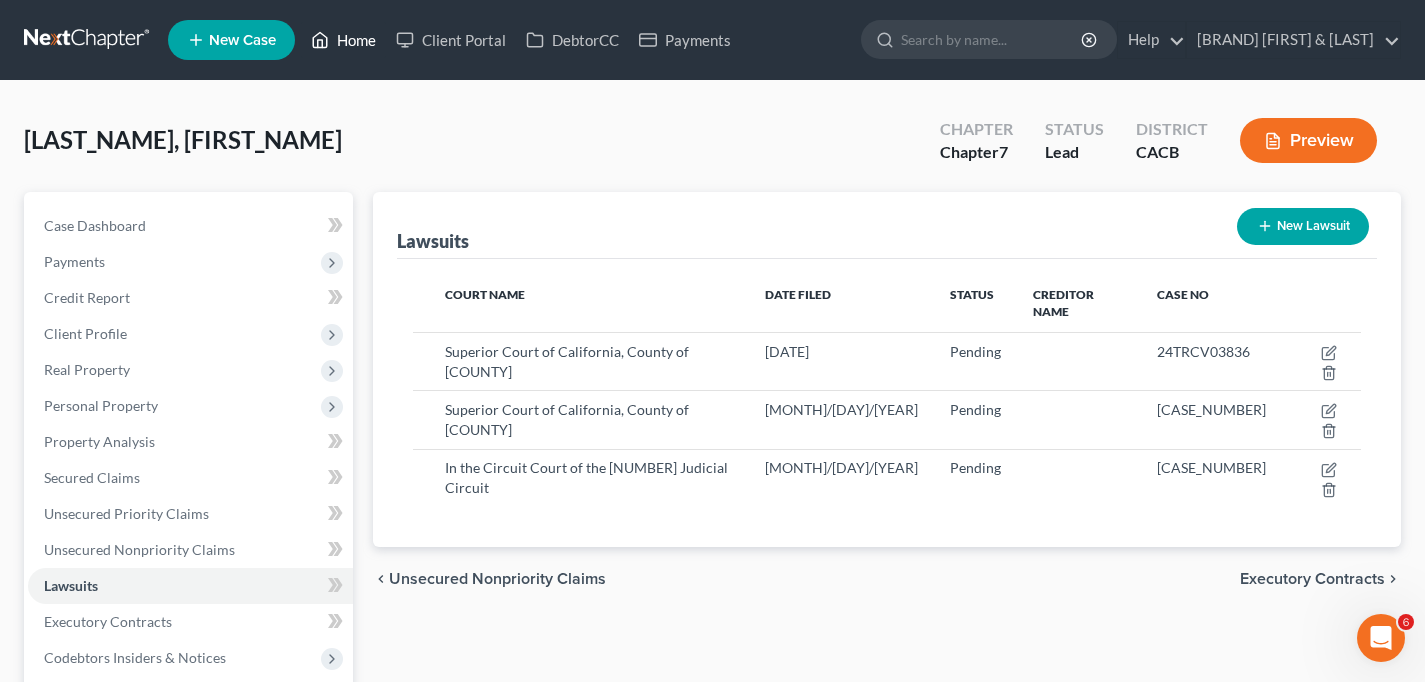 click on "Home" at bounding box center (343, 40) 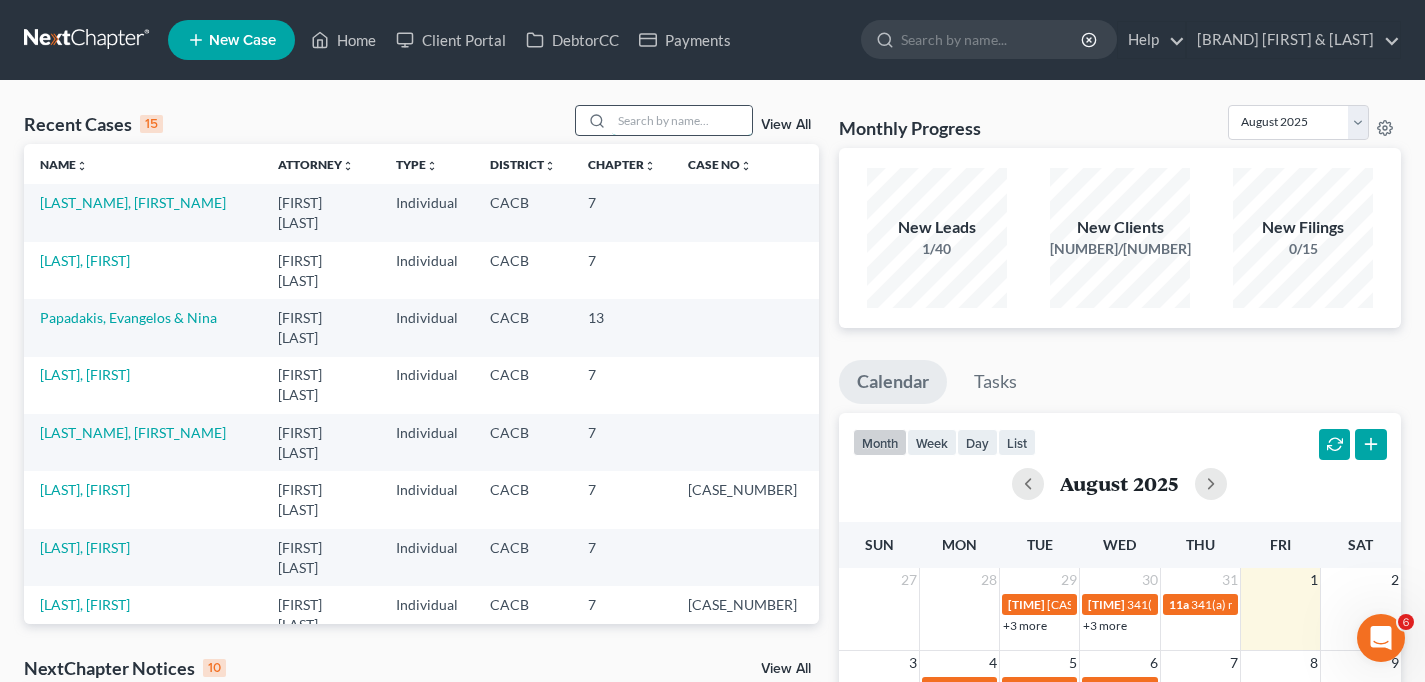 click at bounding box center [682, 120] 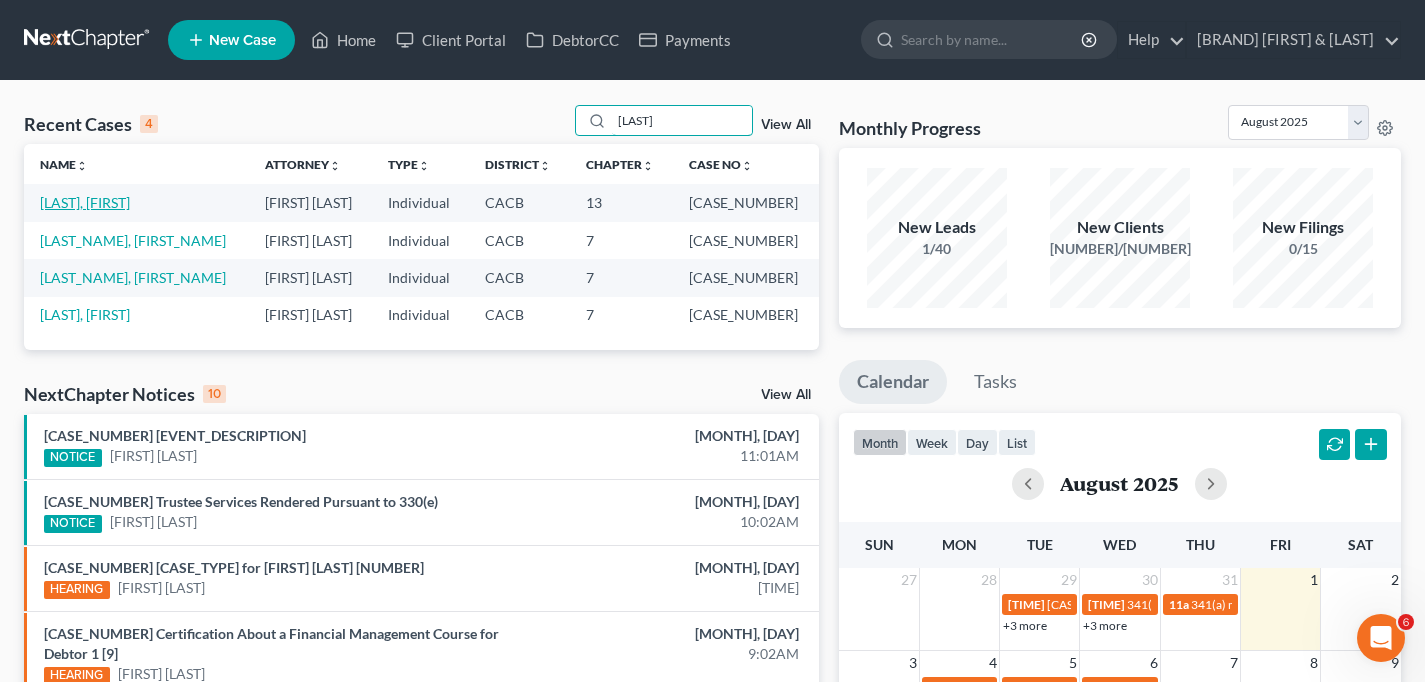 type on "[LAST]" 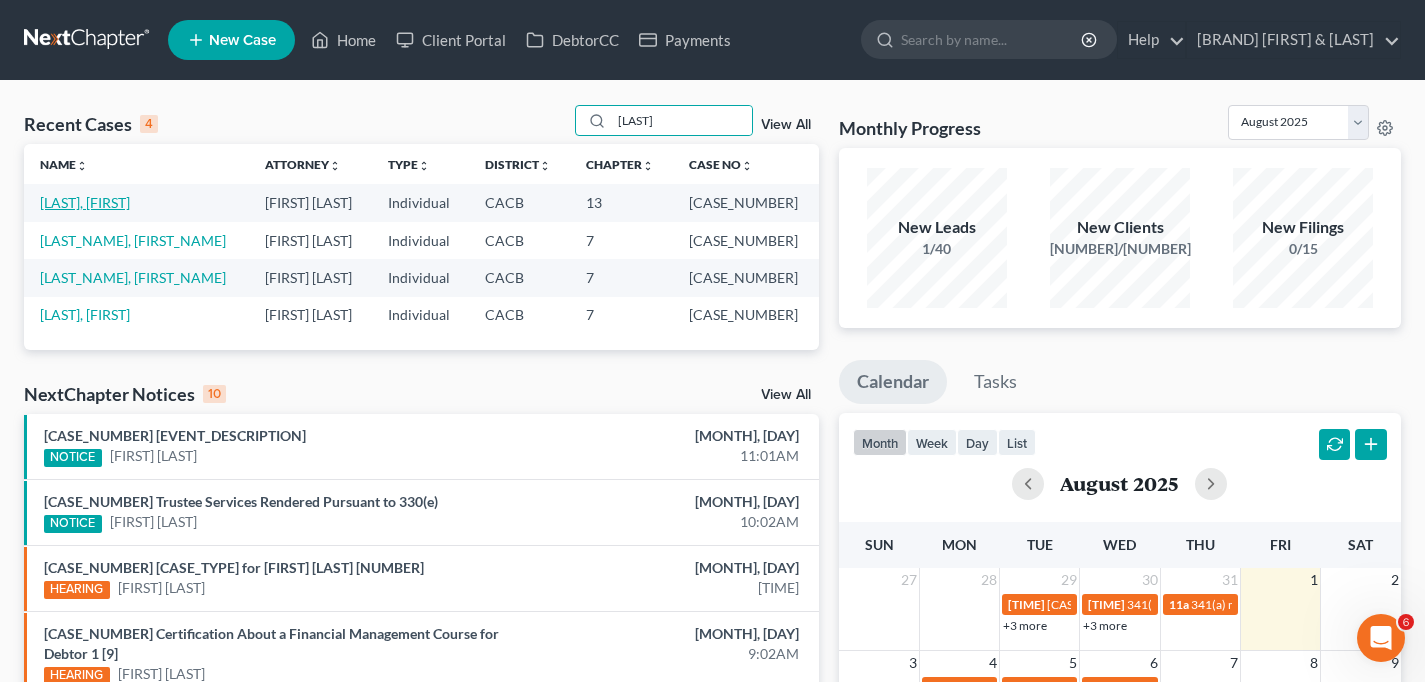 click on "[LAST], [FIRST]" at bounding box center [85, 202] 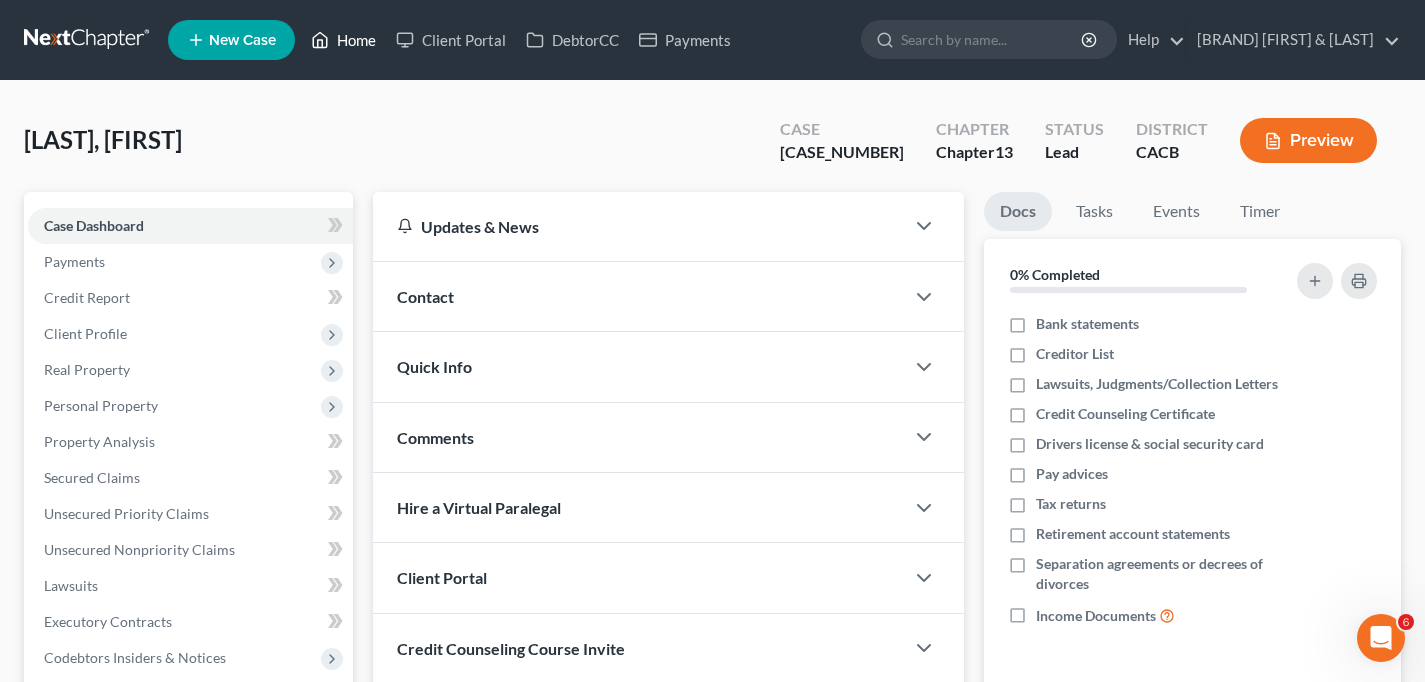 click on "Home" at bounding box center [343, 40] 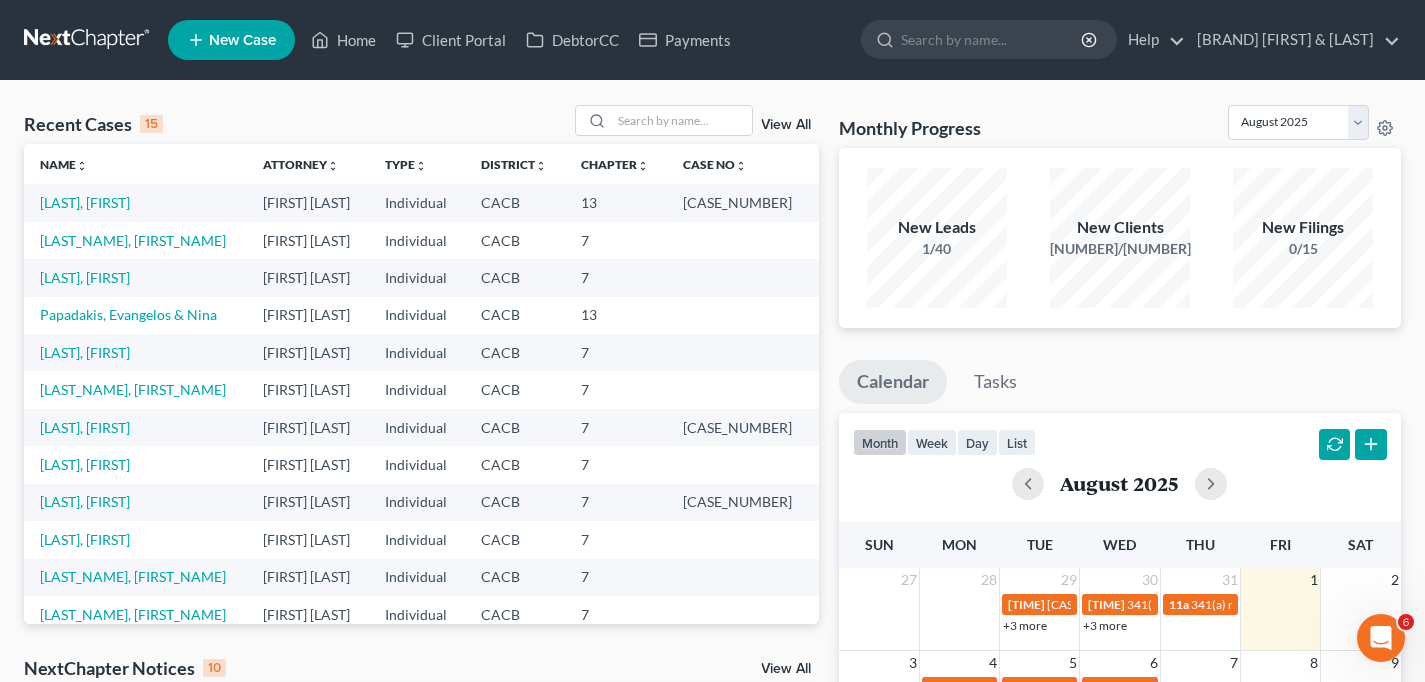 click on "[LAST_NAME], [FIRST_NAME] [FIRST] [LAST] Individual CACB 13 [CASE_NUMBER] [LAST_NAME], [FIRST_NAME] [FIRST] [LAST] Individual CACB 7 [LAST_NAME], [FIRST_NAME] [FIRST] [LAST] Individual CACB 7 [LAST_NAME], [FIRST_NAME] [FIRST] [LAST] Individual CACB 13 [LAST_NAME], [FIRST_NAME] [FIRST] [LAST] Individual CACB 7 [LAST_NAME], [FIRST_NAME] [FIRST] [LAST] Individual CACB 7 [FIRST] [LAST] [FIRST] [LAST] Individual CACB 7 [CASE_NUMBER] [LAST_NAME], [FIRST_NAME] [FIRST] [LAST] Individual CACB 7 [LAST_NAME], [FIRST_NAME] [FIRST] [LAST] Individual CACB 7 [CASE_NUMBER] [LAST_NAME], [FIRST_NAME] [FIRST] [LAST] Individual CACB 7 [LAST_NAME], [FIRST_NAME] 7" at bounding box center [712, 762] 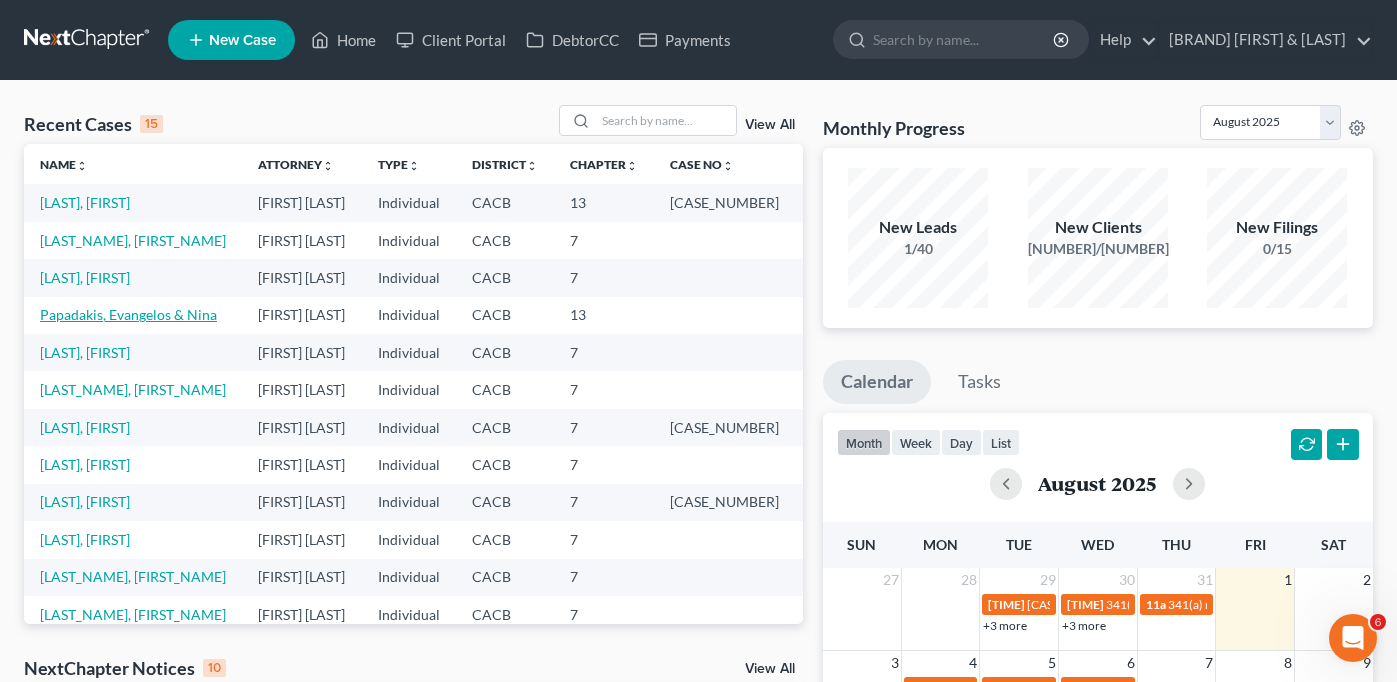 click on "Papadakis, Evangelos & Nina" at bounding box center [128, 314] 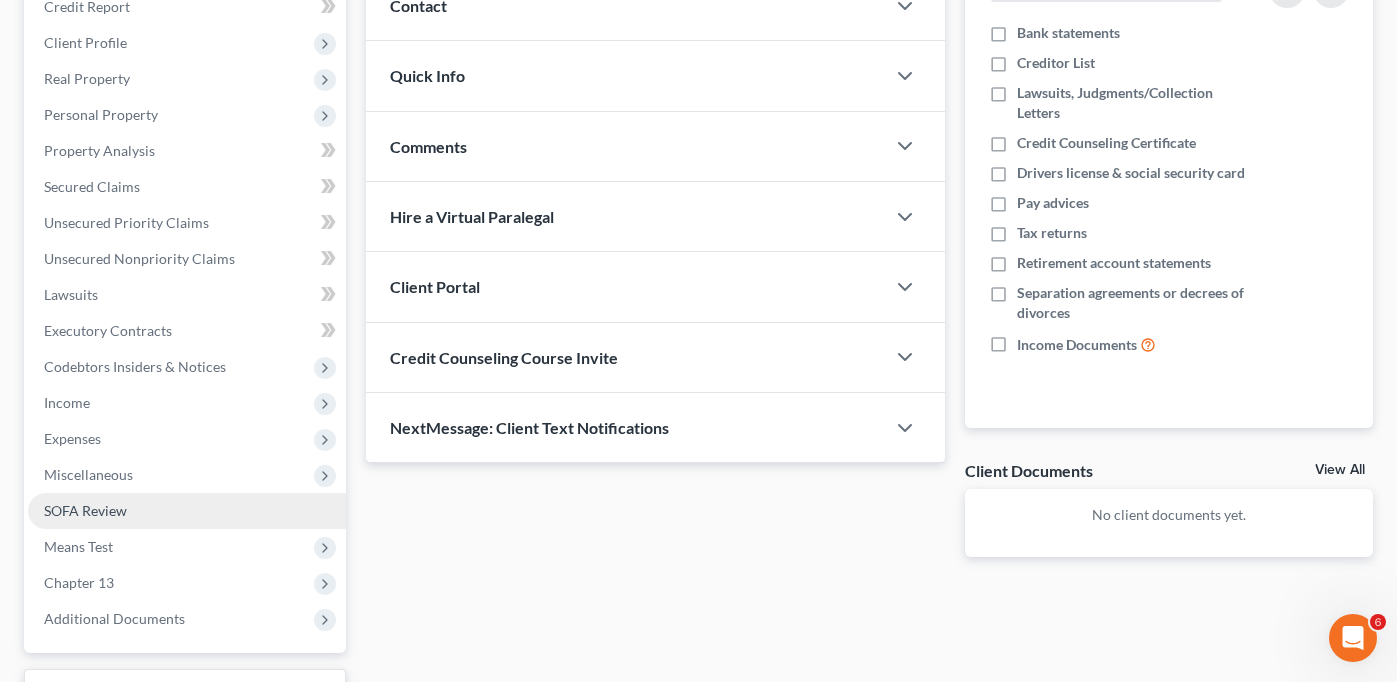 scroll, scrollTop: 300, scrollLeft: 0, axis: vertical 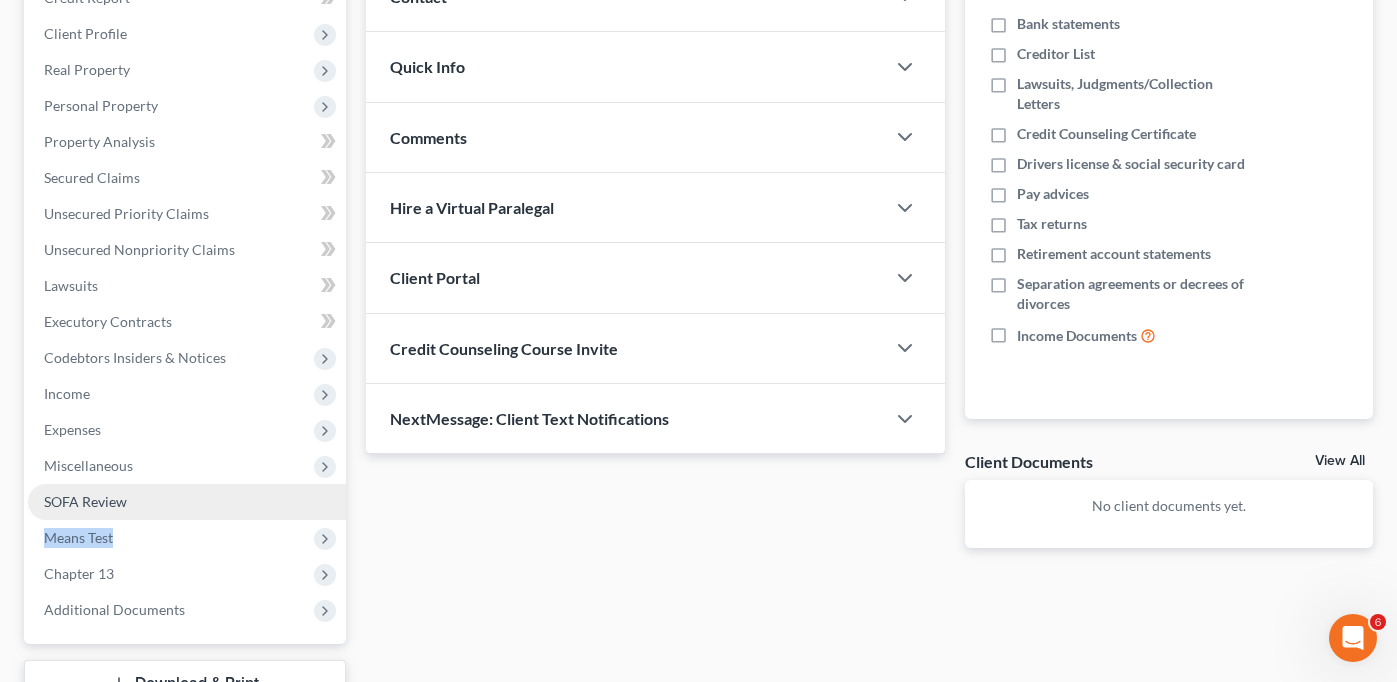 drag, startPoint x: 201, startPoint y: 517, endPoint x: 153, endPoint y: 503, distance: 50 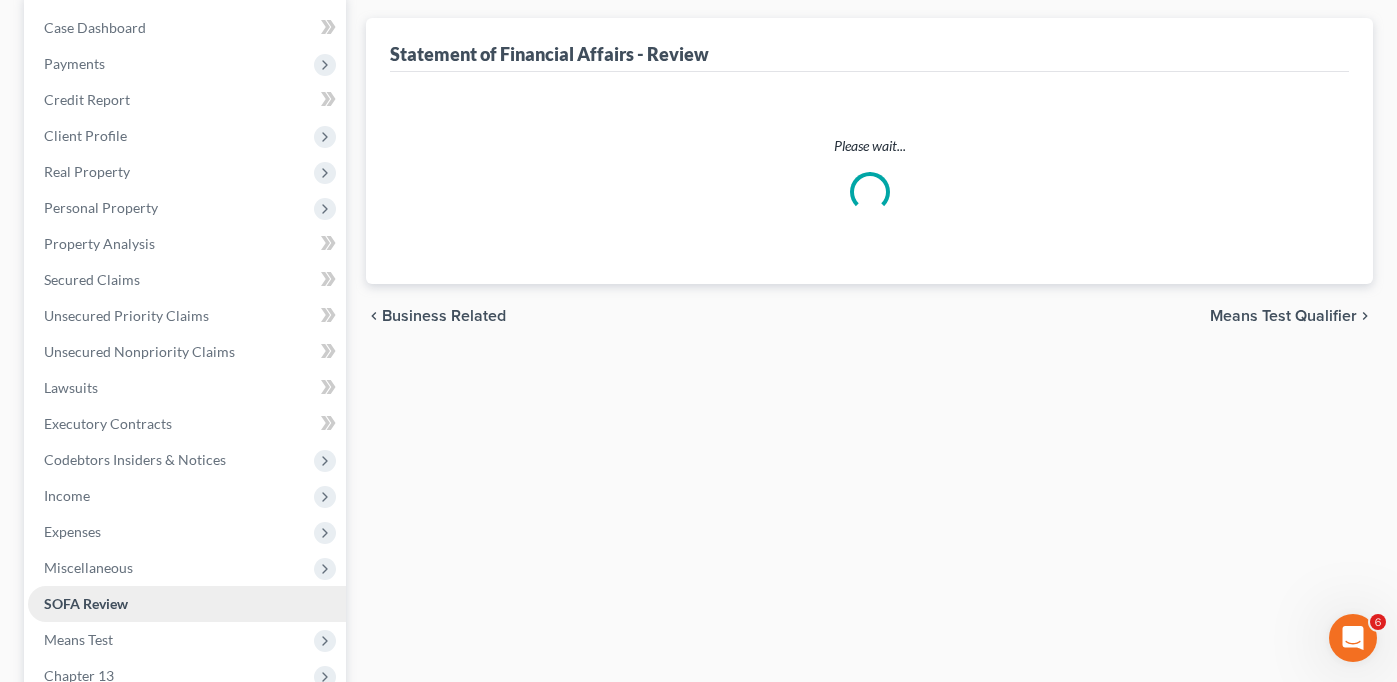 click on "Case Dashboard
Payments
Invoices
Payments
Payments
Credit Report
Client Profile" at bounding box center [187, 370] 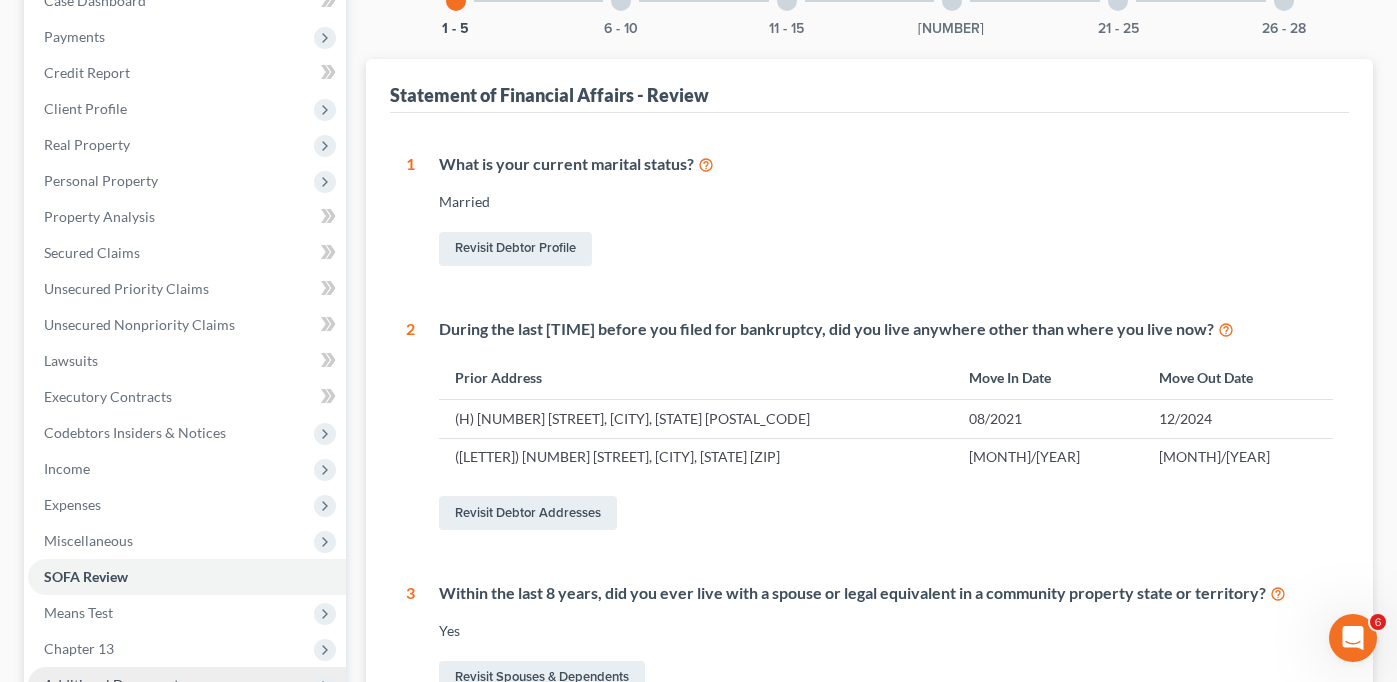scroll, scrollTop: 400, scrollLeft: 0, axis: vertical 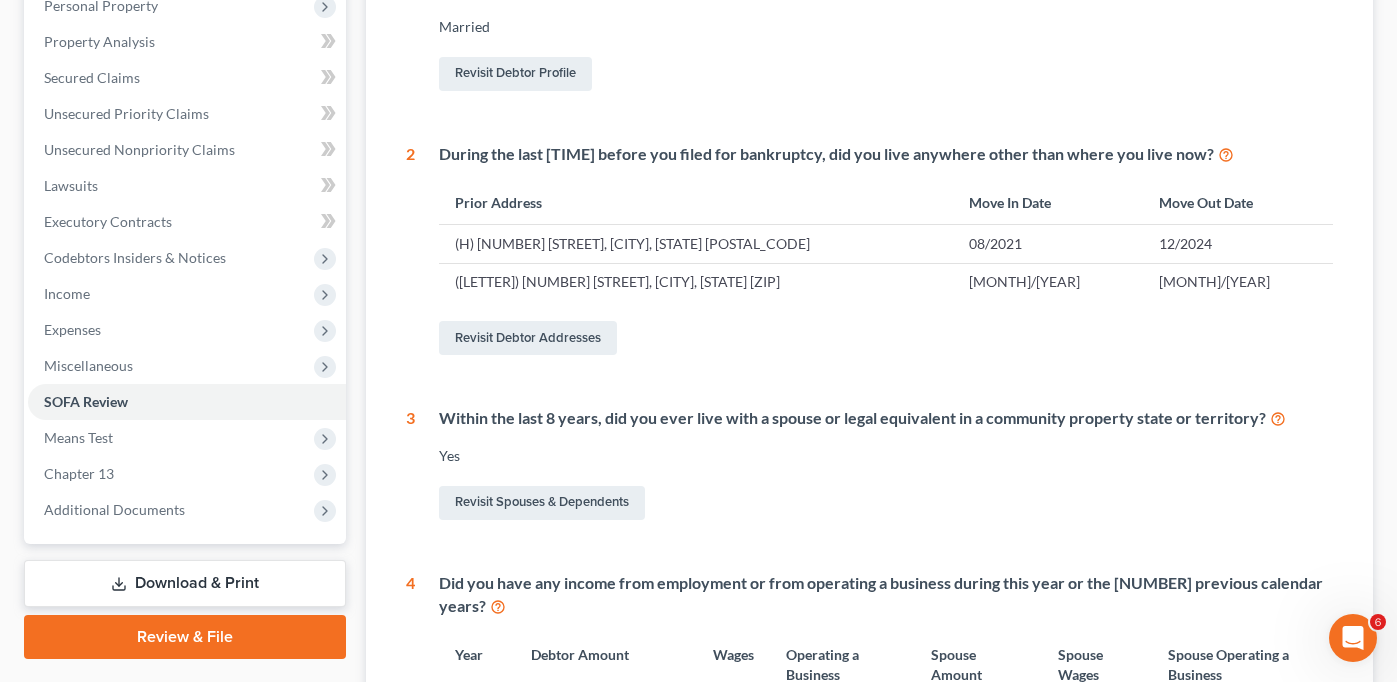 drag, startPoint x: 149, startPoint y: 401, endPoint x: 762, endPoint y: 429, distance: 613.63916 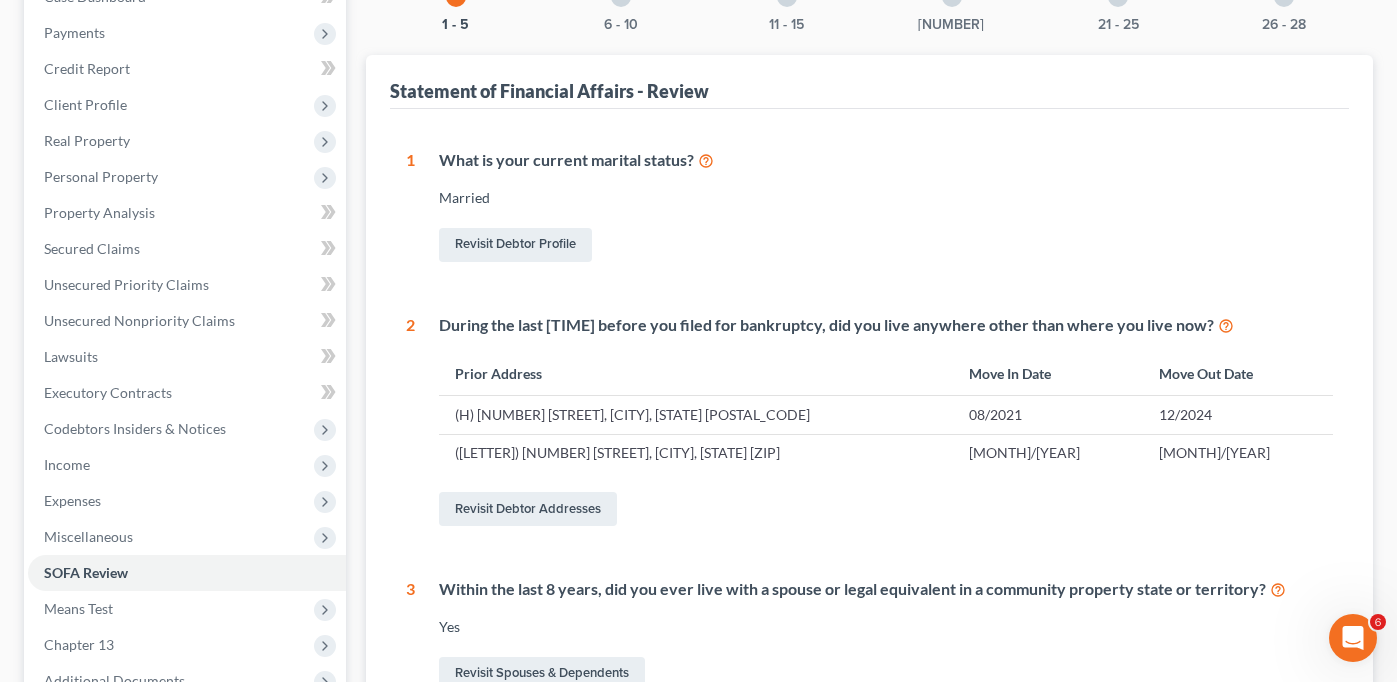 scroll, scrollTop: 0, scrollLeft: 0, axis: both 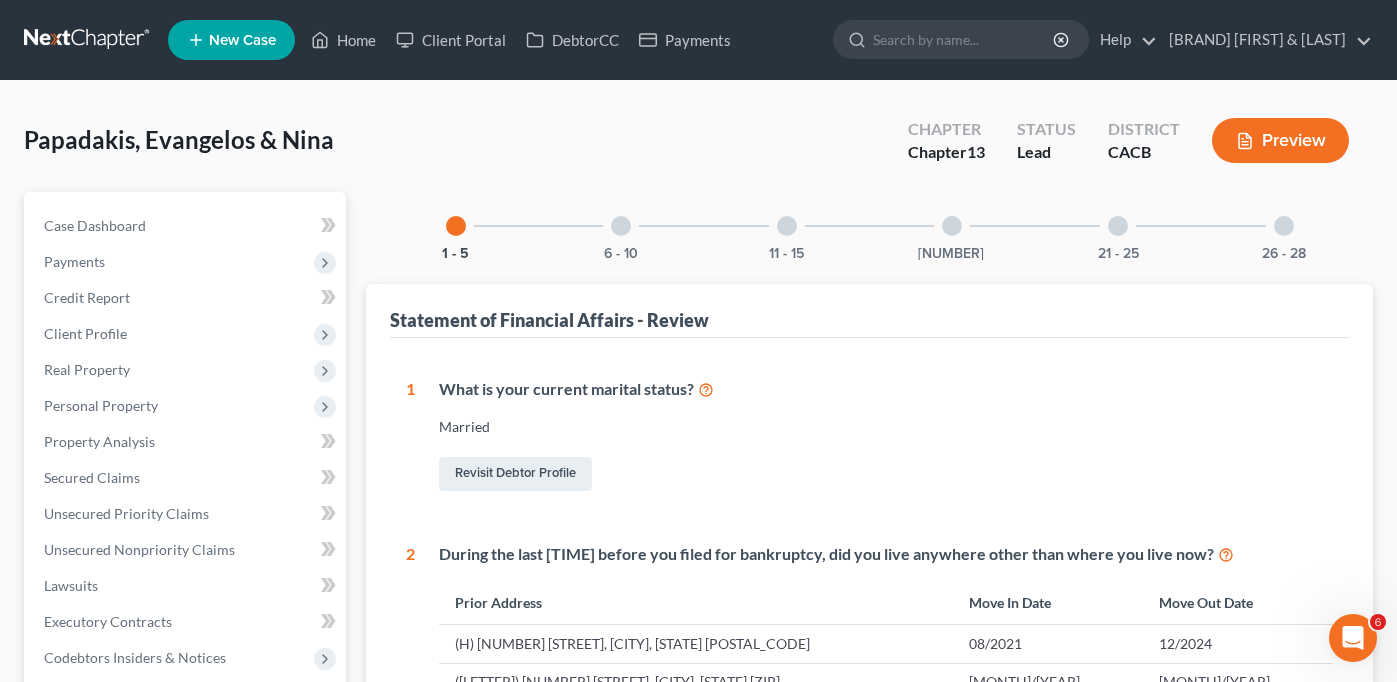 click on "26 - 28" at bounding box center [1284, 226] 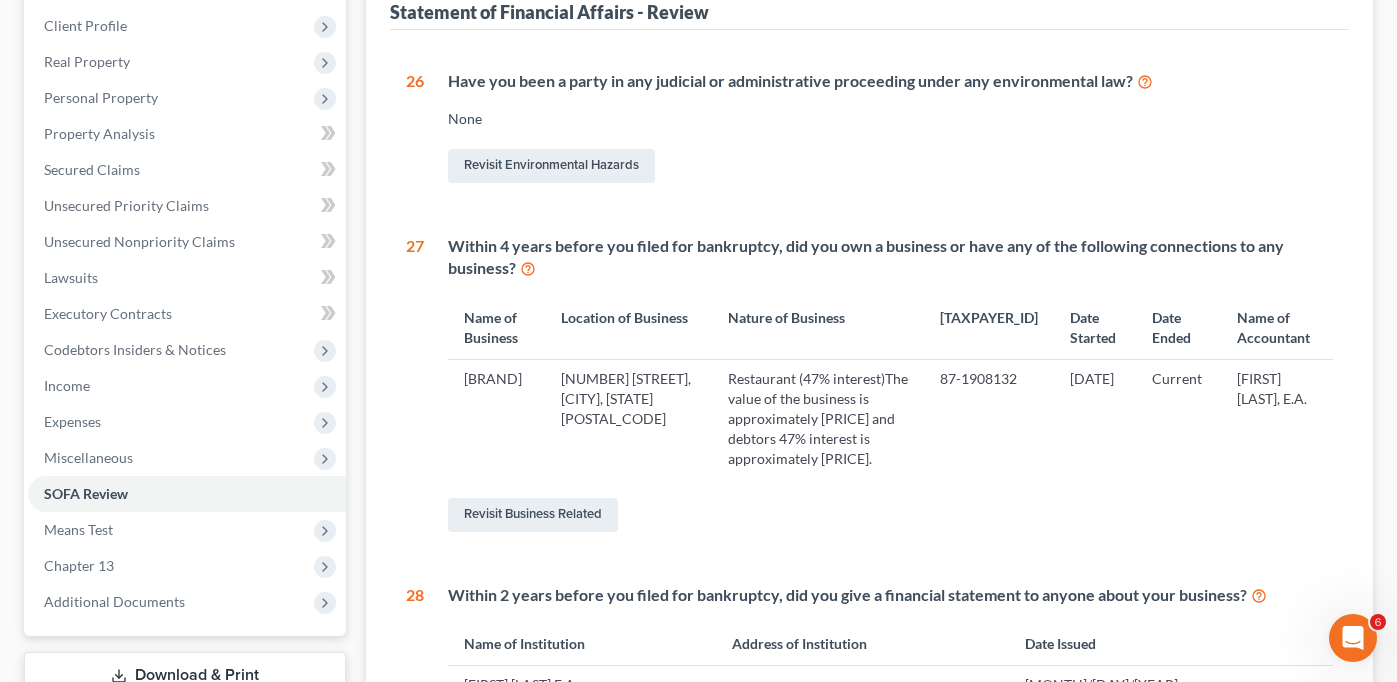 scroll, scrollTop: 300, scrollLeft: 0, axis: vertical 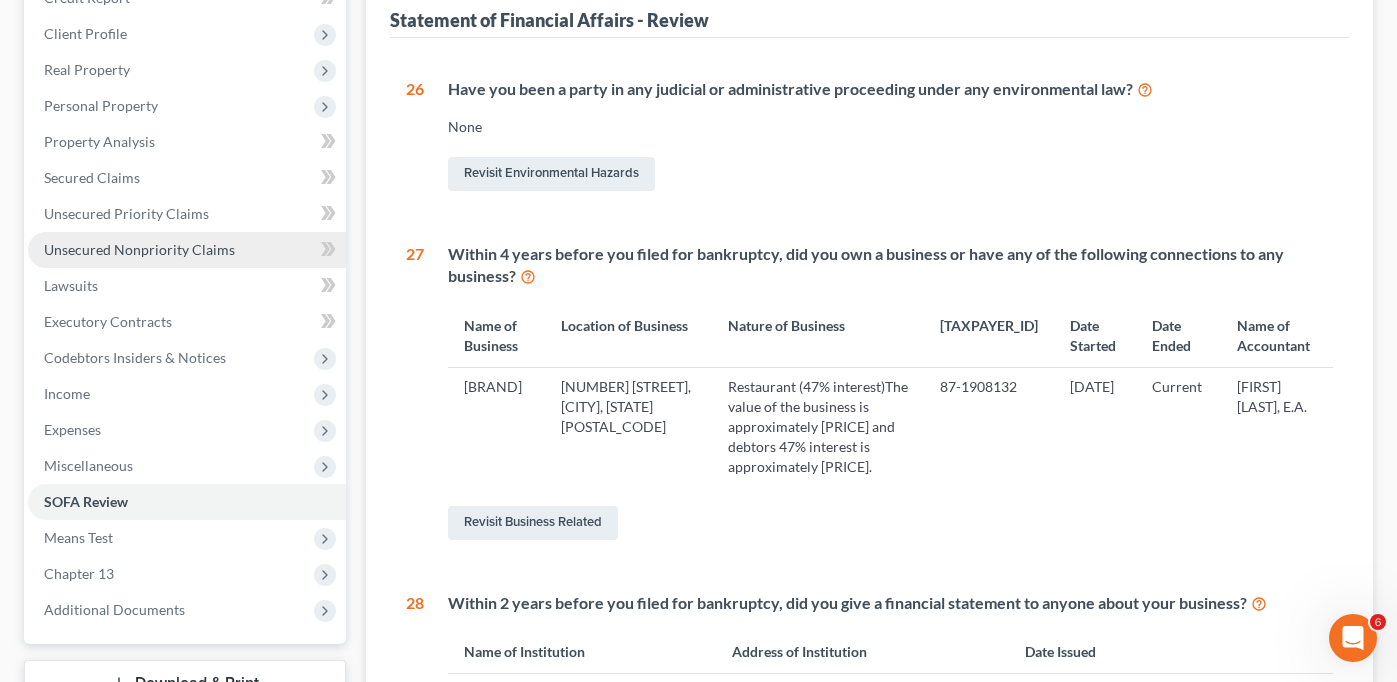 click on "Unsecured Nonpriority Claims" at bounding box center [187, 250] 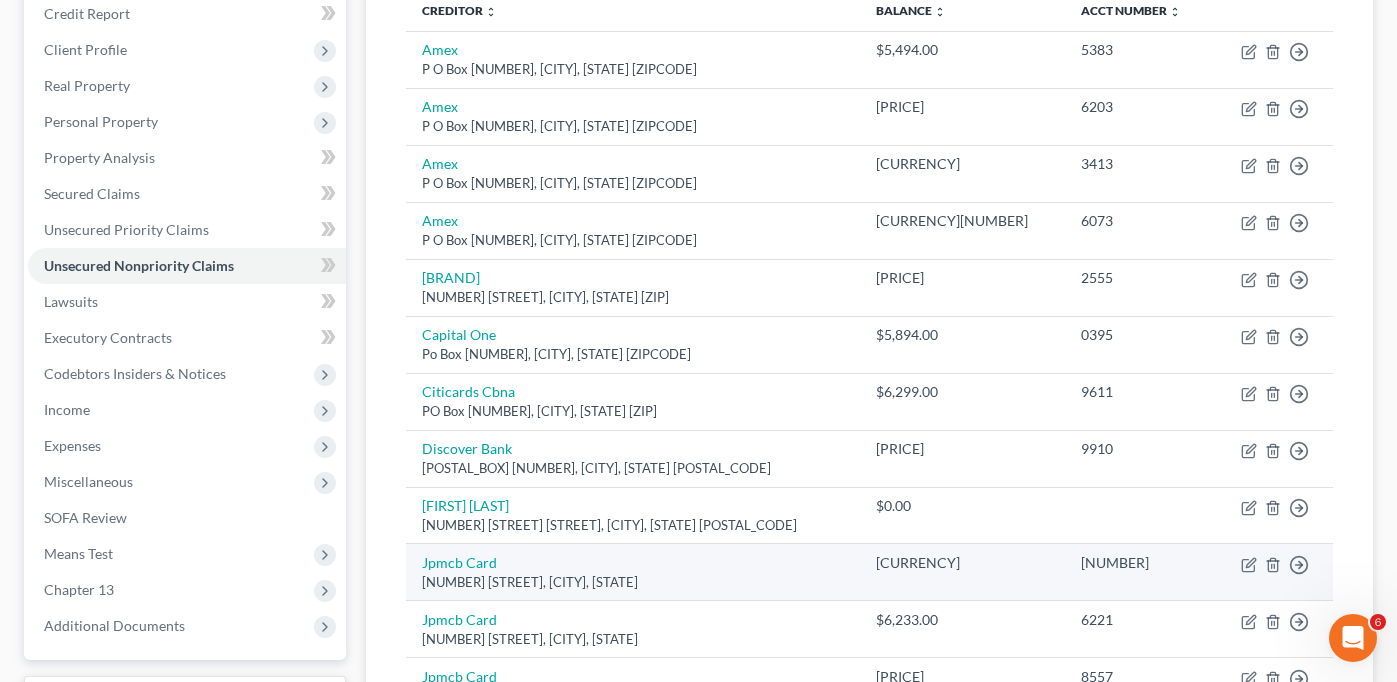 scroll, scrollTop: 275, scrollLeft: 0, axis: vertical 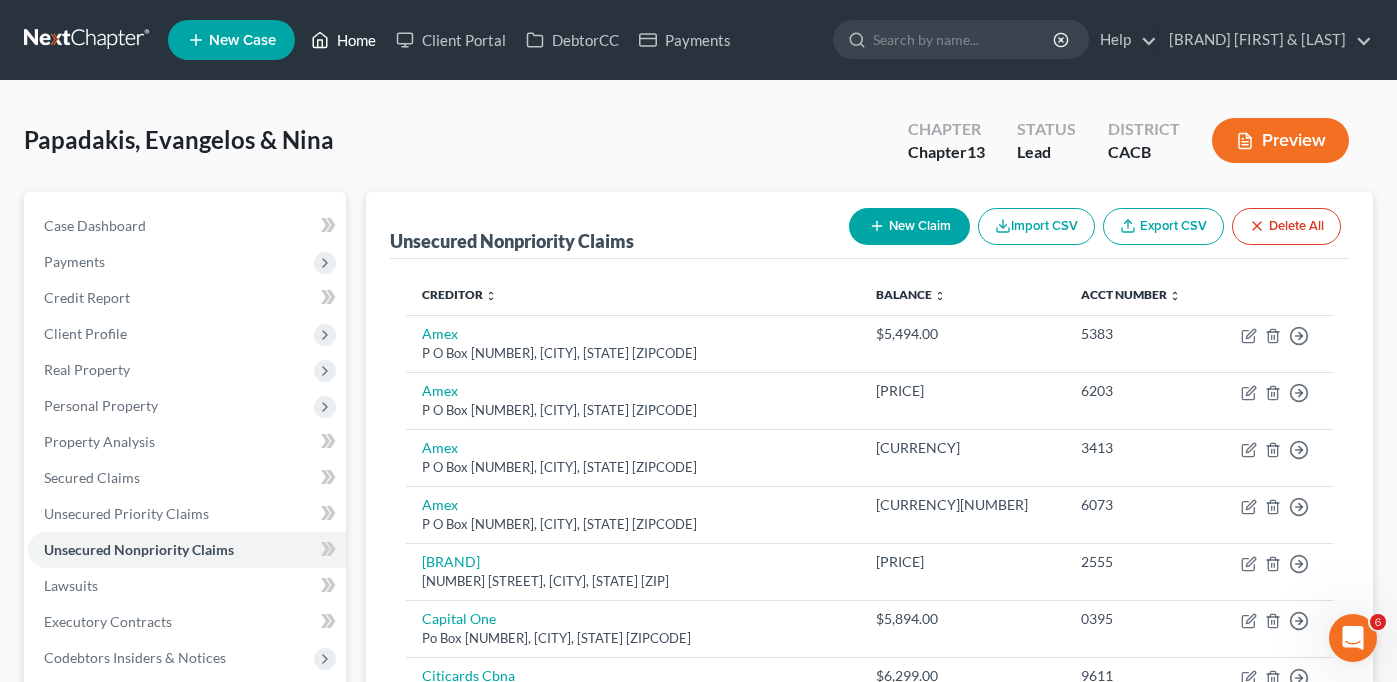click on "Home" at bounding box center (343, 40) 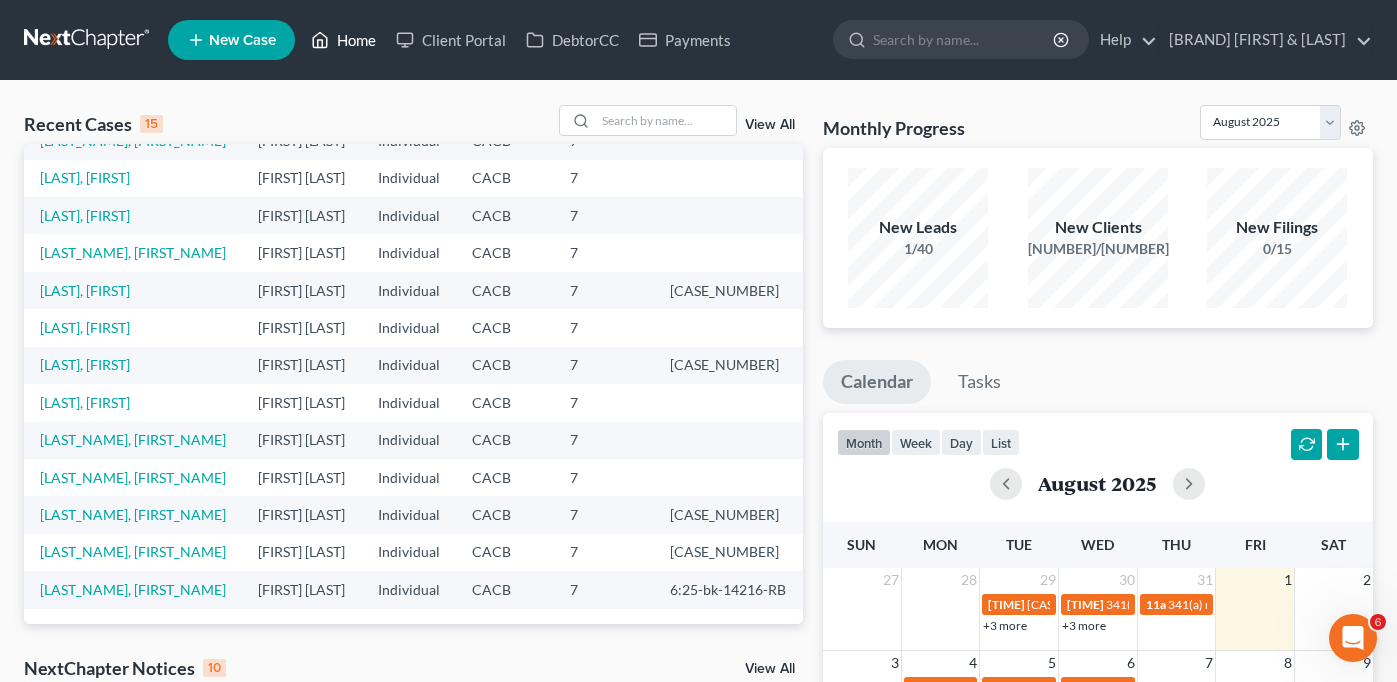 scroll, scrollTop: 417, scrollLeft: 0, axis: vertical 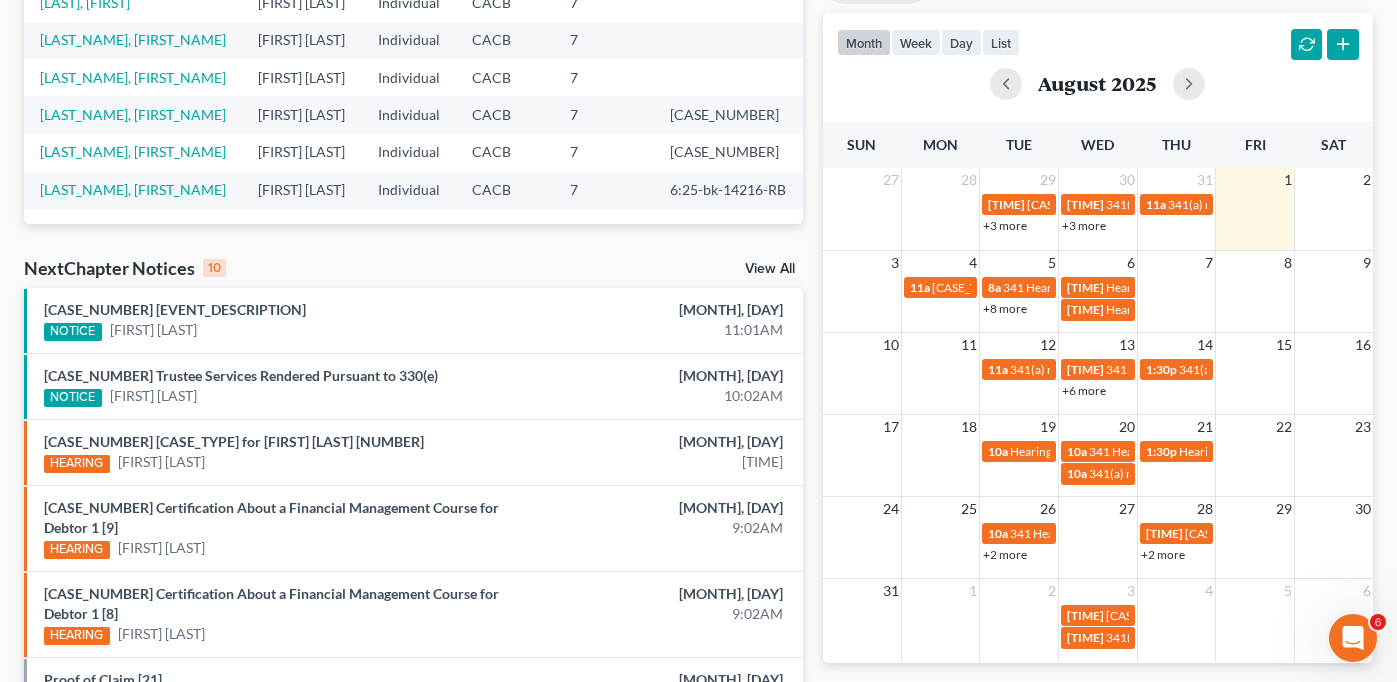 click on "View All" at bounding box center [770, 269] 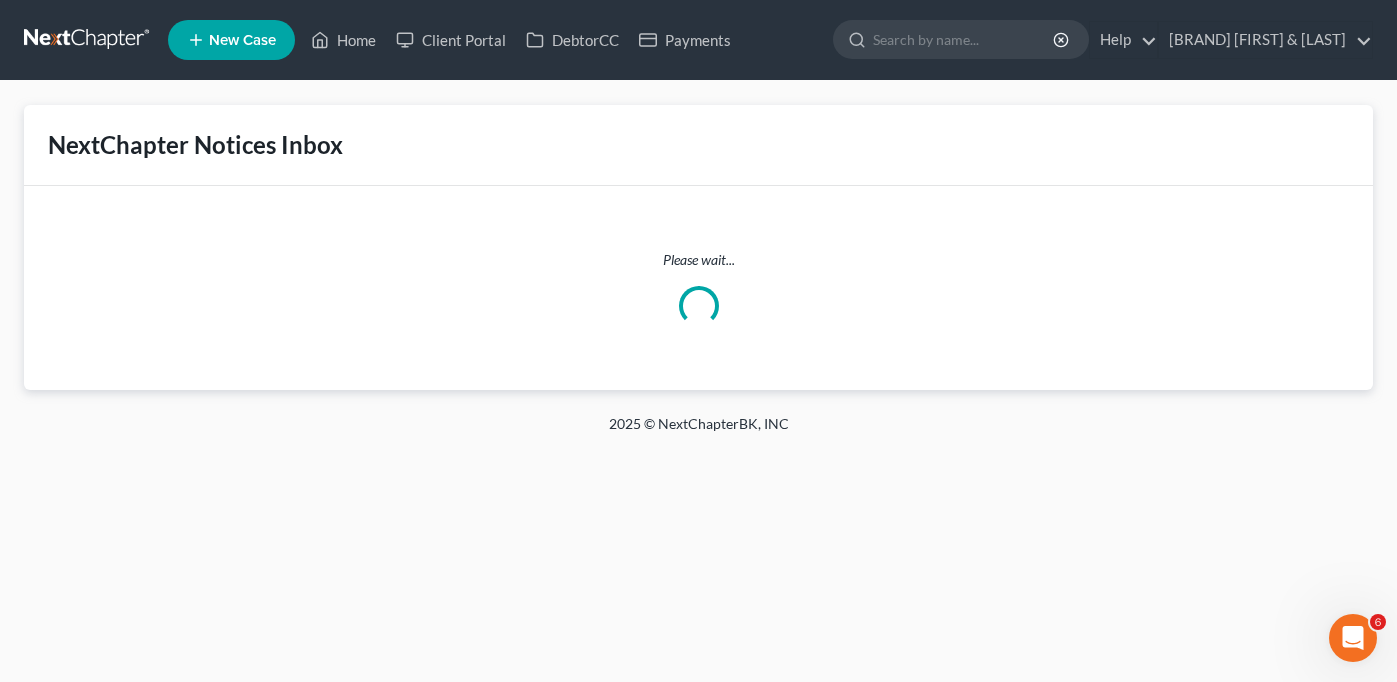 scroll, scrollTop: 0, scrollLeft: 0, axis: both 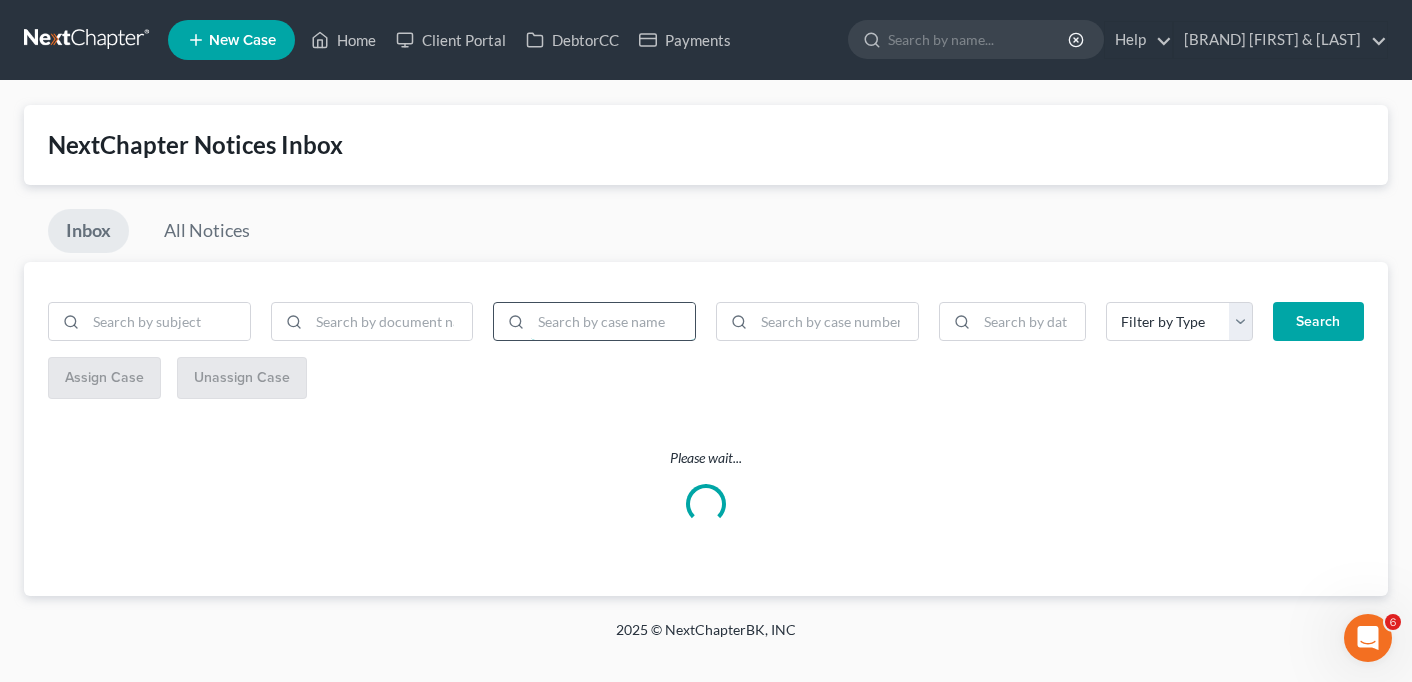 click at bounding box center [613, 322] 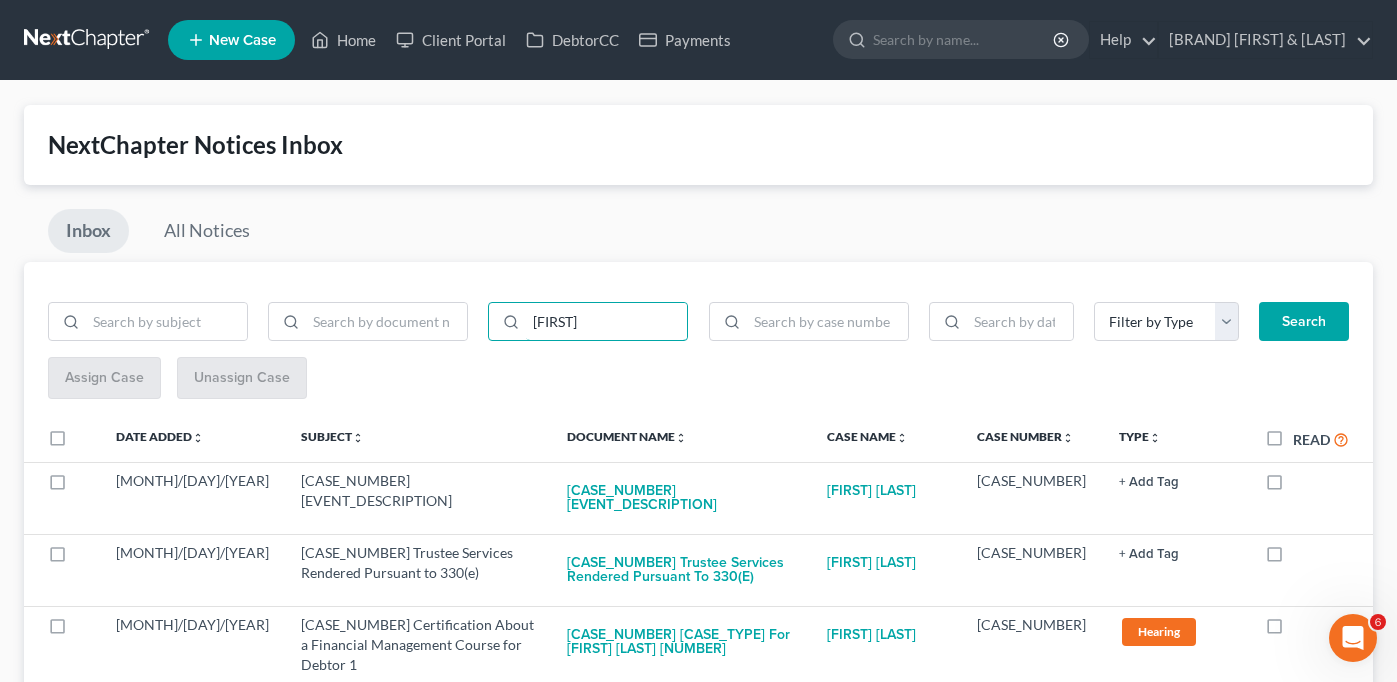type on "[FIRST]" 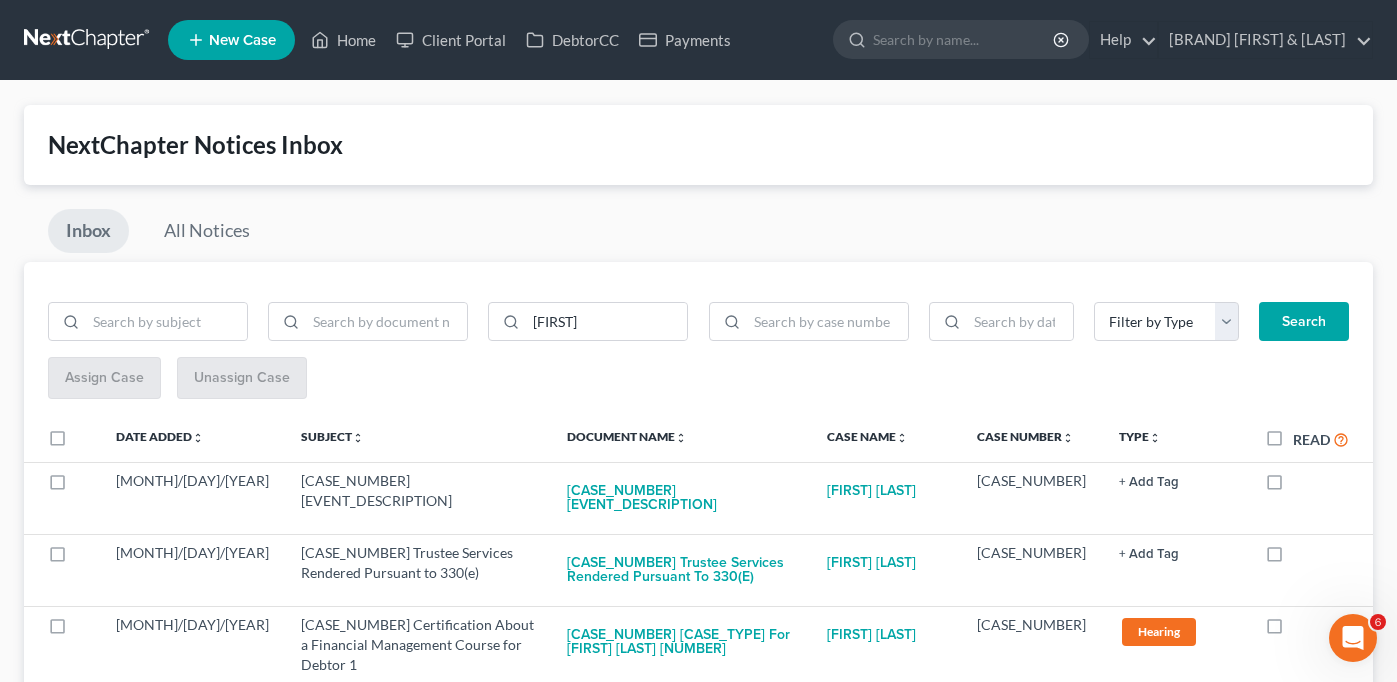 click on "Search" at bounding box center [1304, 322] 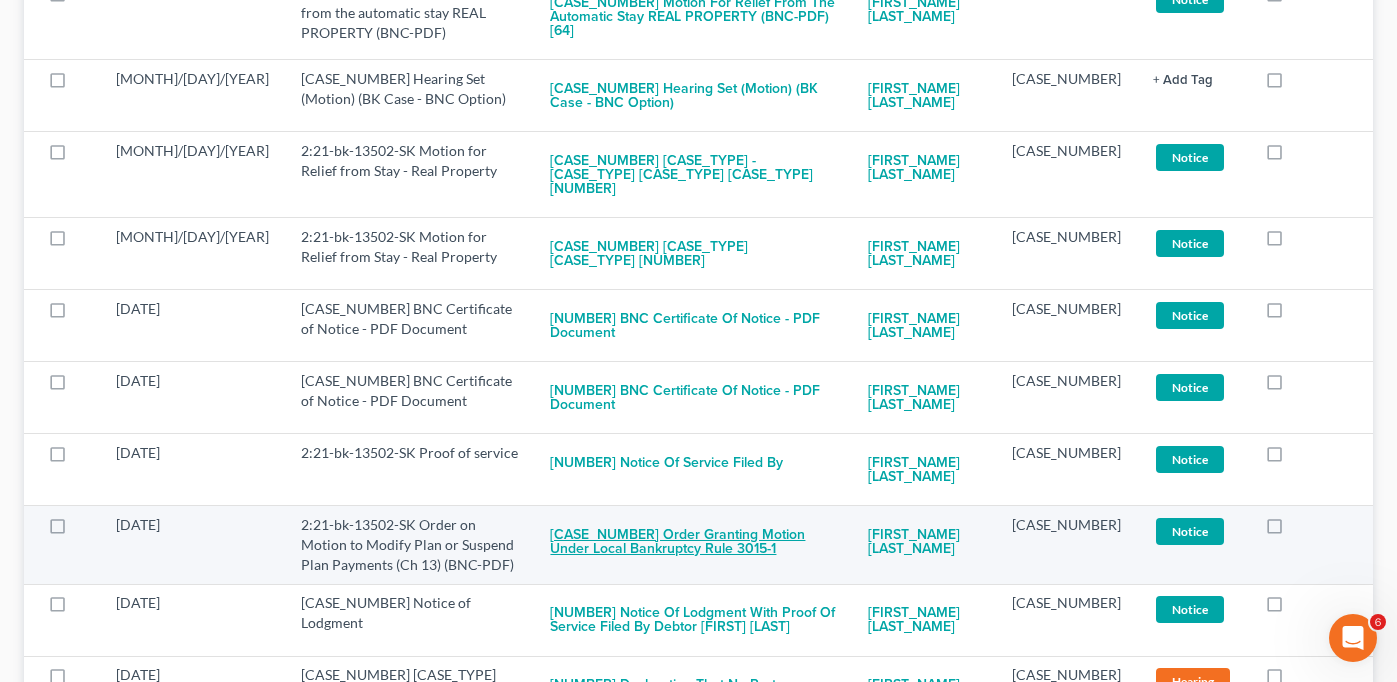 scroll, scrollTop: 1100, scrollLeft: 0, axis: vertical 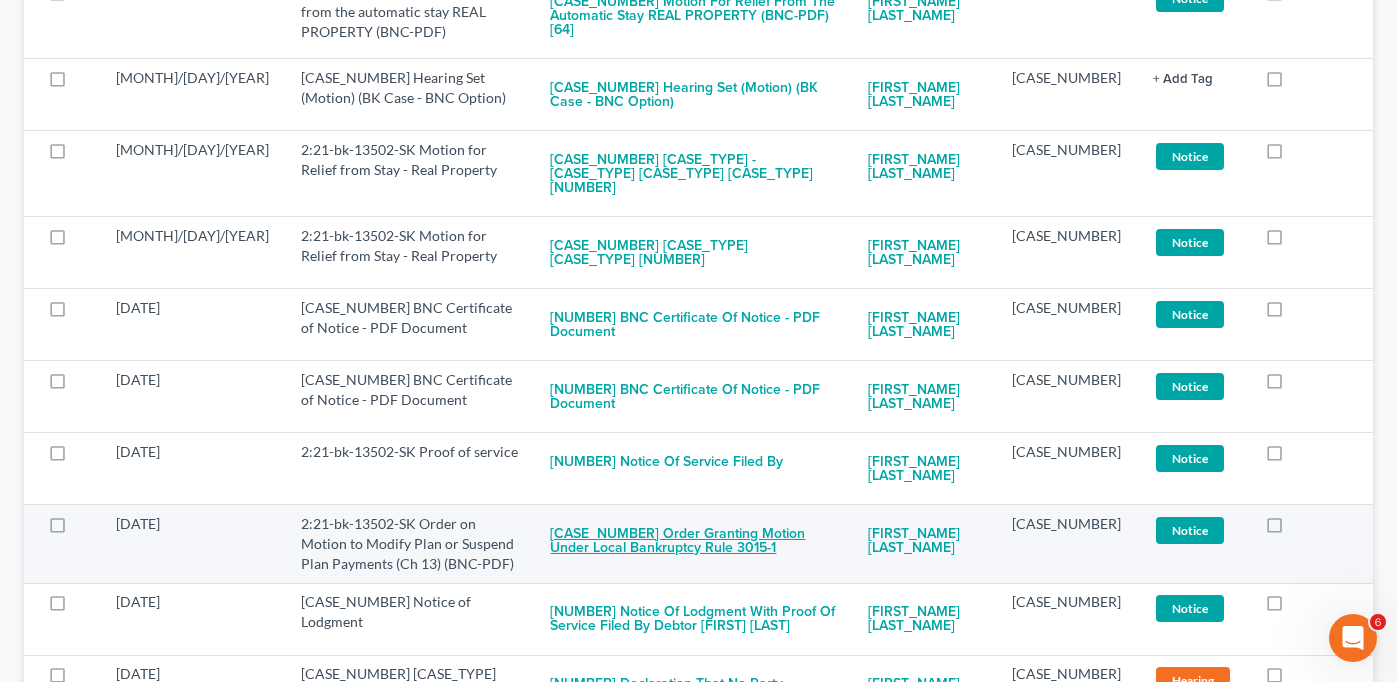 click on "[CASE_NUMBER] Order Granting Motion under Local Bankruptcy Rule 3015-1" at bounding box center [693, 541] 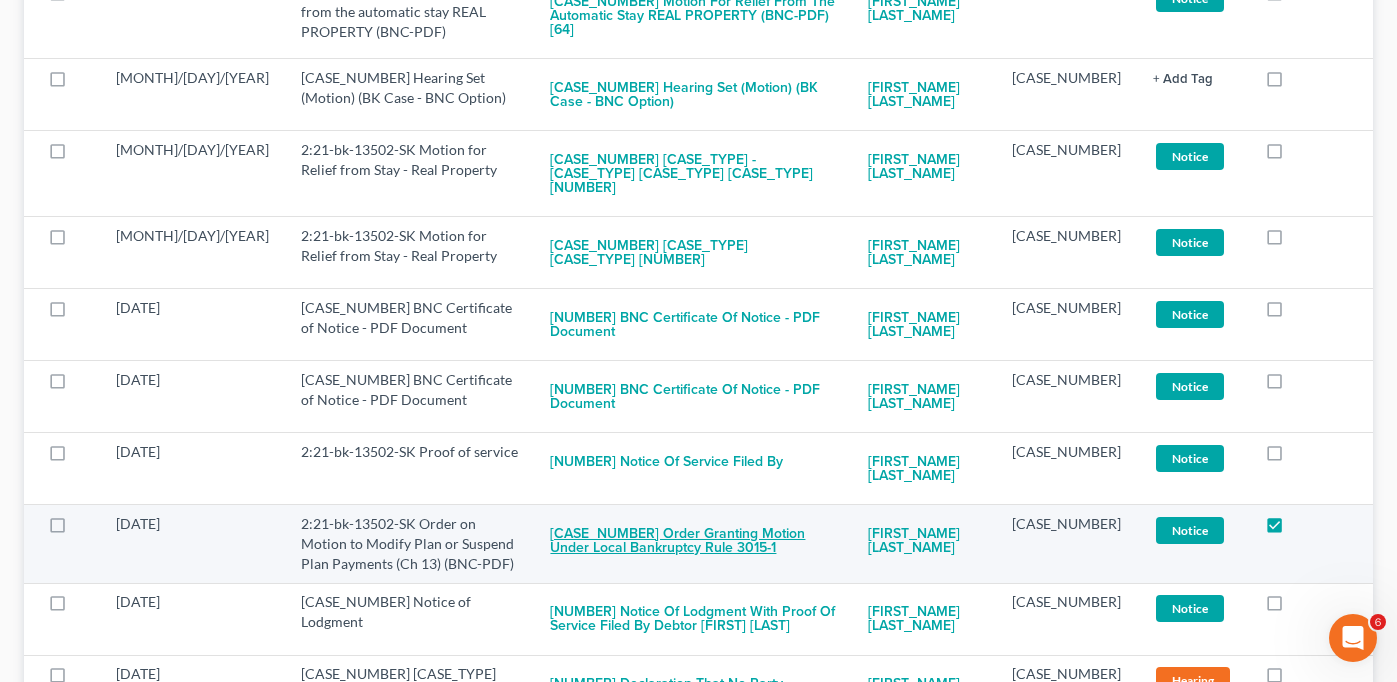 checkbox on "true" 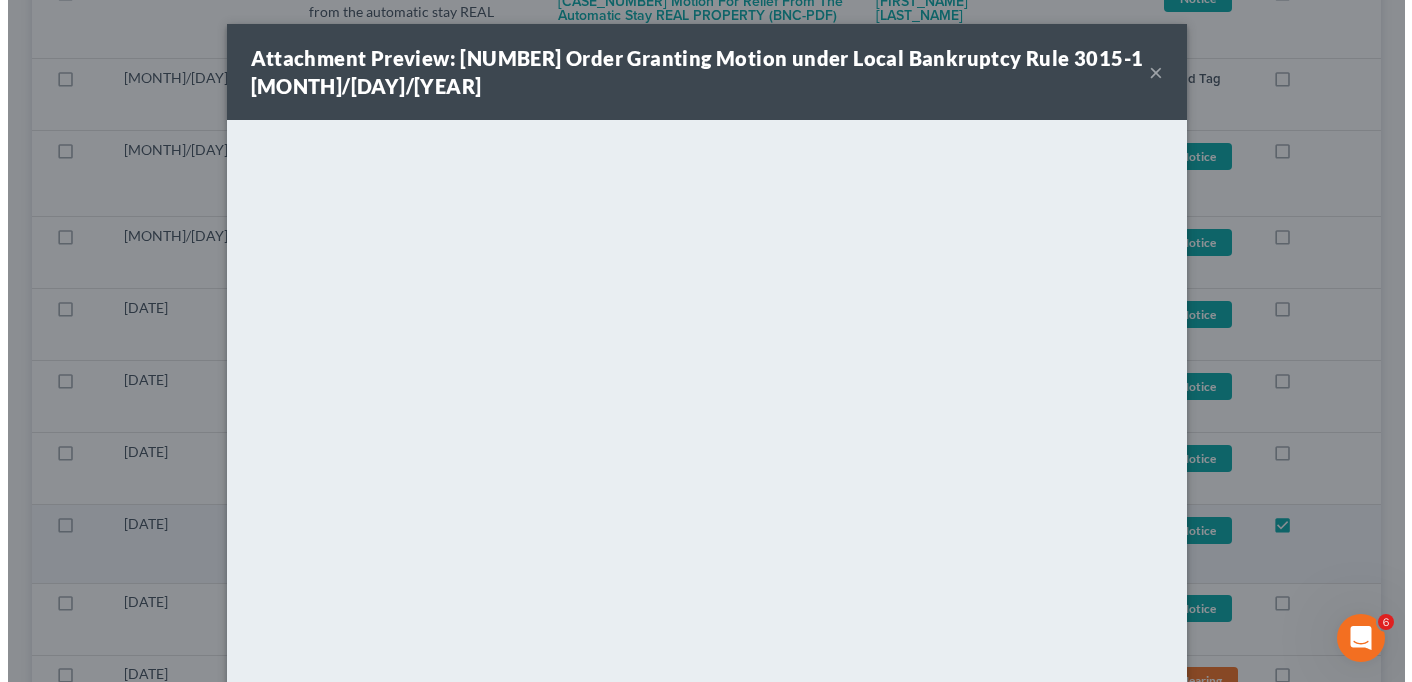 scroll, scrollTop: 1092, scrollLeft: 0, axis: vertical 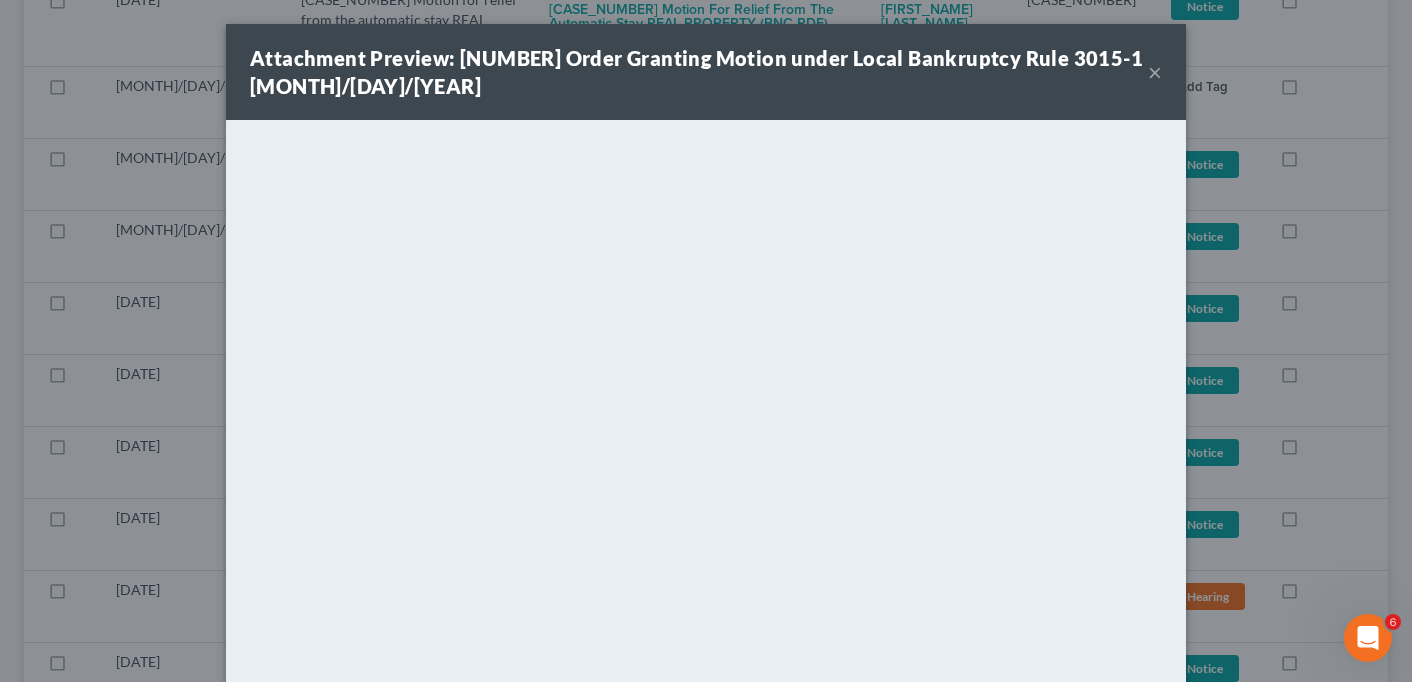 click on "×" at bounding box center (1155, 72) 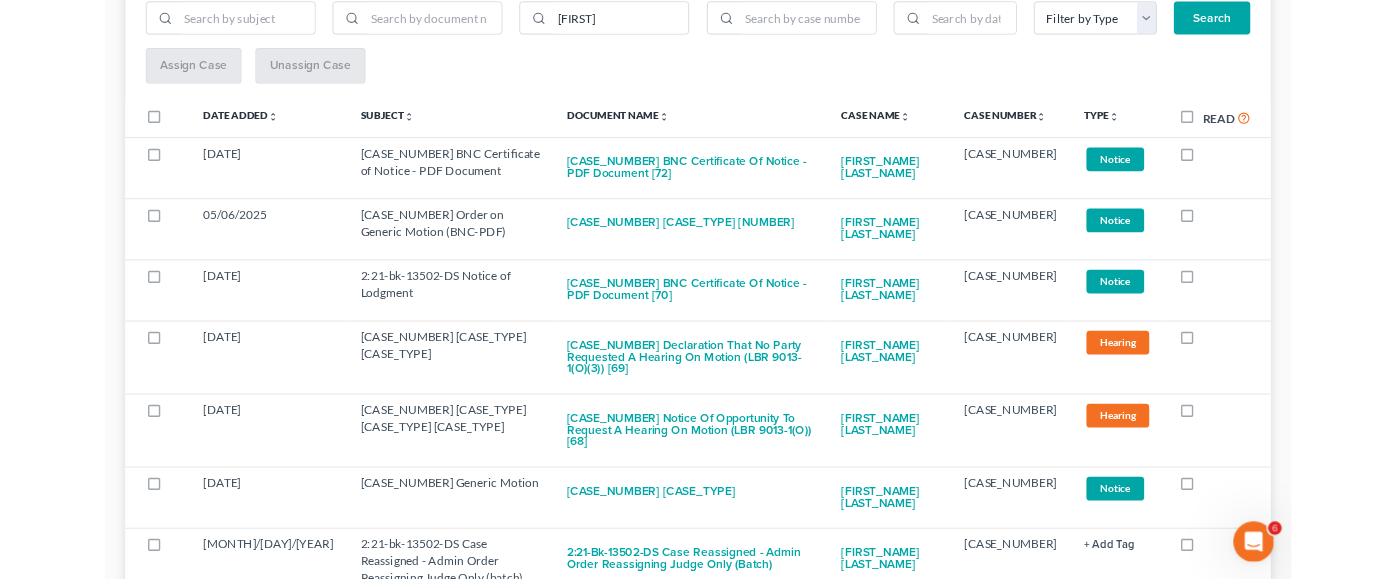 scroll, scrollTop: 0, scrollLeft: 0, axis: both 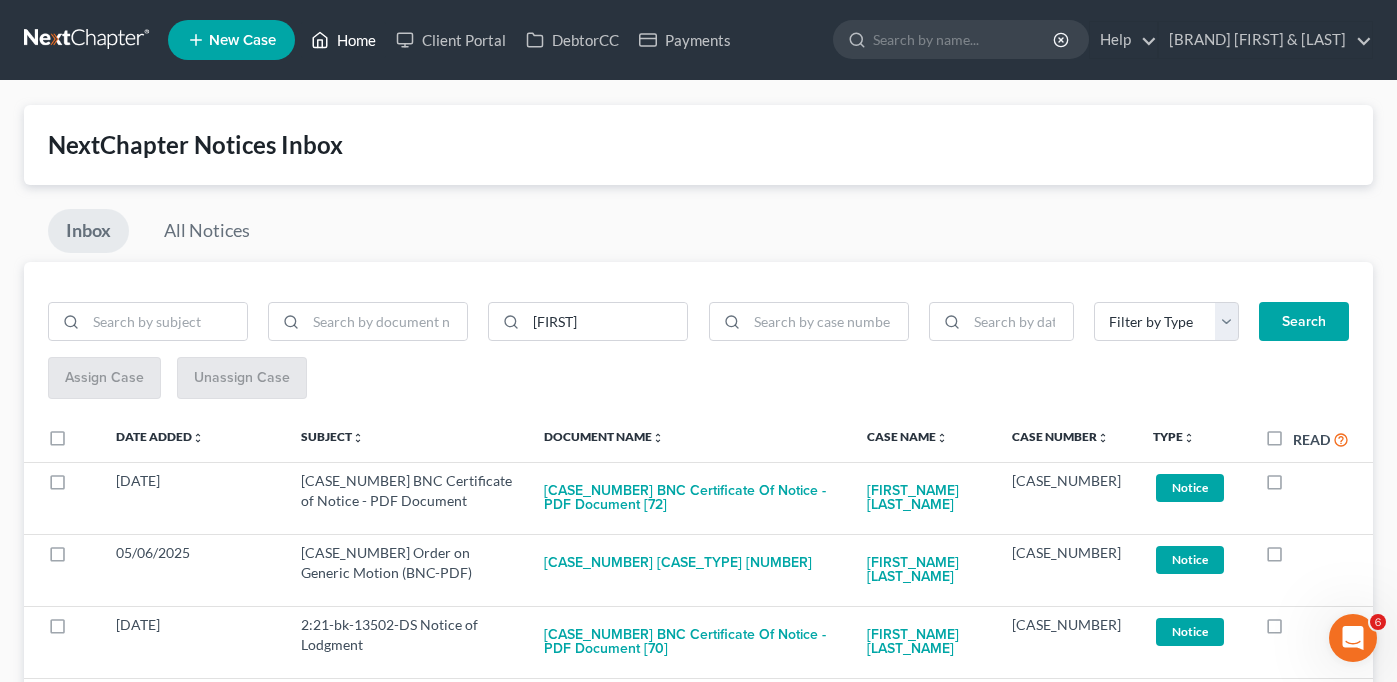 click on "Home" at bounding box center (343, 40) 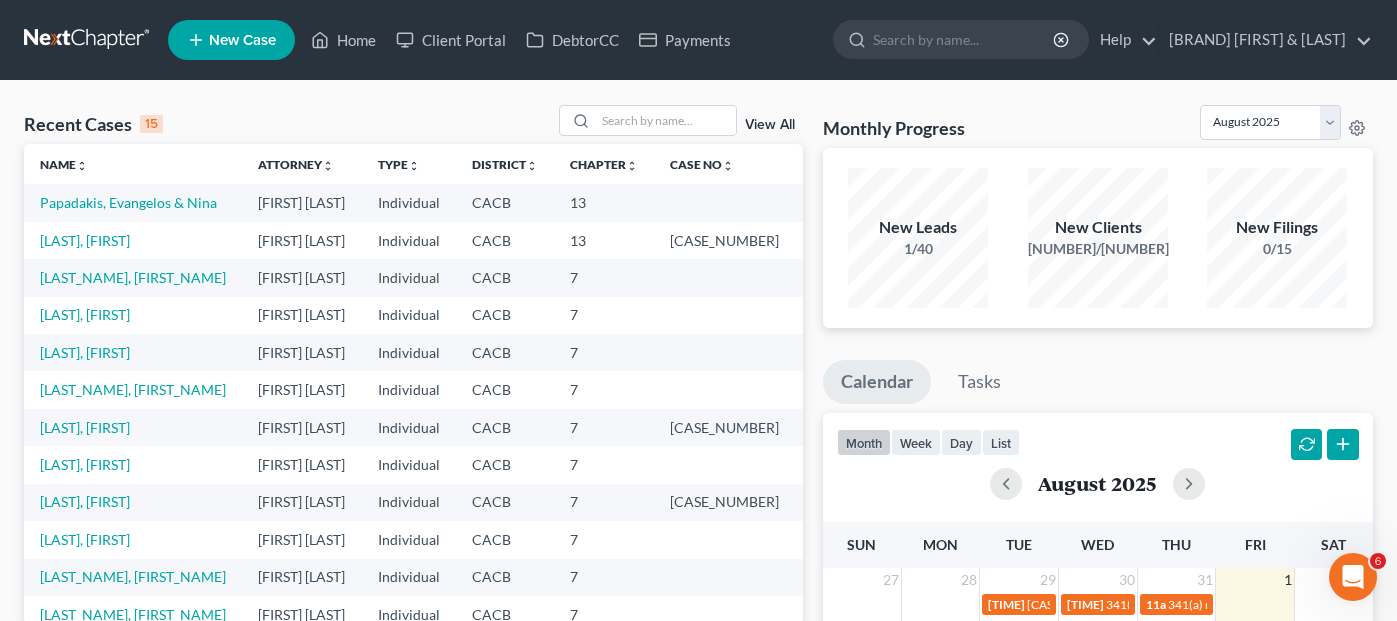 click on "Papadakis, Evangelos & Nina Jeffrey Wishman Individual CACB 13 Diaz, Nery Jeffrey Wishman Individual CACB 13 2:21-bk-13502-SK Fuentes, Charles Jeffrey Wishman Individual CACB 7 Kemp, Kimberly Jeffrey Wishman Individual CACB 7 Oliver, Marcus Jeffrey Wishman Individual CACB 7 Rojas, Raquel Jeffrey Wishman Individual CACB 7 Reed, Joseph Leon Bayer Individual CACB 7 1:24-bk-12146-MB Lezama, Pedro Jeffrey Wishman Individual CACB 7 Amaya, Jacqueline Jeffrey Wishman Individual CACB 7 2:25-bk-15879-BB Struna, Emily Jeffrey Wishman Individual CACB 7 Contreras, Jesse 7" at bounding box center [698, 761] 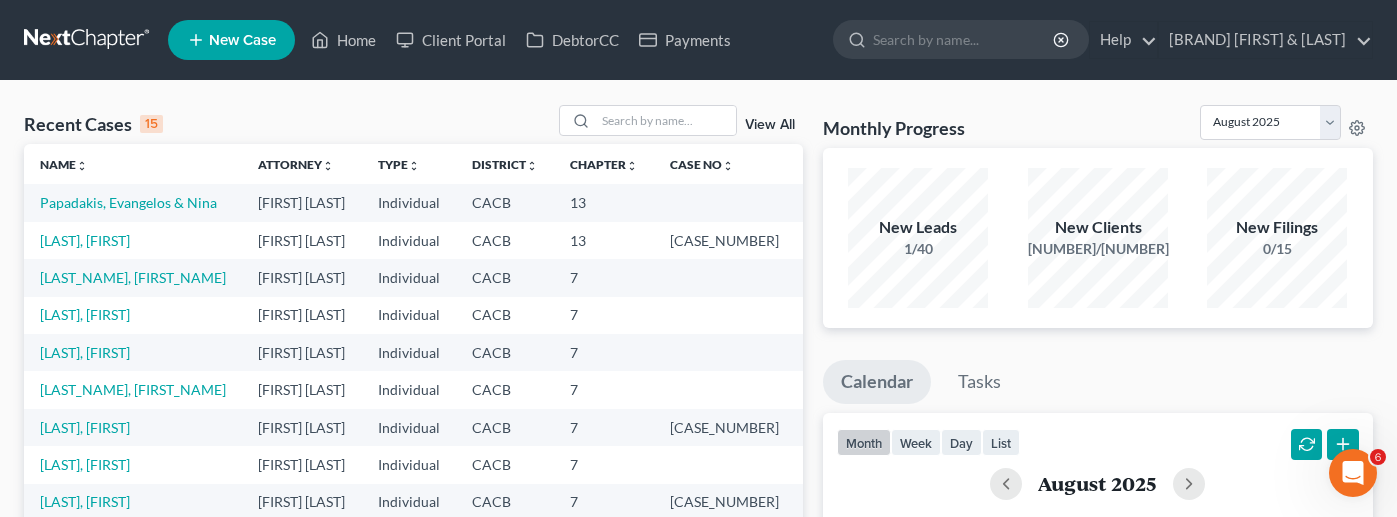 drag, startPoint x: 105, startPoint y: 78, endPoint x: 111, endPoint y: 69, distance: 10.816654 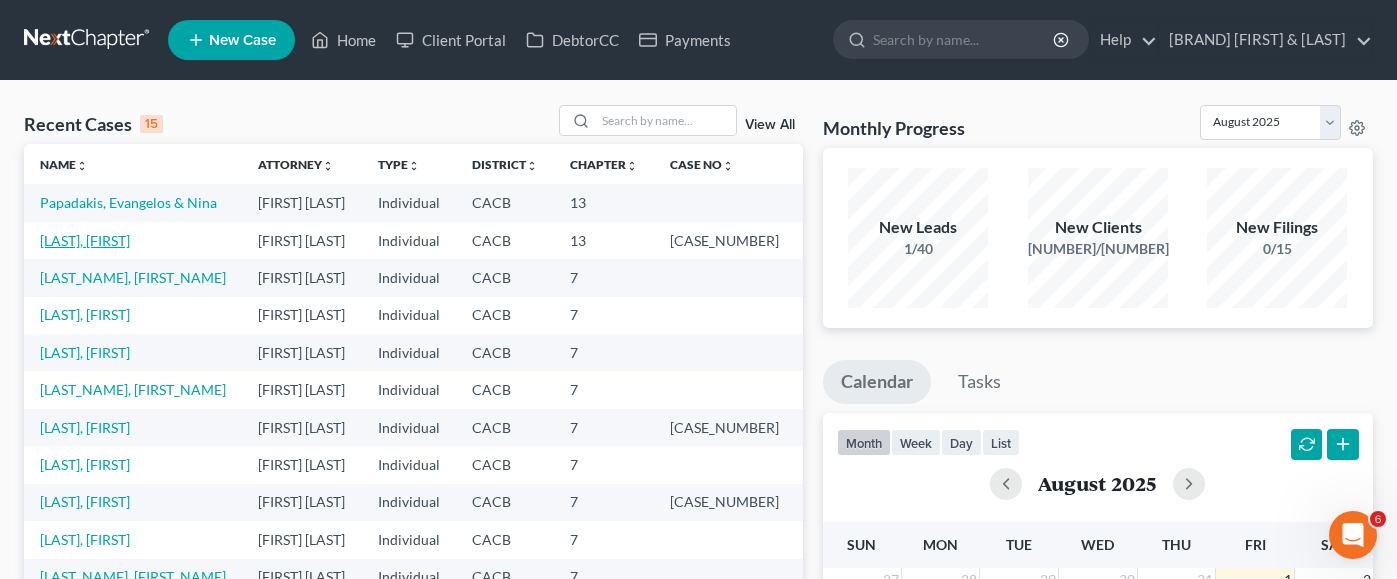 click on "[LAST], [FIRST]" at bounding box center (85, 240) 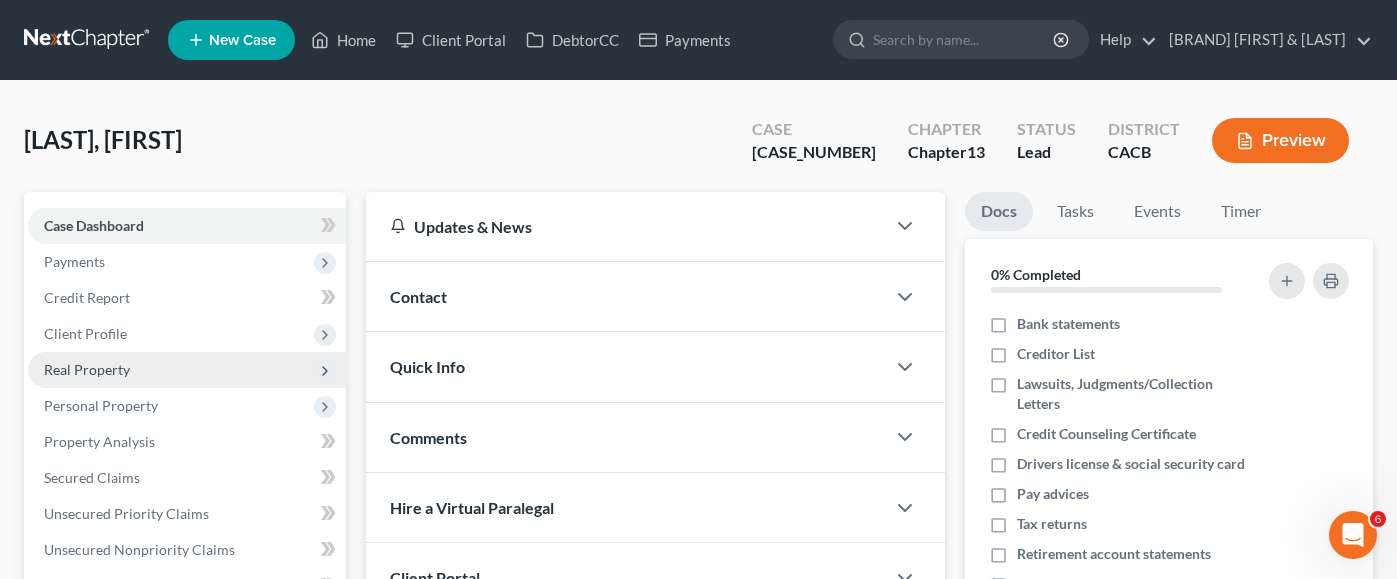 drag, startPoint x: 136, startPoint y: 98, endPoint x: 259, endPoint y: 358, distance: 287.6265 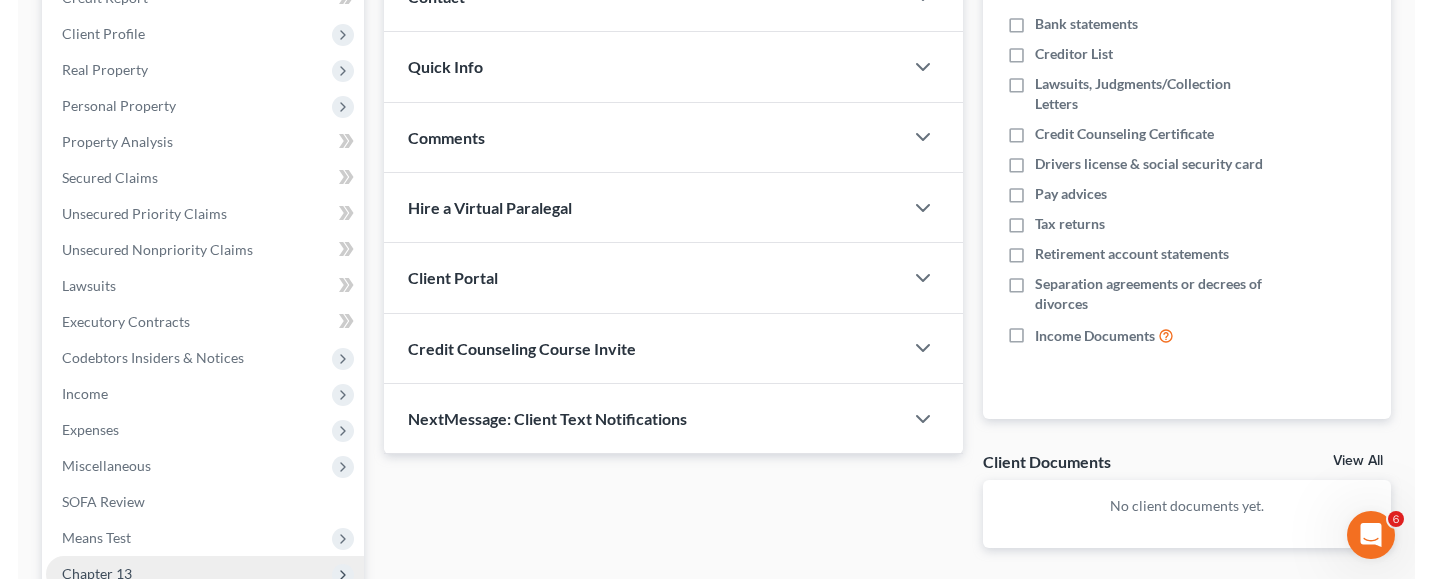 scroll, scrollTop: 500, scrollLeft: 0, axis: vertical 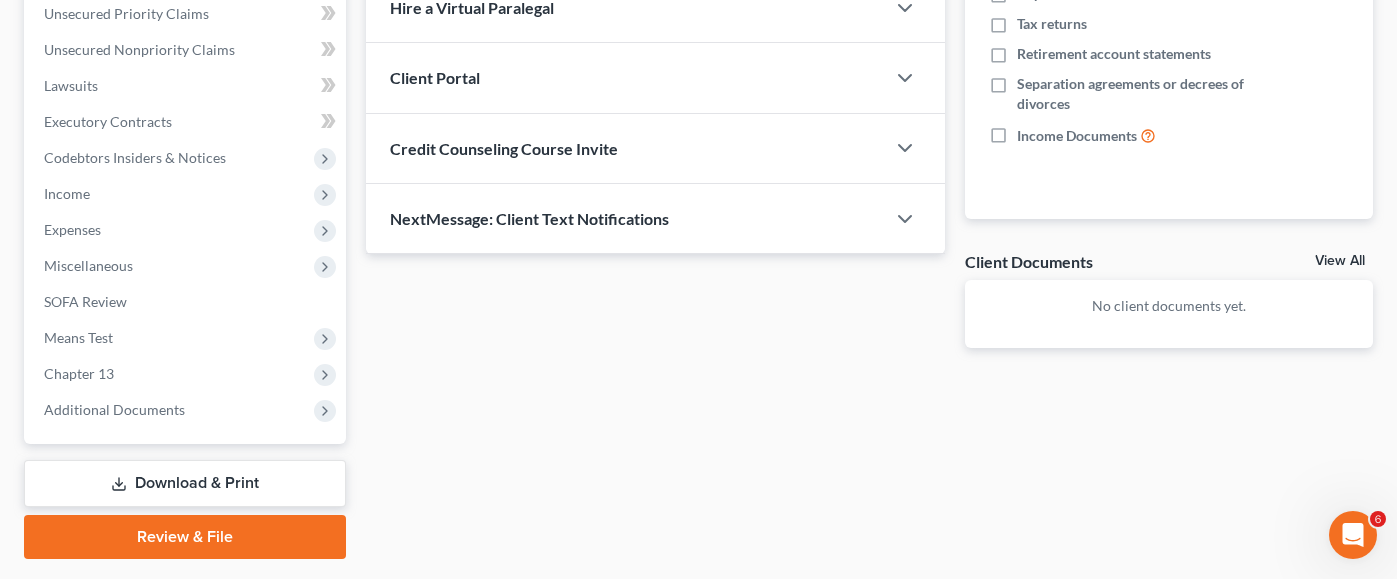 drag, startPoint x: 475, startPoint y: 441, endPoint x: 766, endPoint y: 9, distance: 520.86945 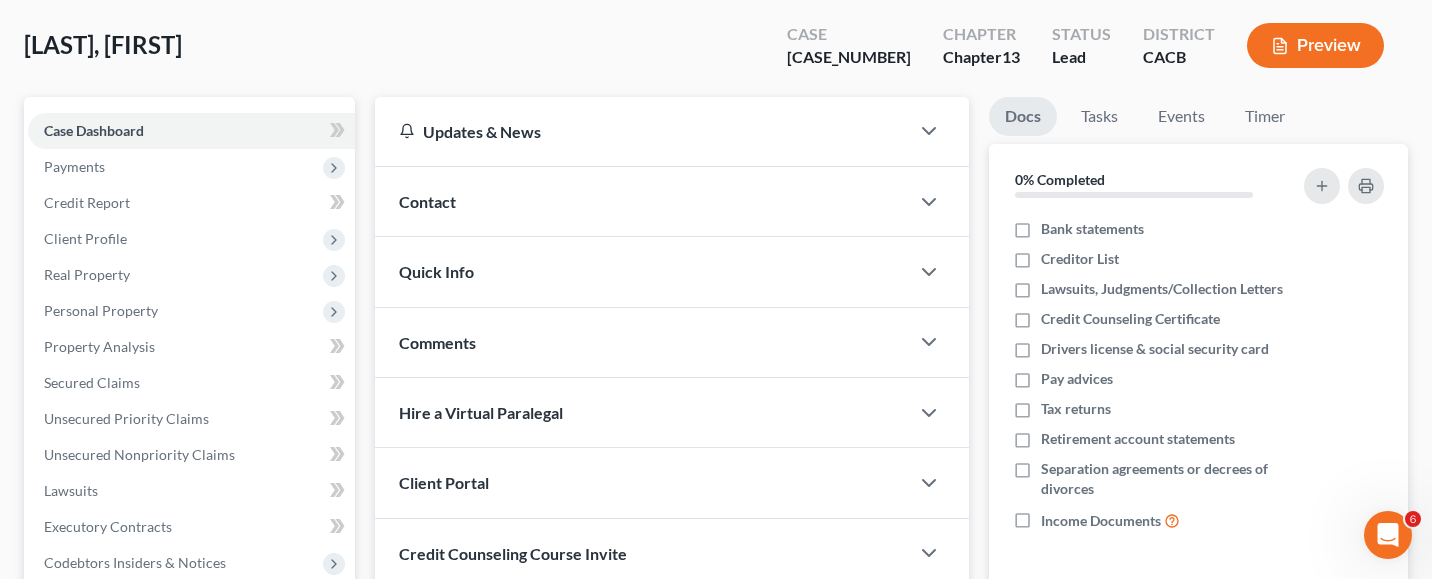 scroll, scrollTop: 0, scrollLeft: 0, axis: both 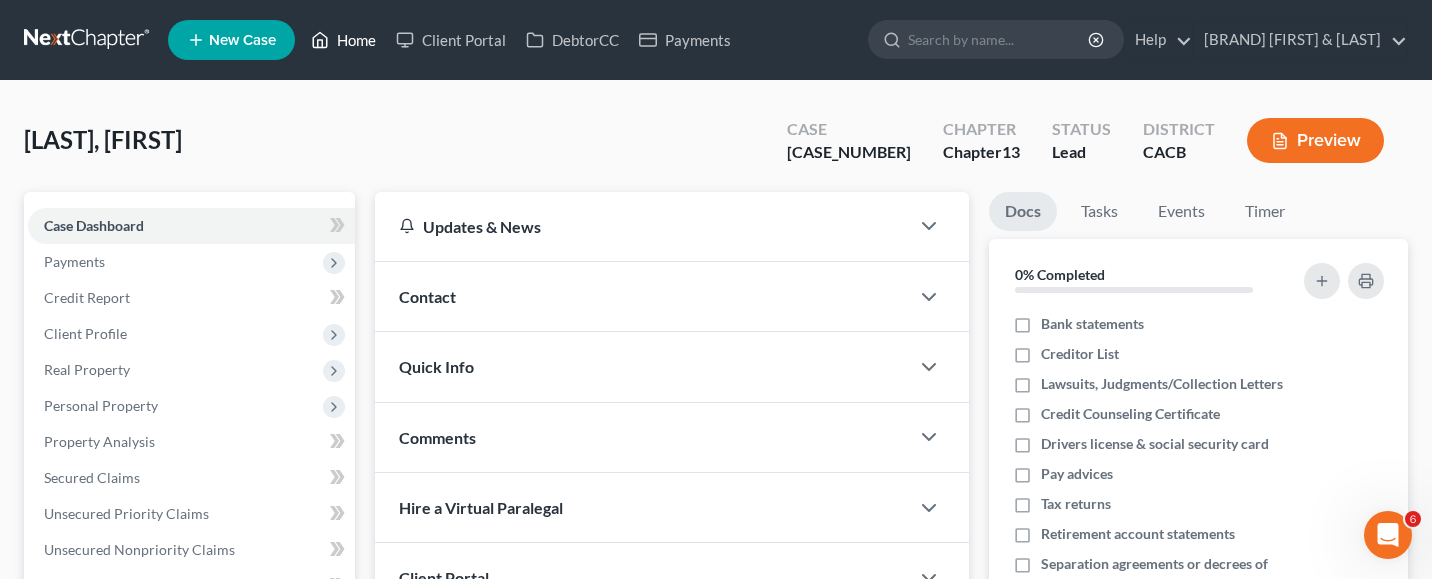 click on "Home" at bounding box center (343, 40) 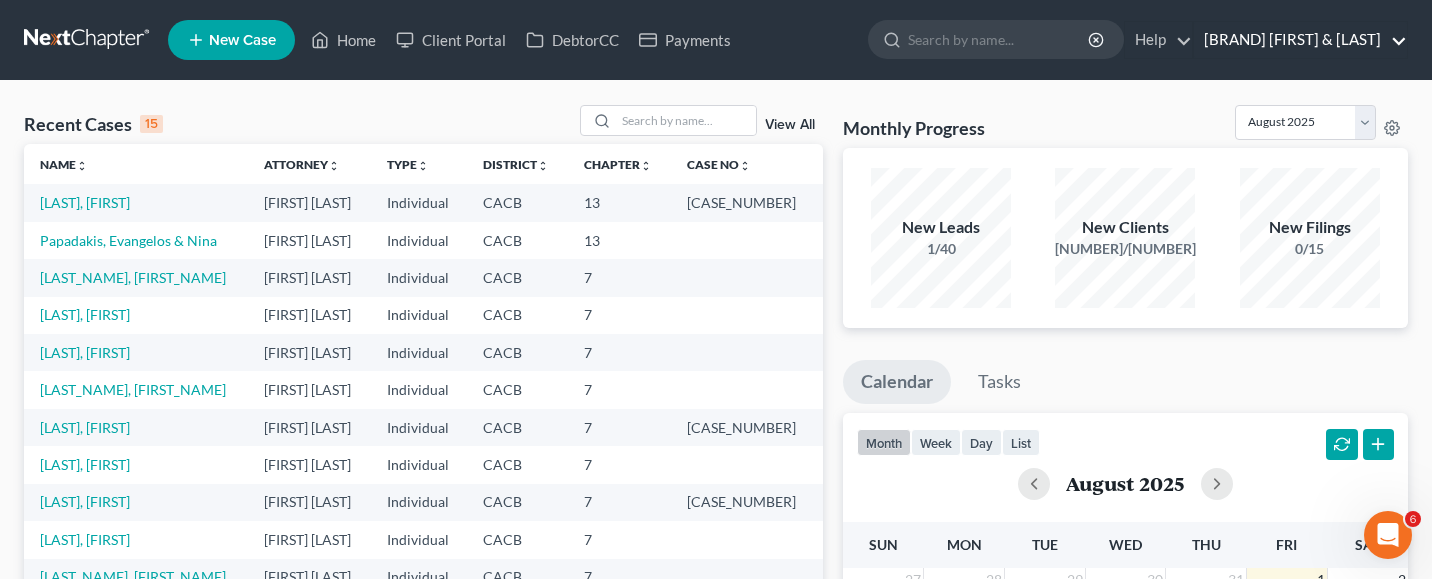 click on "[BRAND] [FIRST] & [LAST]" at bounding box center [1300, 40] 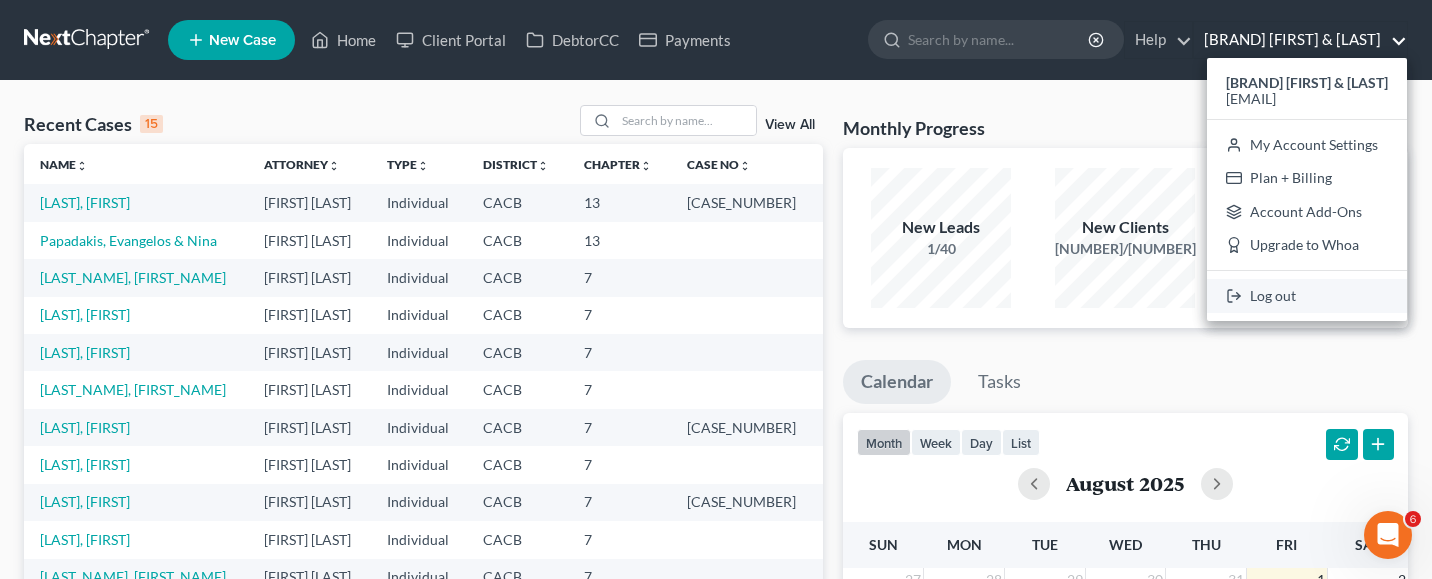 click on "Log out" at bounding box center (1307, 296) 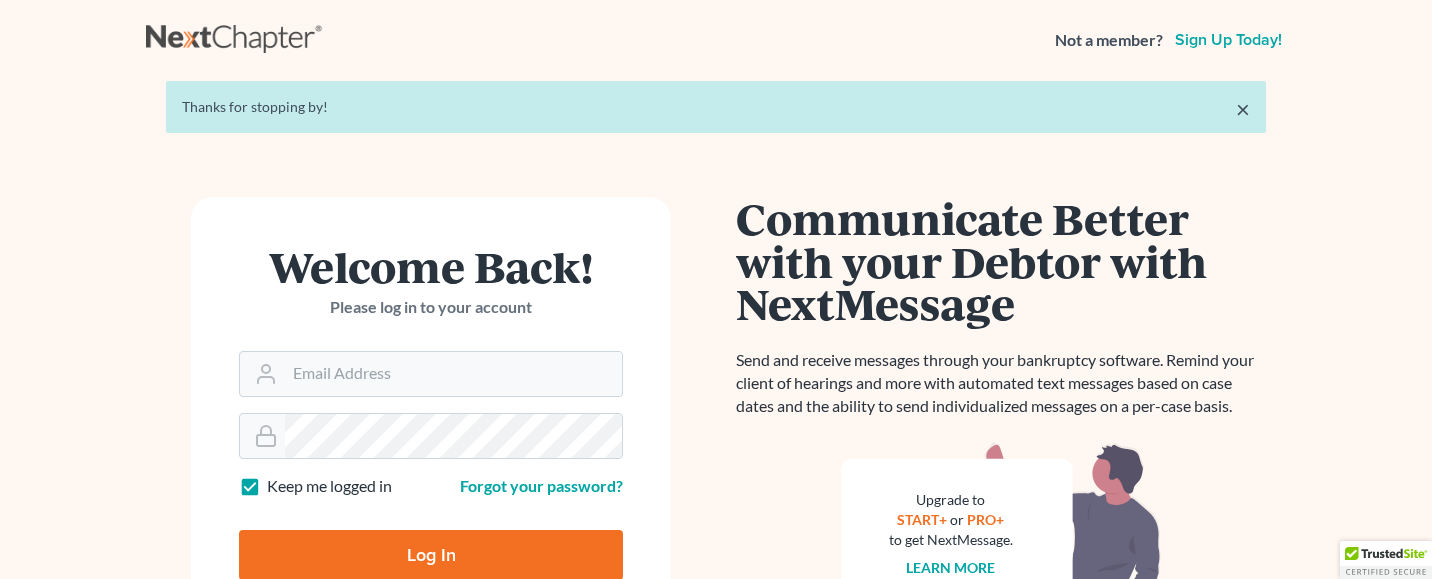 scroll, scrollTop: 0, scrollLeft: 0, axis: both 